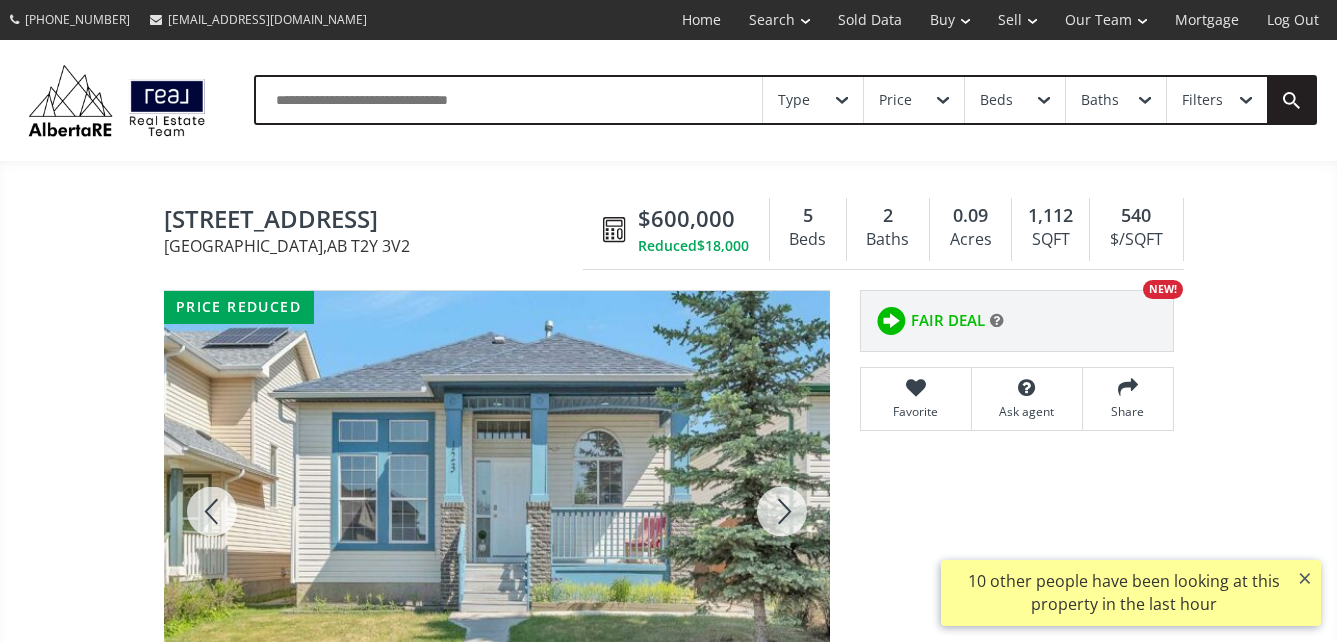 scroll, scrollTop: 0, scrollLeft: 0, axis: both 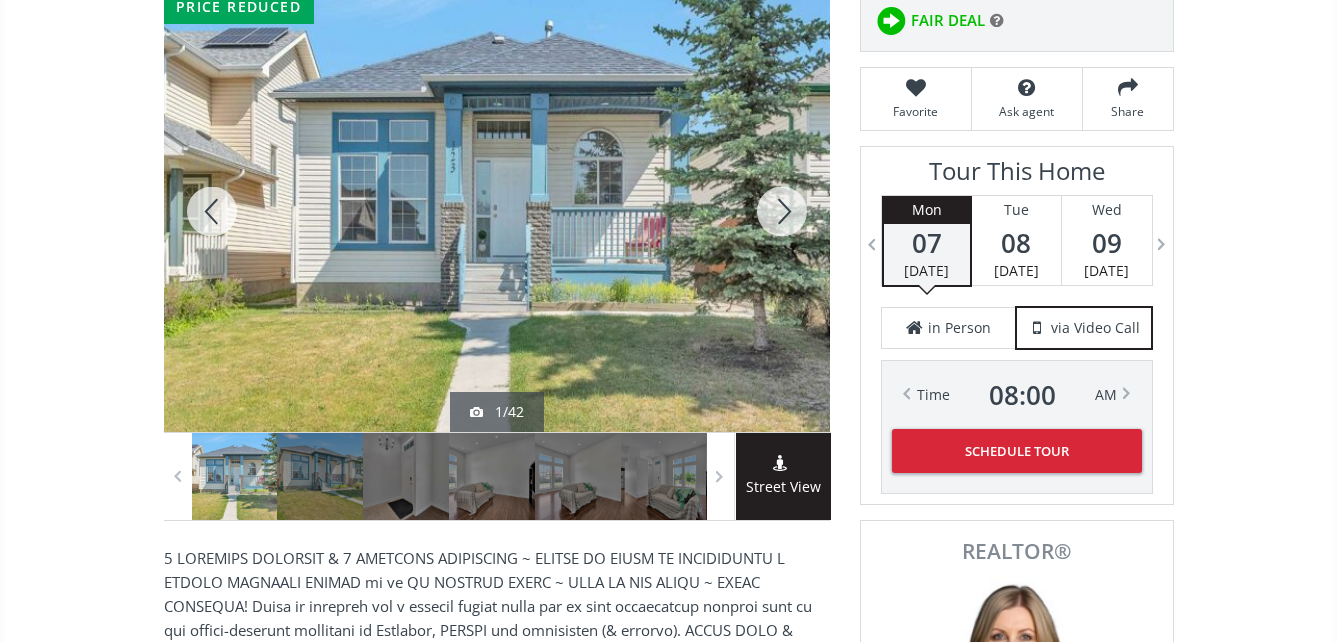 click at bounding box center [497, 211] 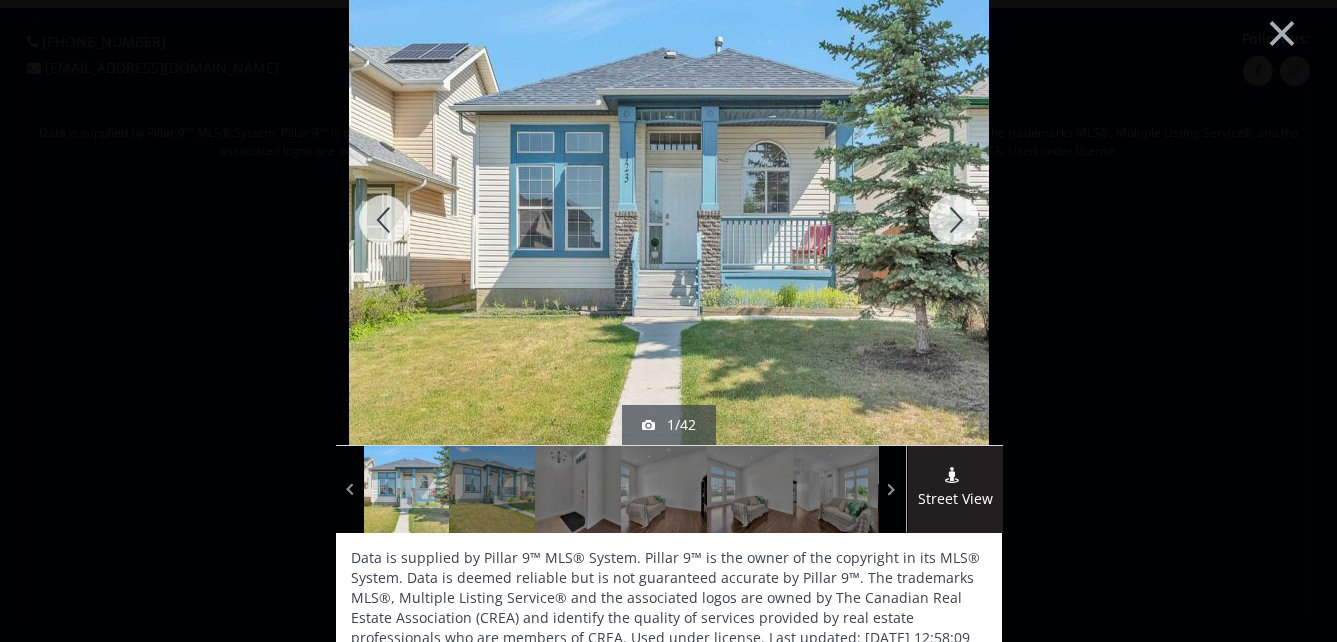 scroll, scrollTop: 0, scrollLeft: 0, axis: both 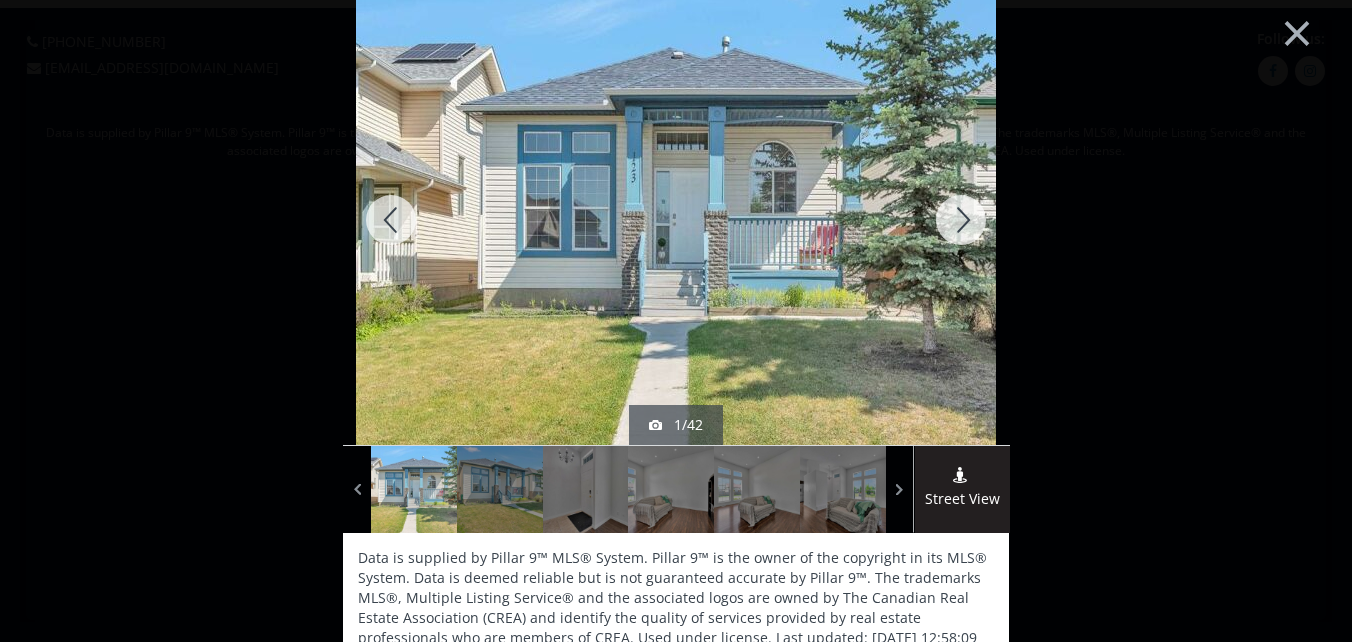 click at bounding box center (961, 220) 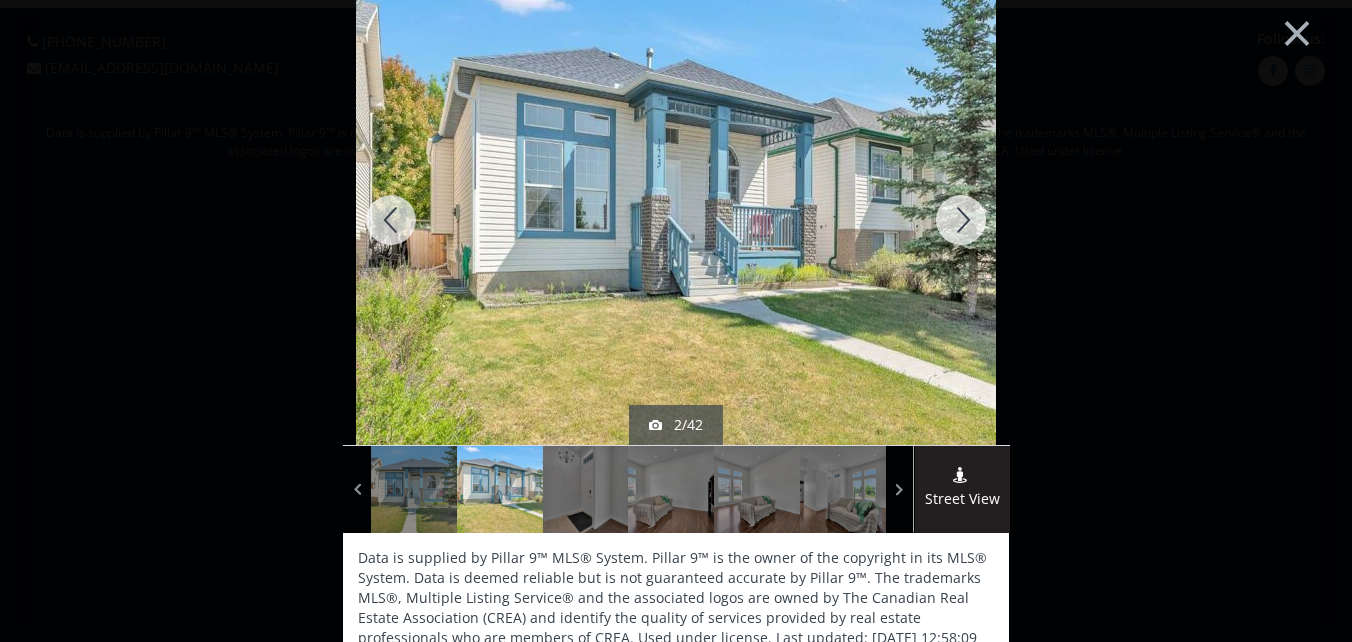 click at bounding box center [961, 220] 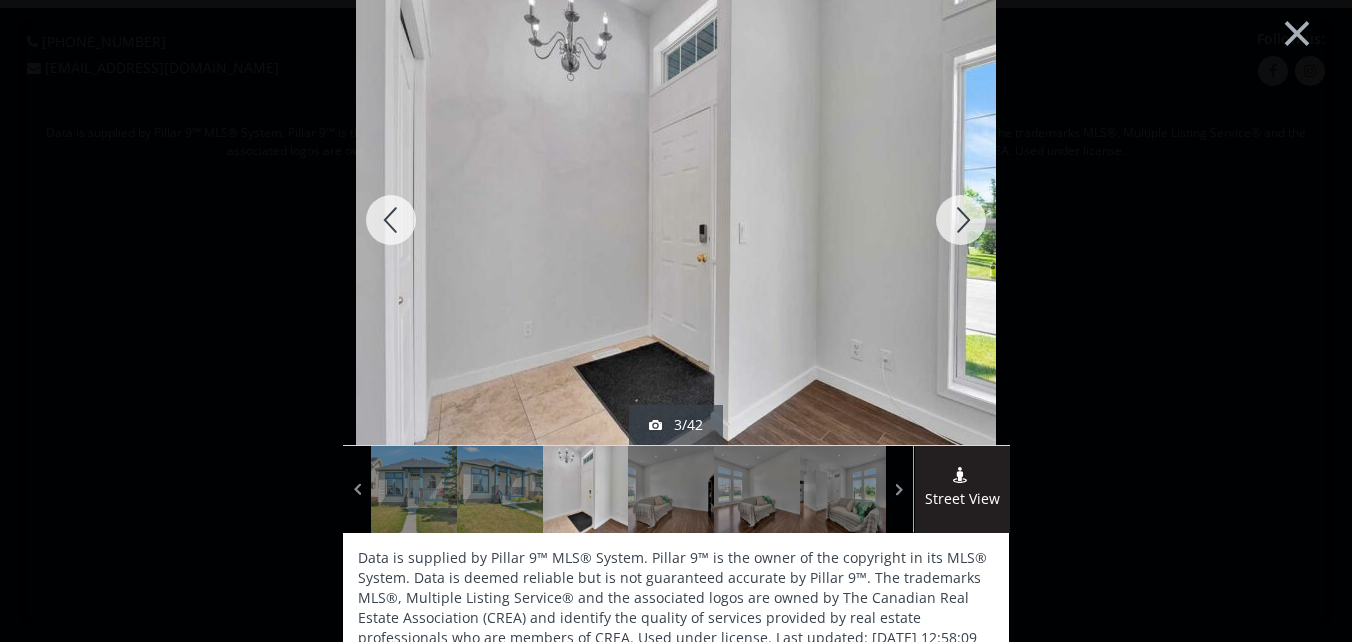 click at bounding box center (961, 220) 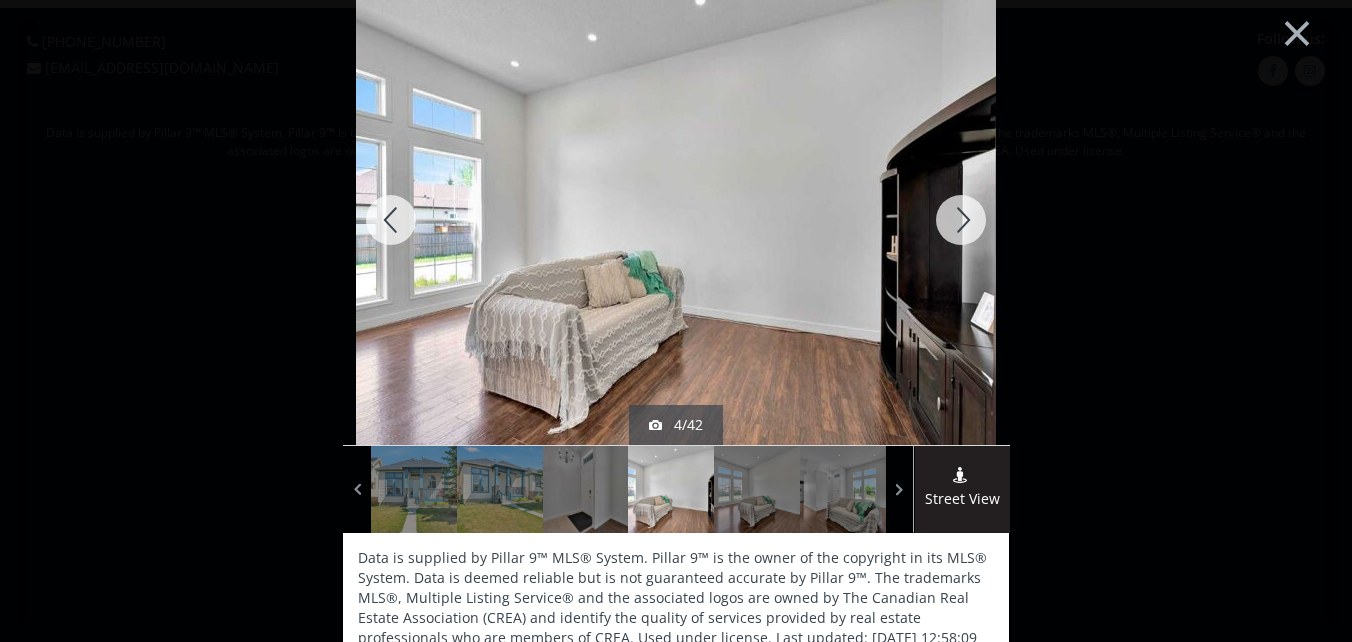 click at bounding box center (961, 220) 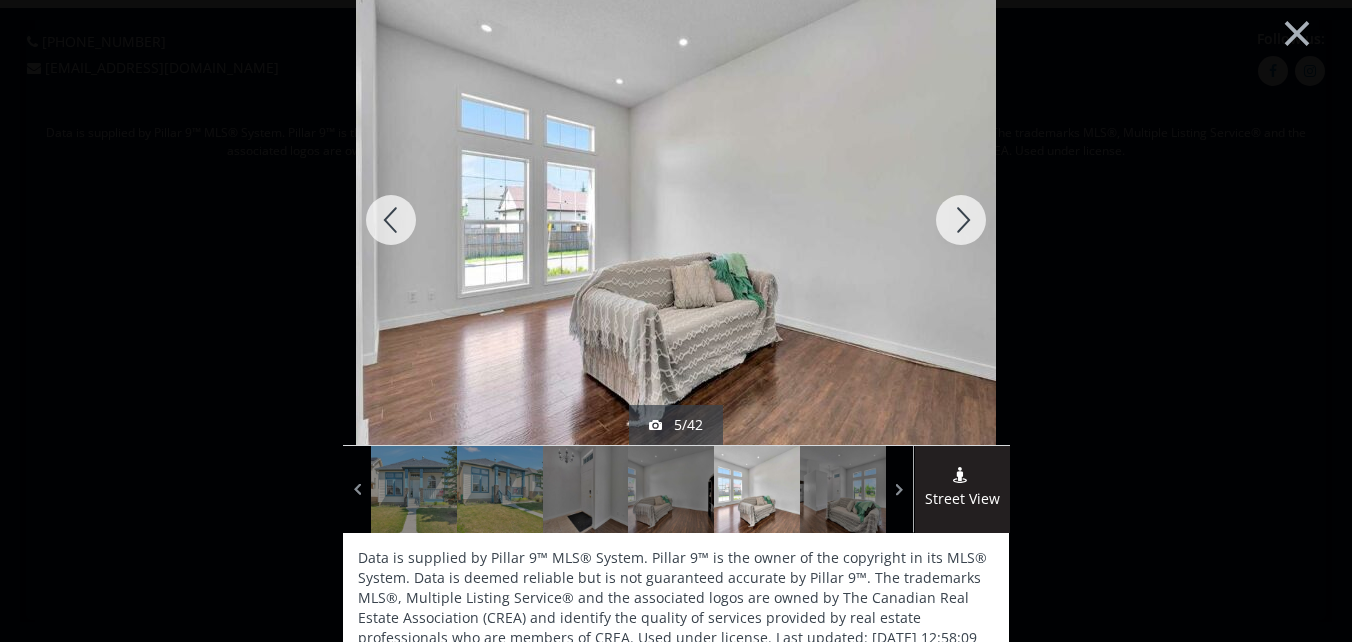 click at bounding box center (961, 220) 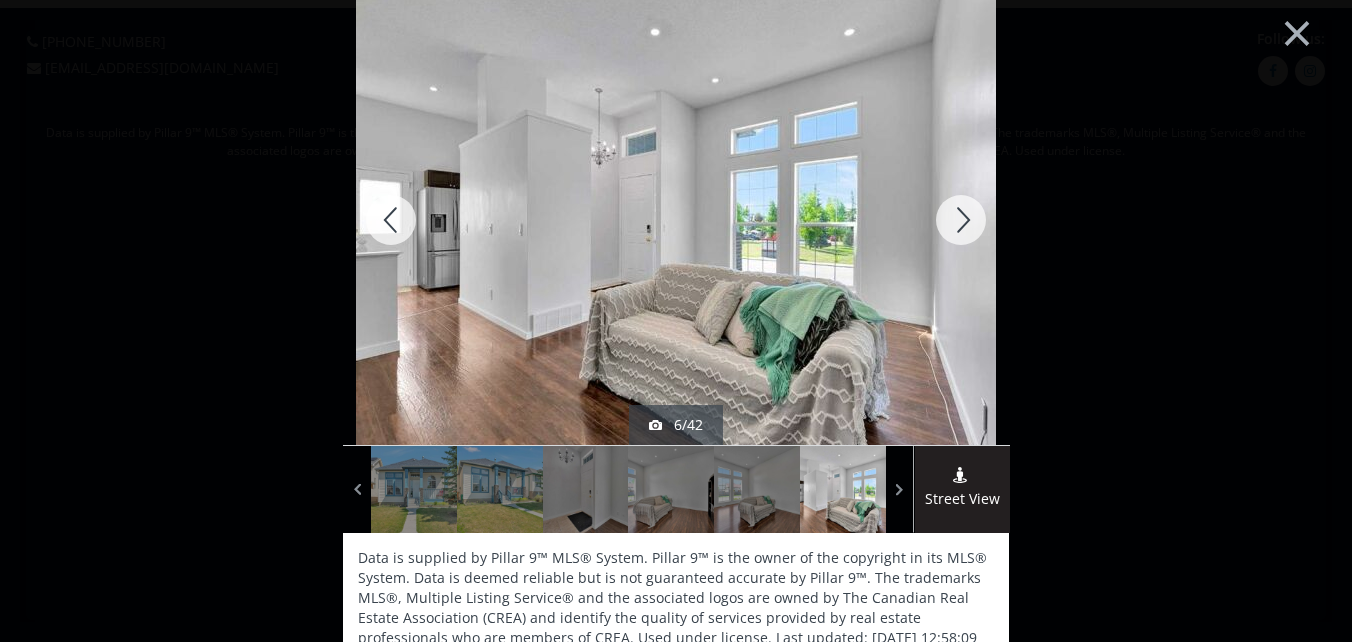 click at bounding box center [961, 220] 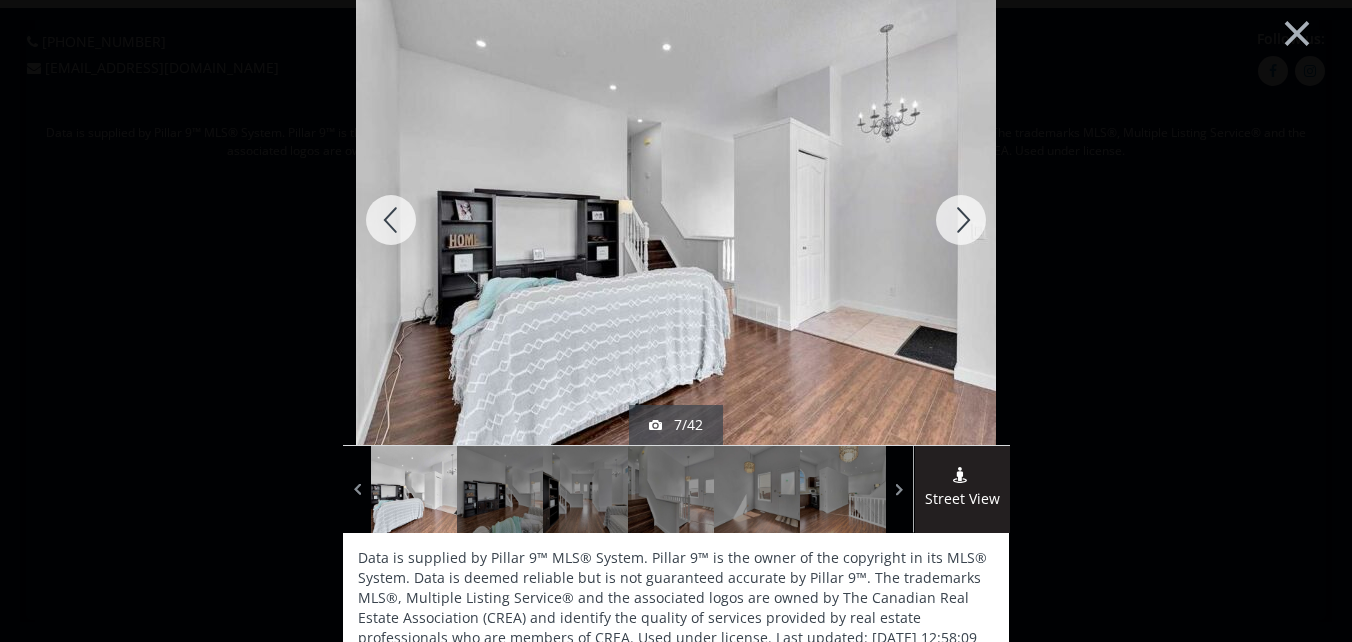 click at bounding box center [961, 220] 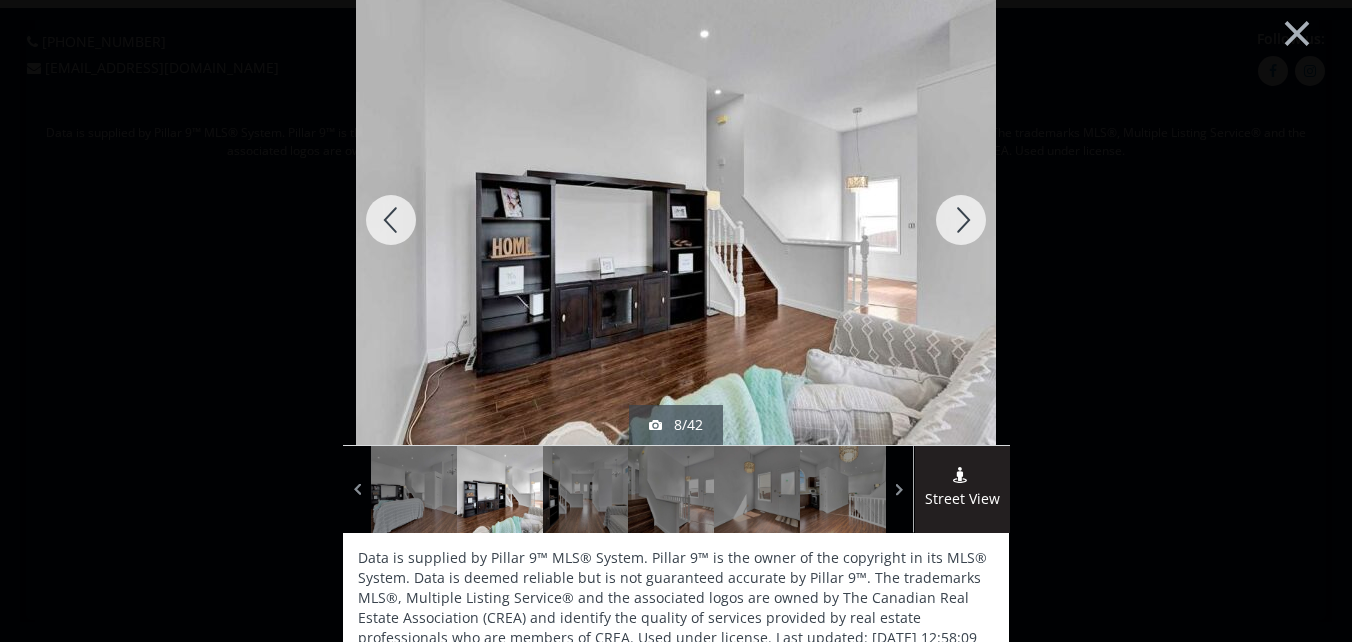 click at bounding box center [961, 220] 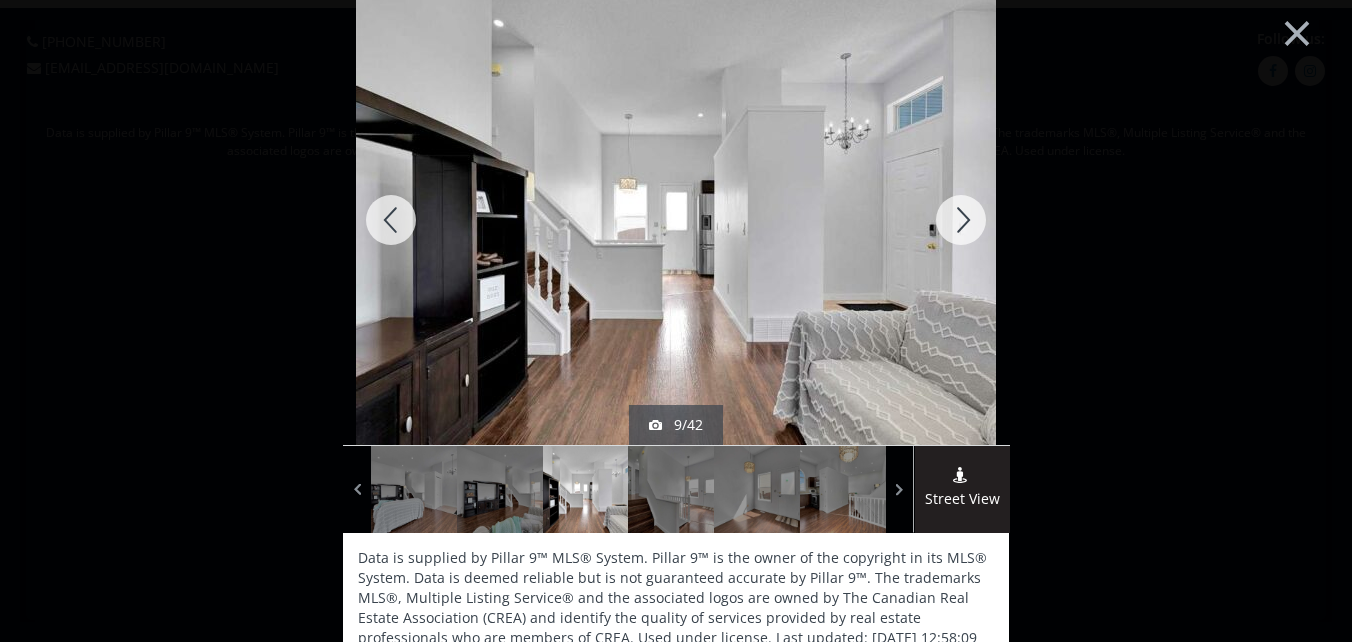 click at bounding box center [961, 220] 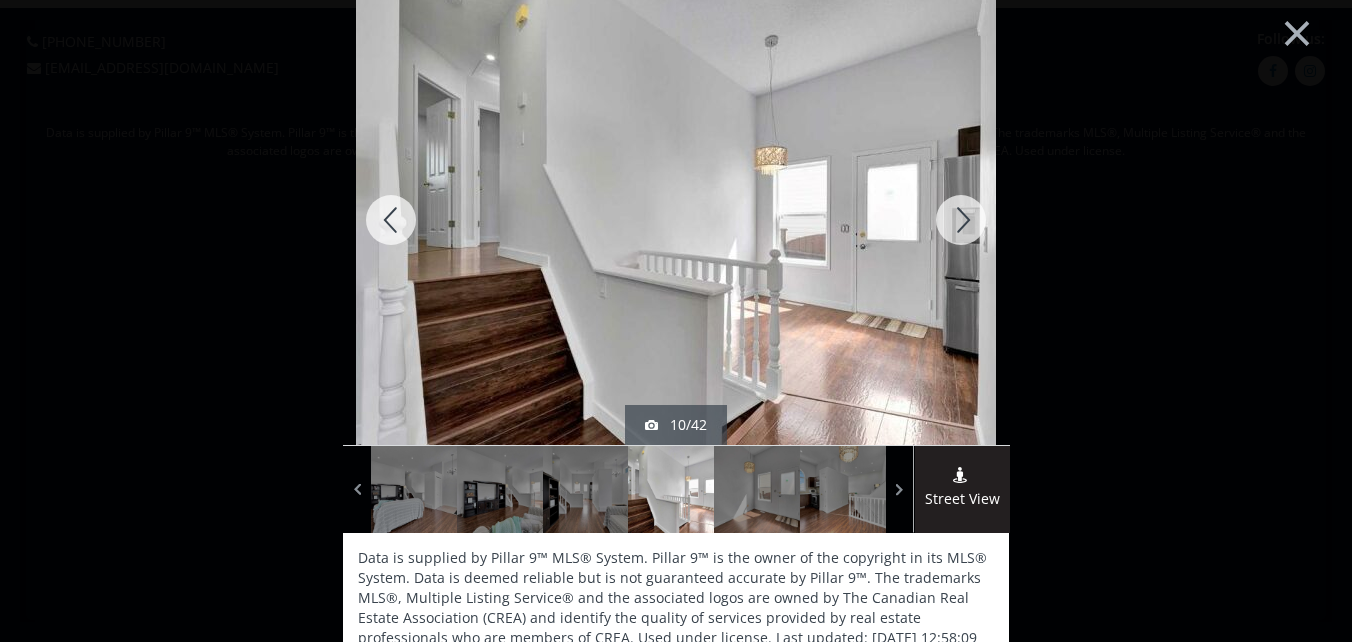 click at bounding box center (961, 220) 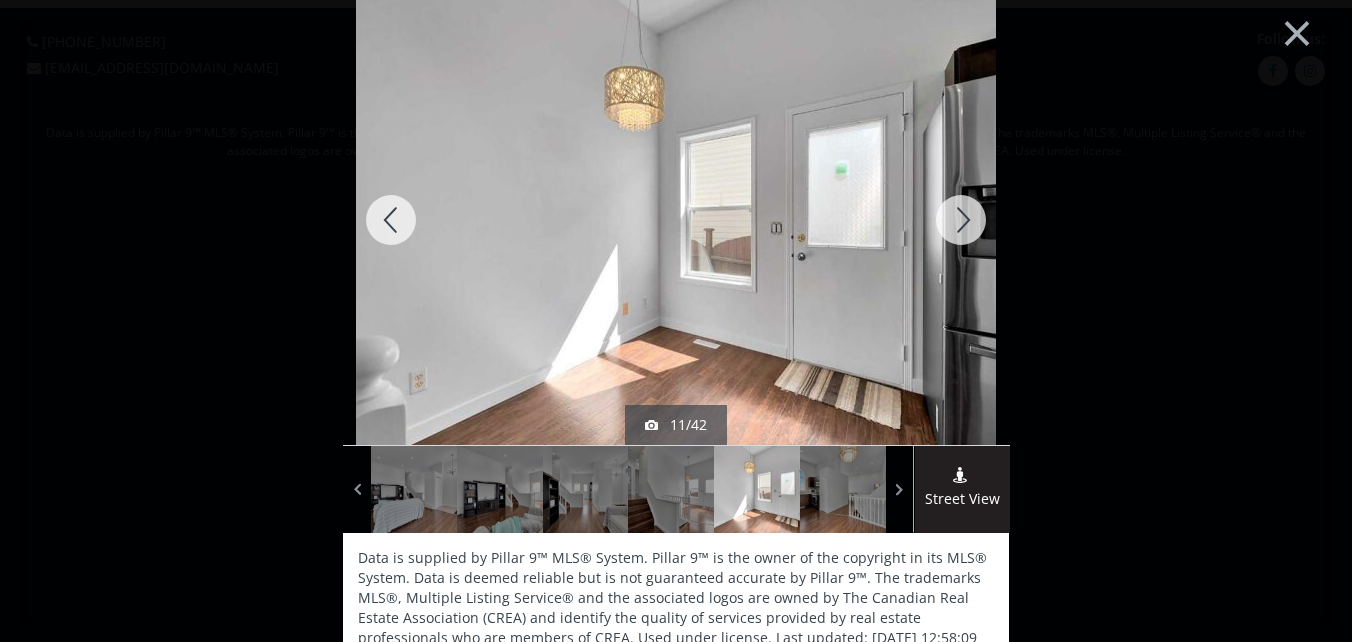 click at bounding box center [961, 220] 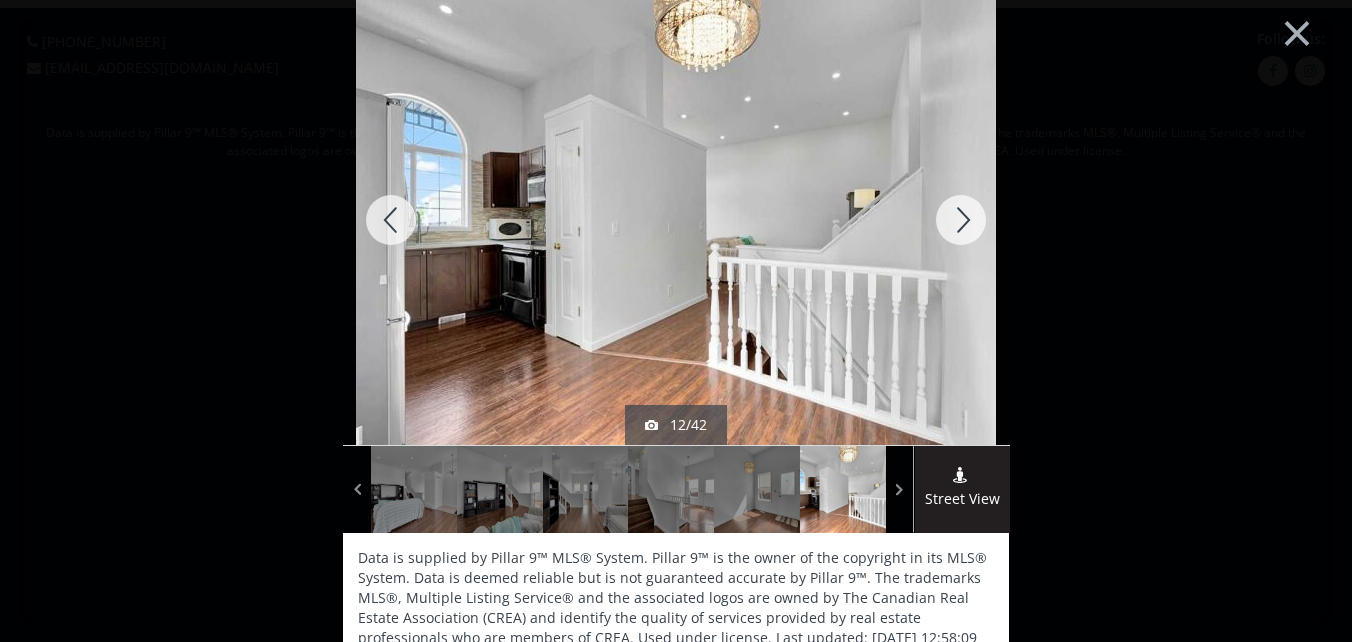 click at bounding box center (961, 220) 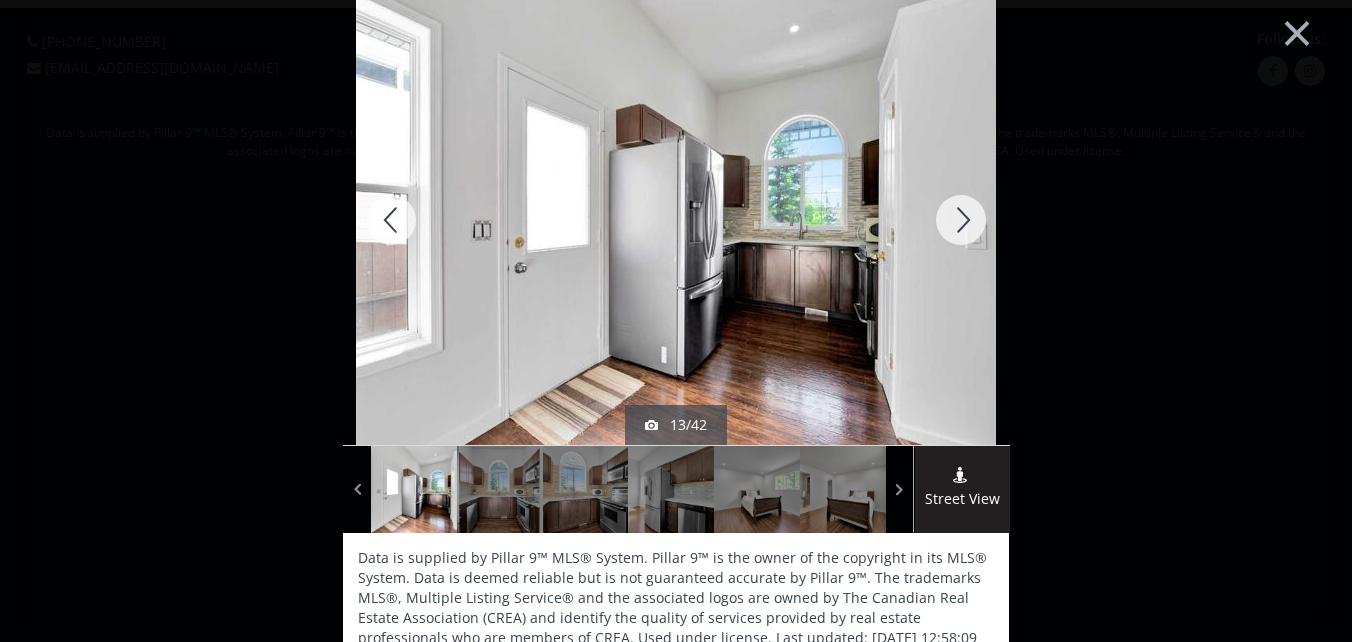click at bounding box center (961, 220) 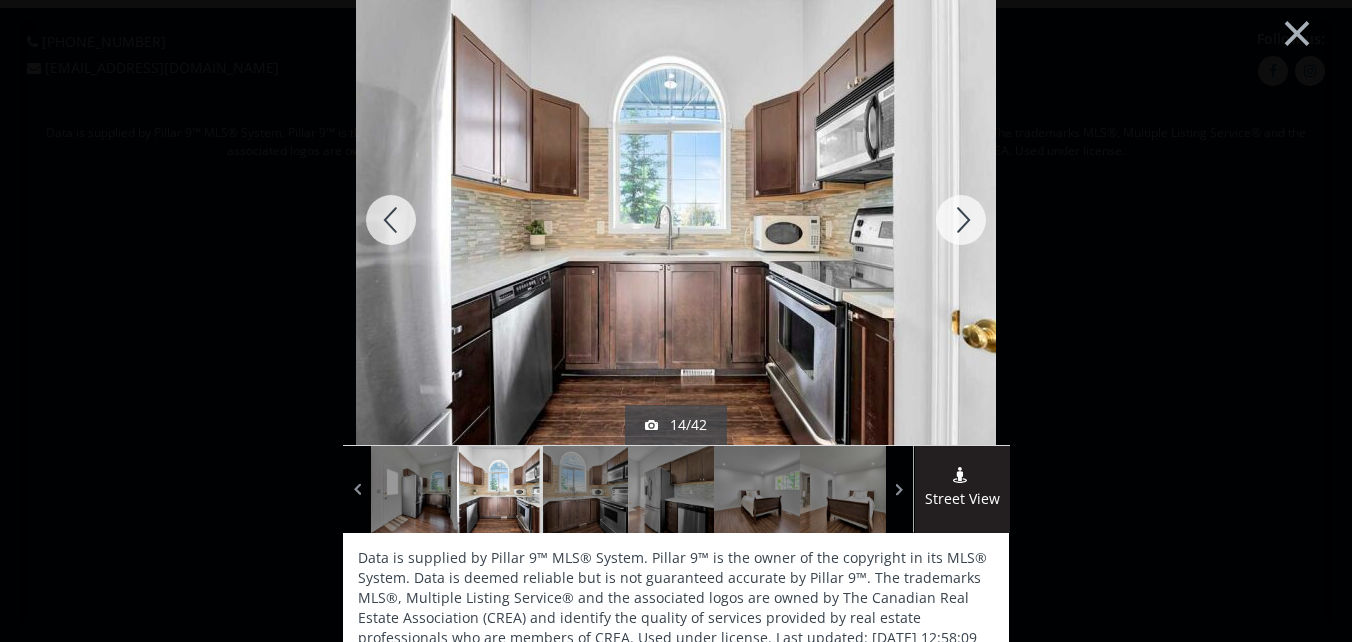 click at bounding box center (961, 220) 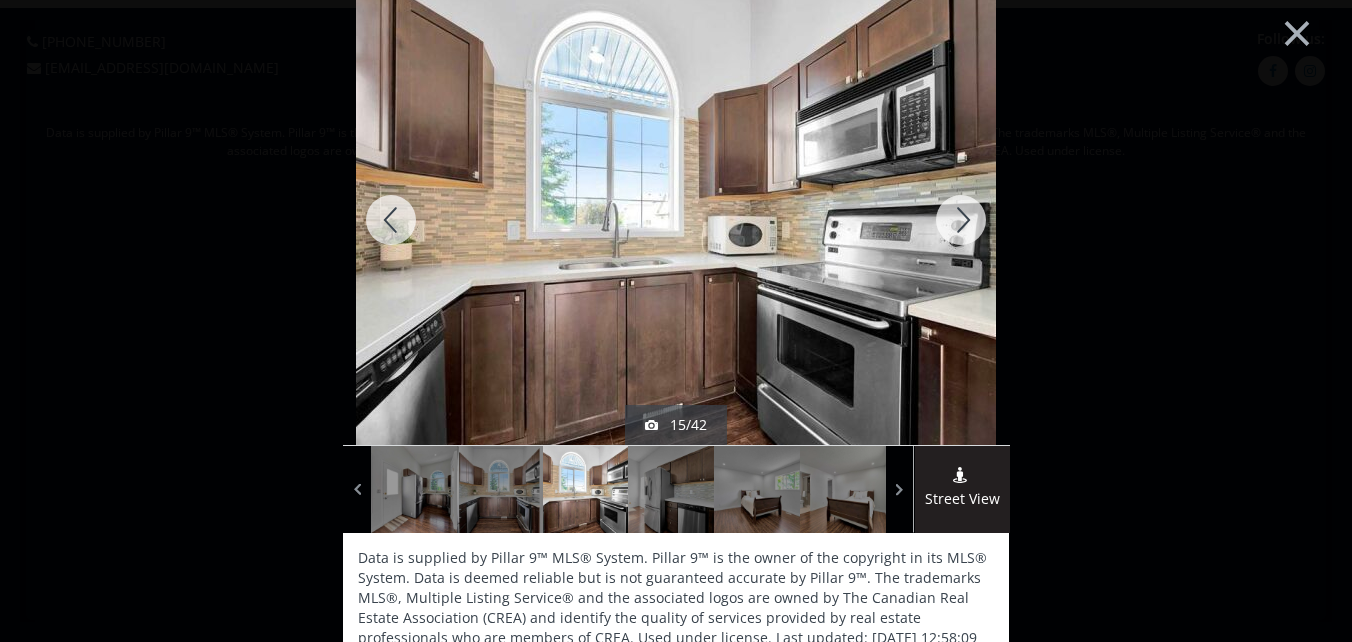 click at bounding box center (961, 220) 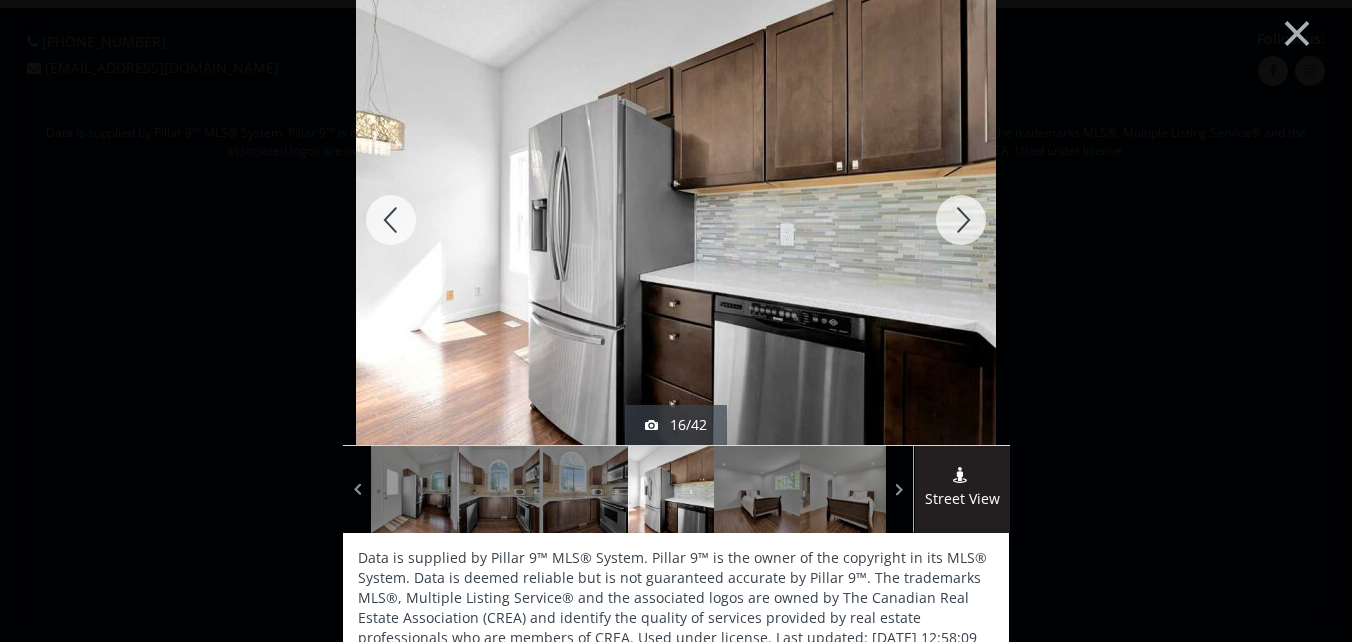 click at bounding box center (961, 220) 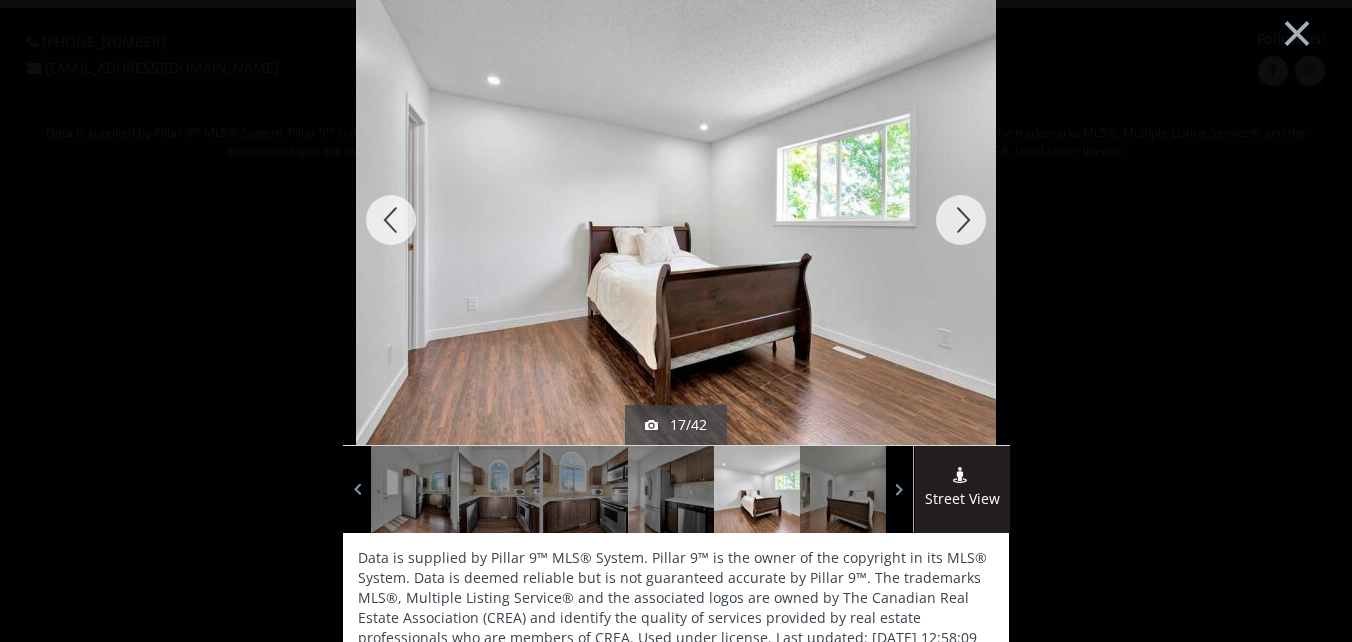 click at bounding box center [961, 220] 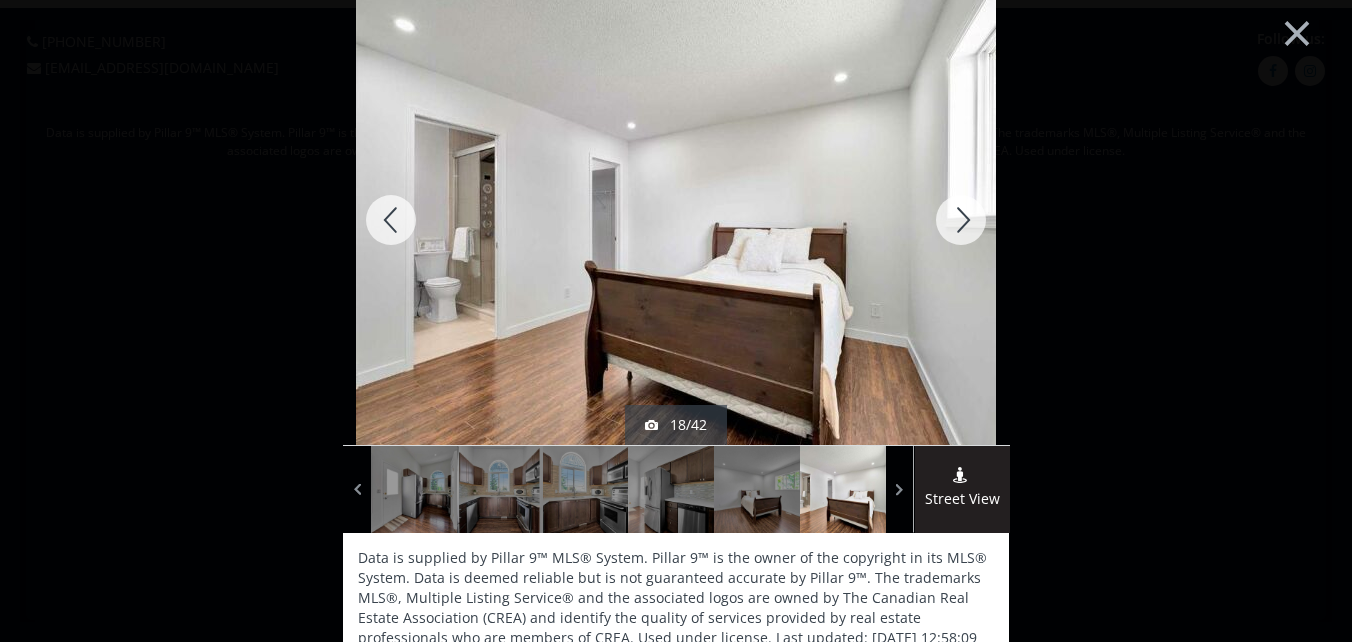 click at bounding box center (961, 220) 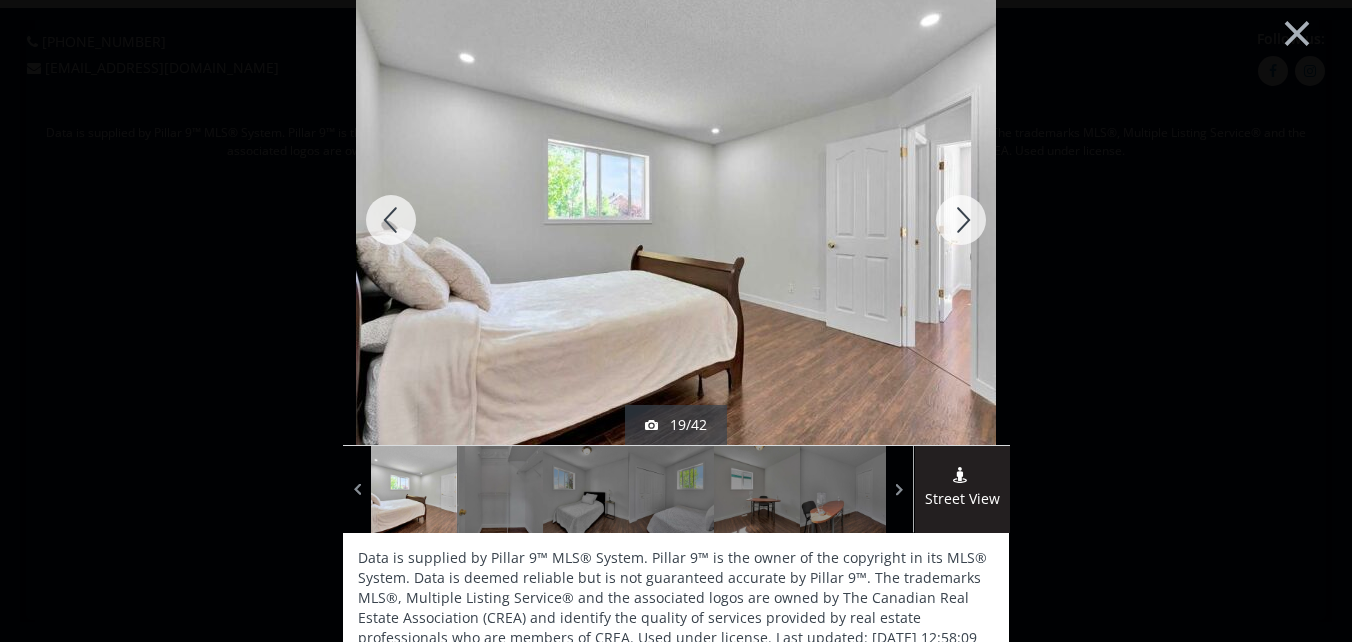 click at bounding box center [961, 220] 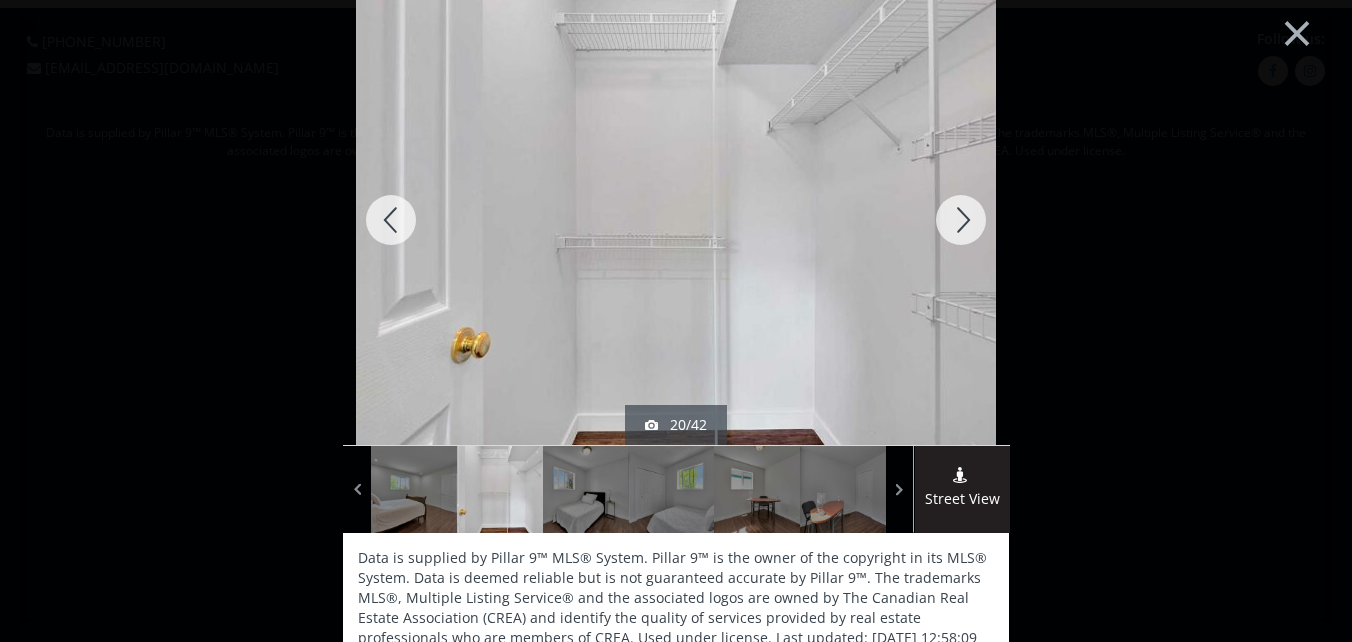 click at bounding box center [961, 220] 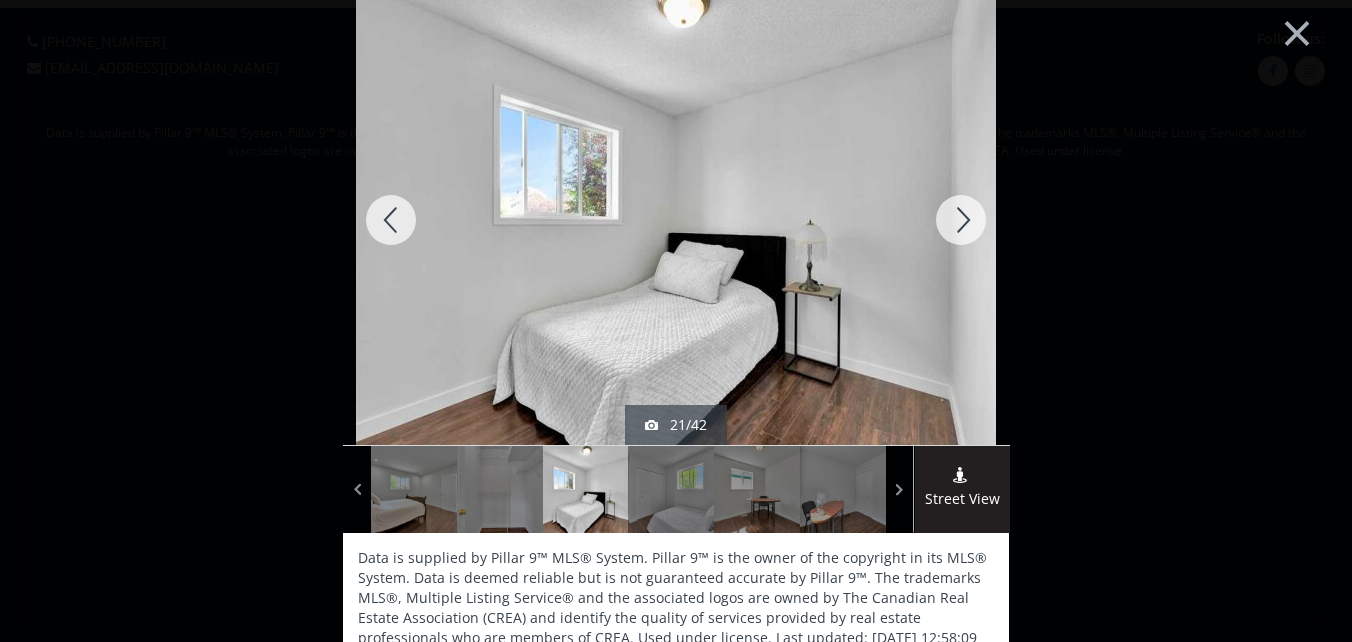 click at bounding box center (961, 220) 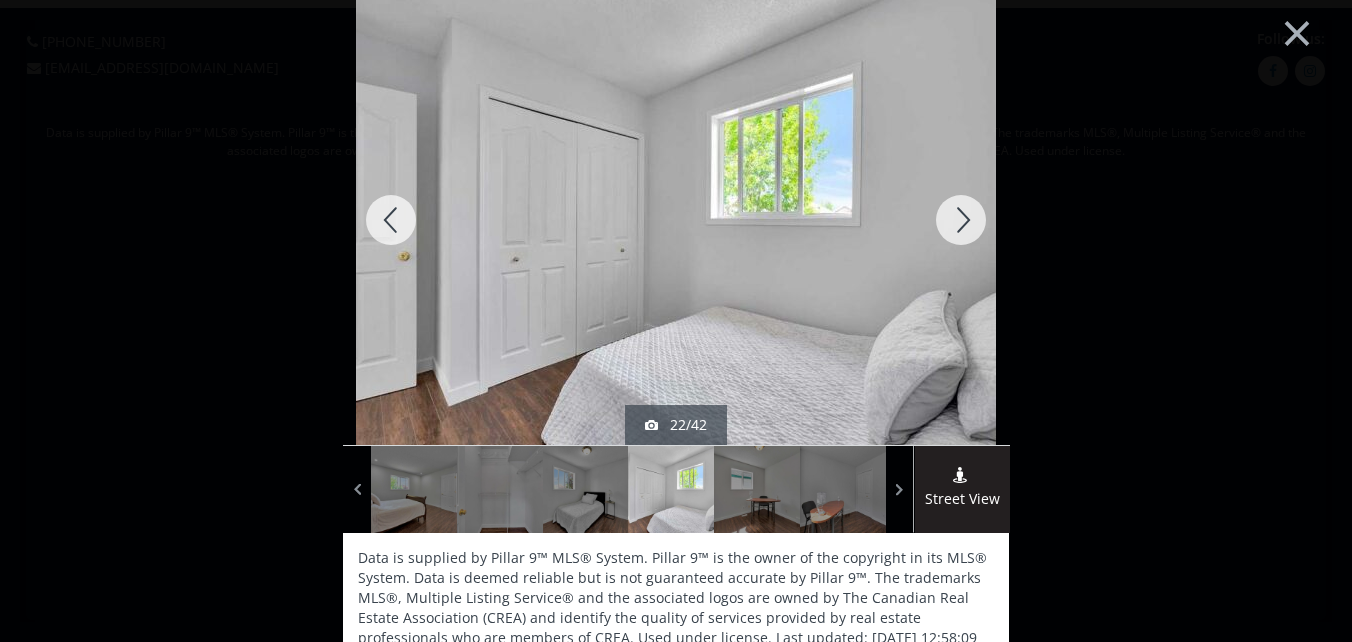 click at bounding box center [961, 220] 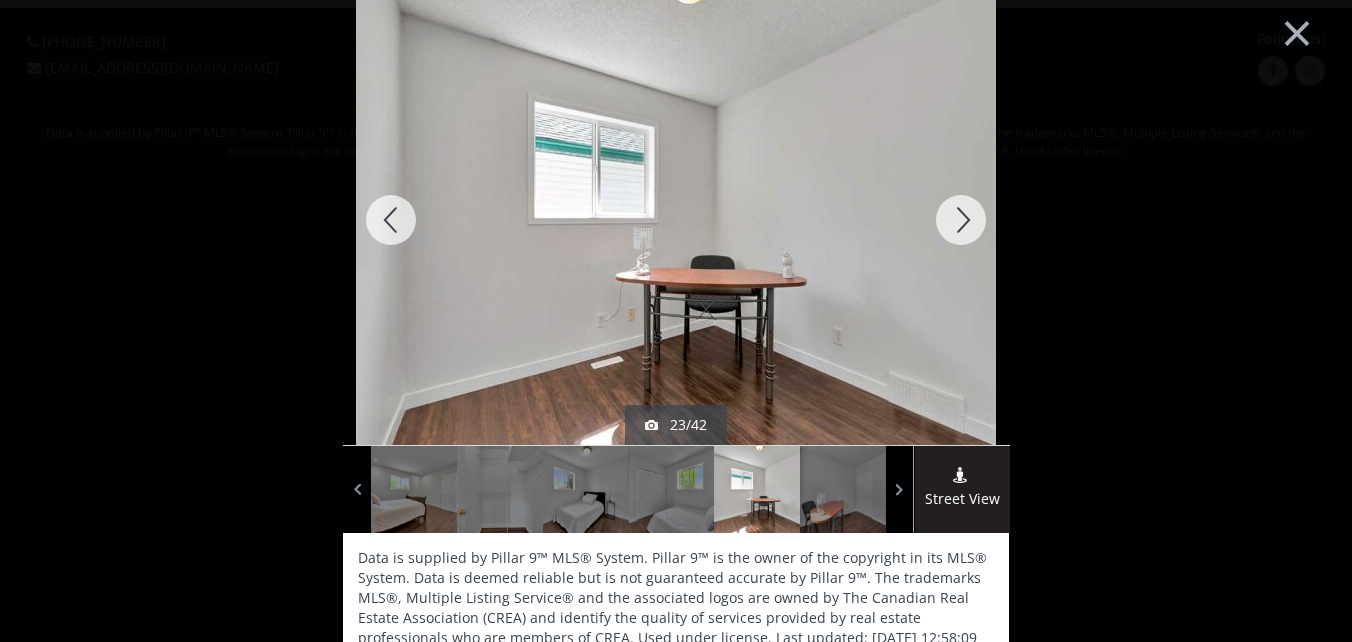 click at bounding box center [961, 220] 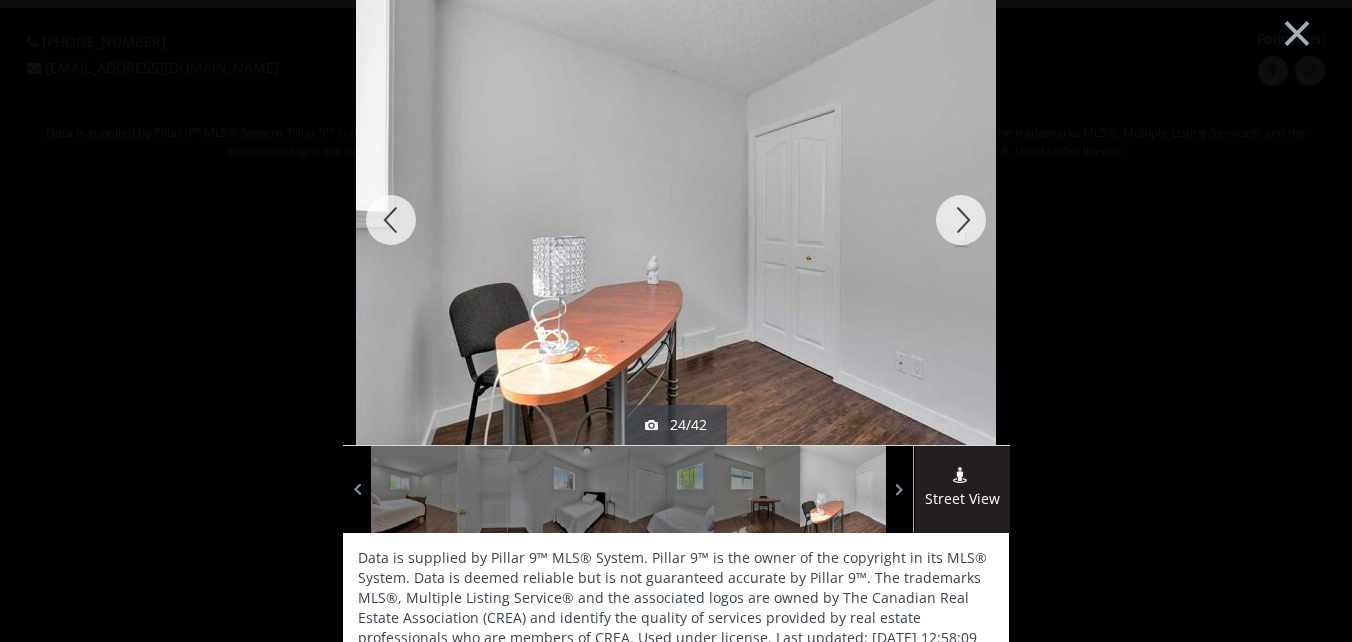click at bounding box center [961, 220] 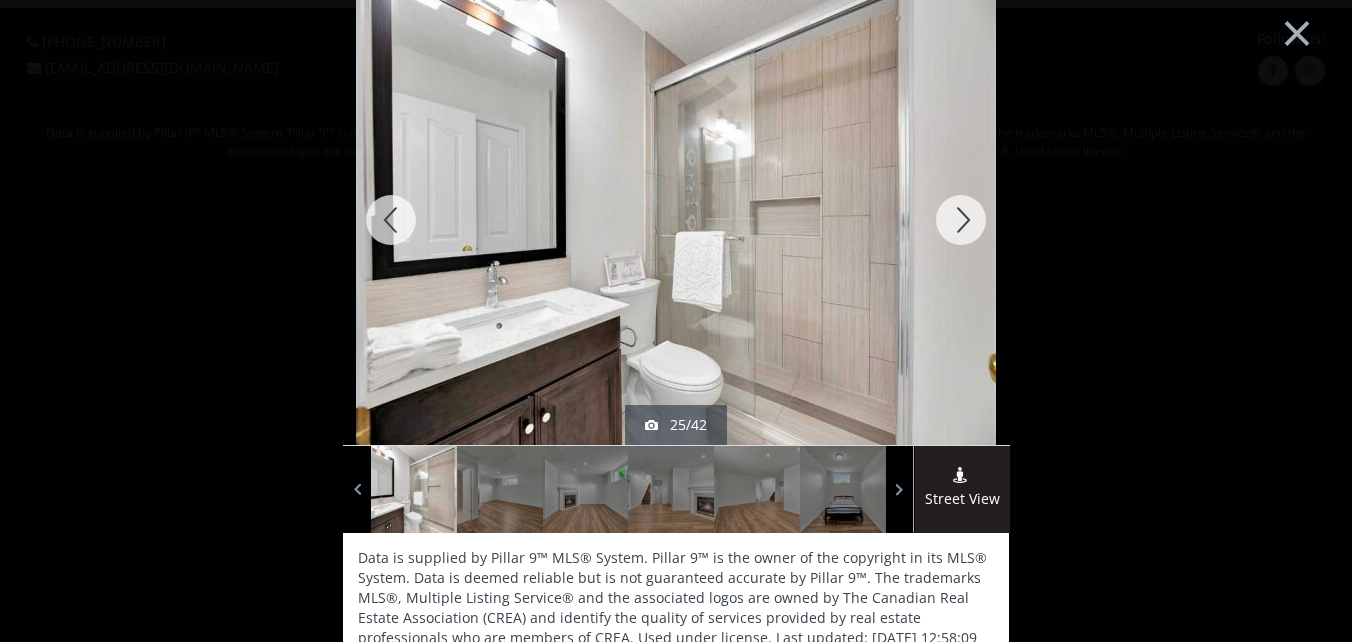click at bounding box center (961, 220) 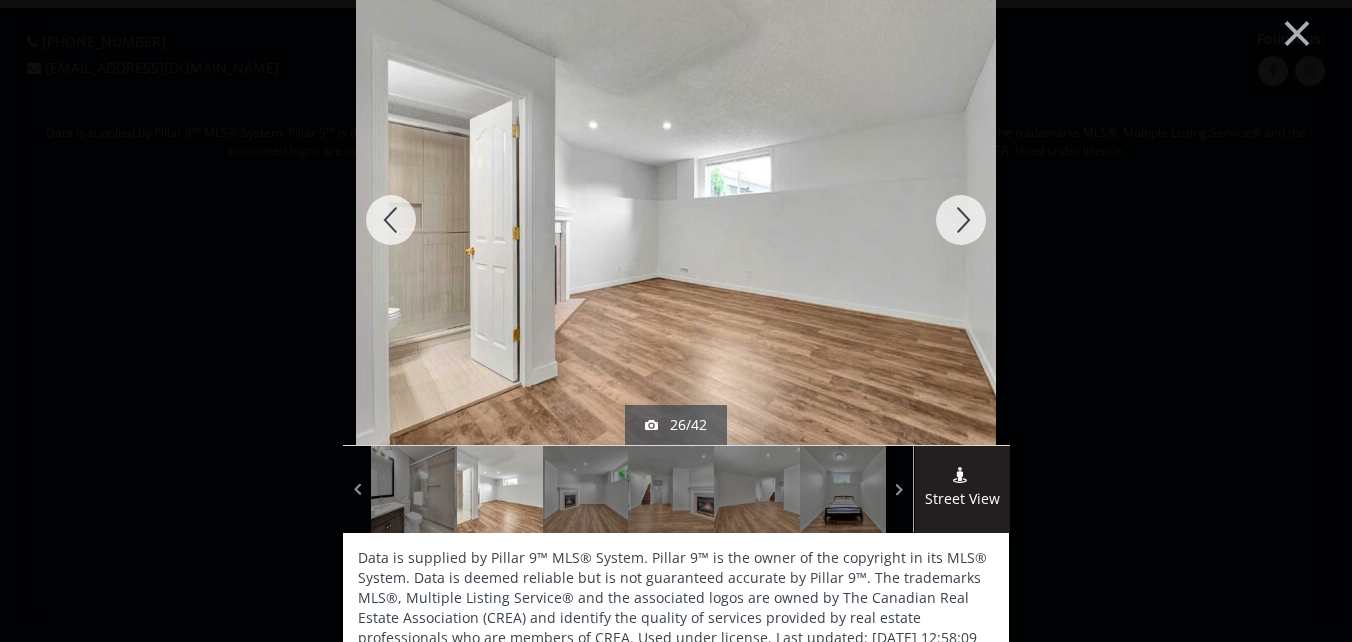click at bounding box center [961, 220] 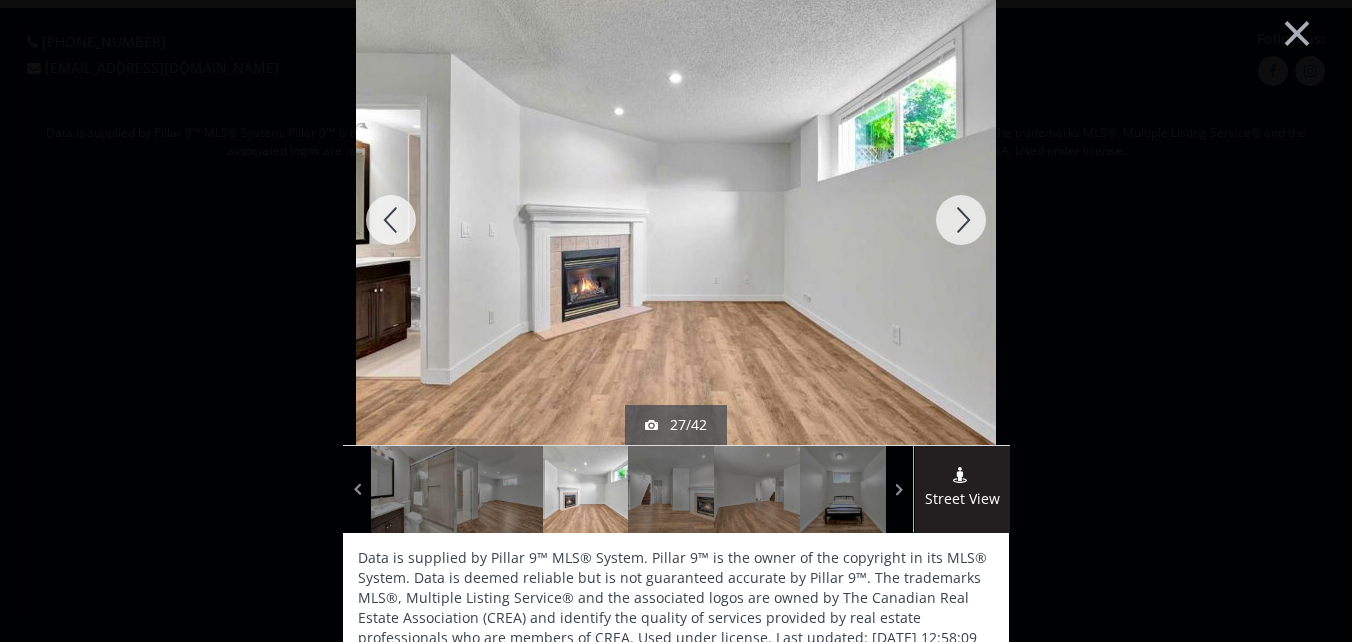 click at bounding box center [961, 220] 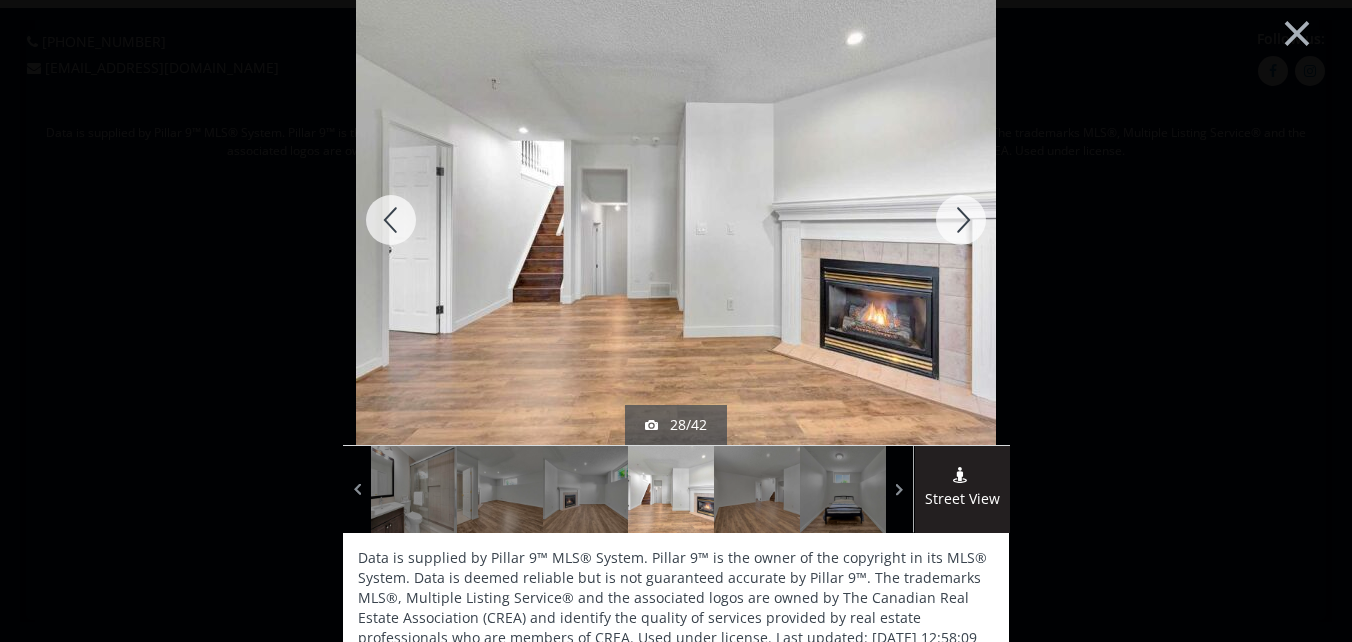 click at bounding box center [961, 220] 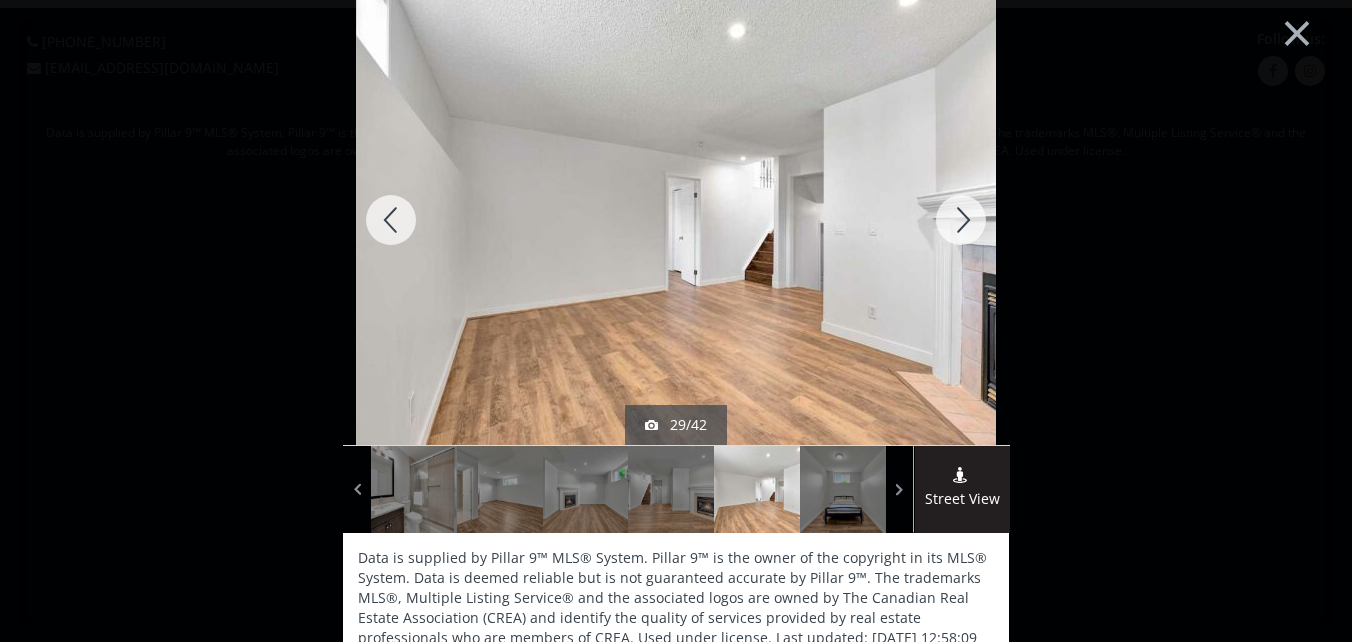 click at bounding box center [961, 220] 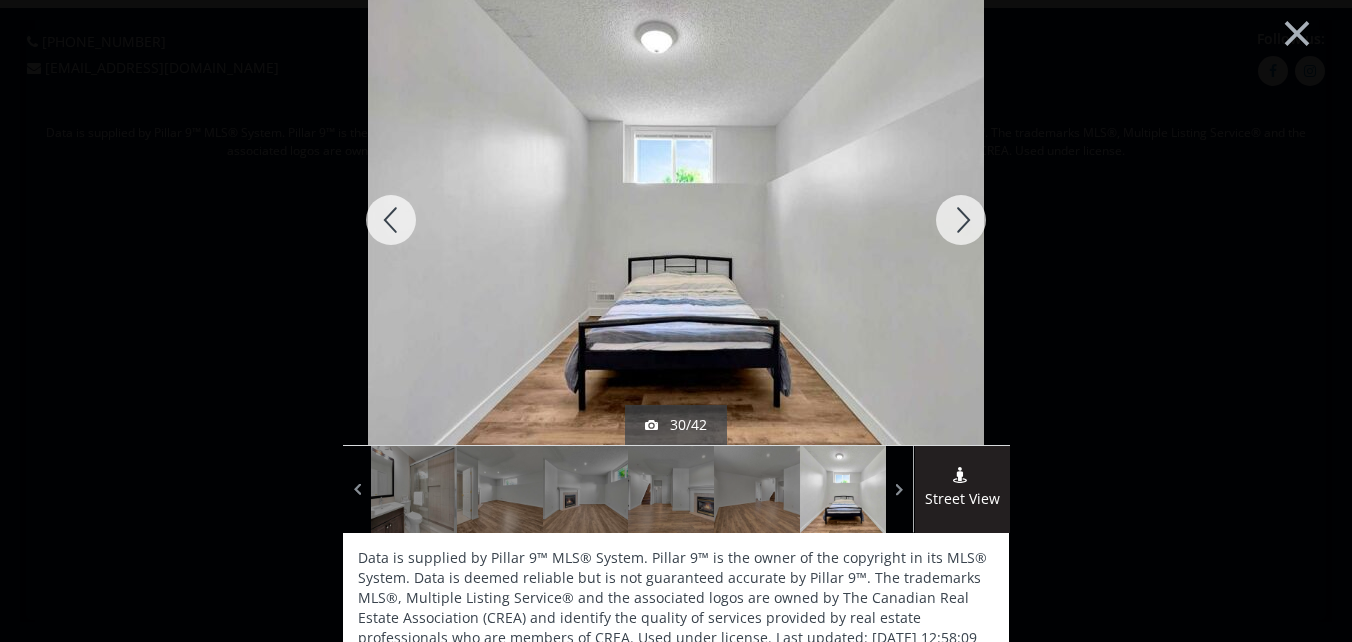 click at bounding box center [961, 220] 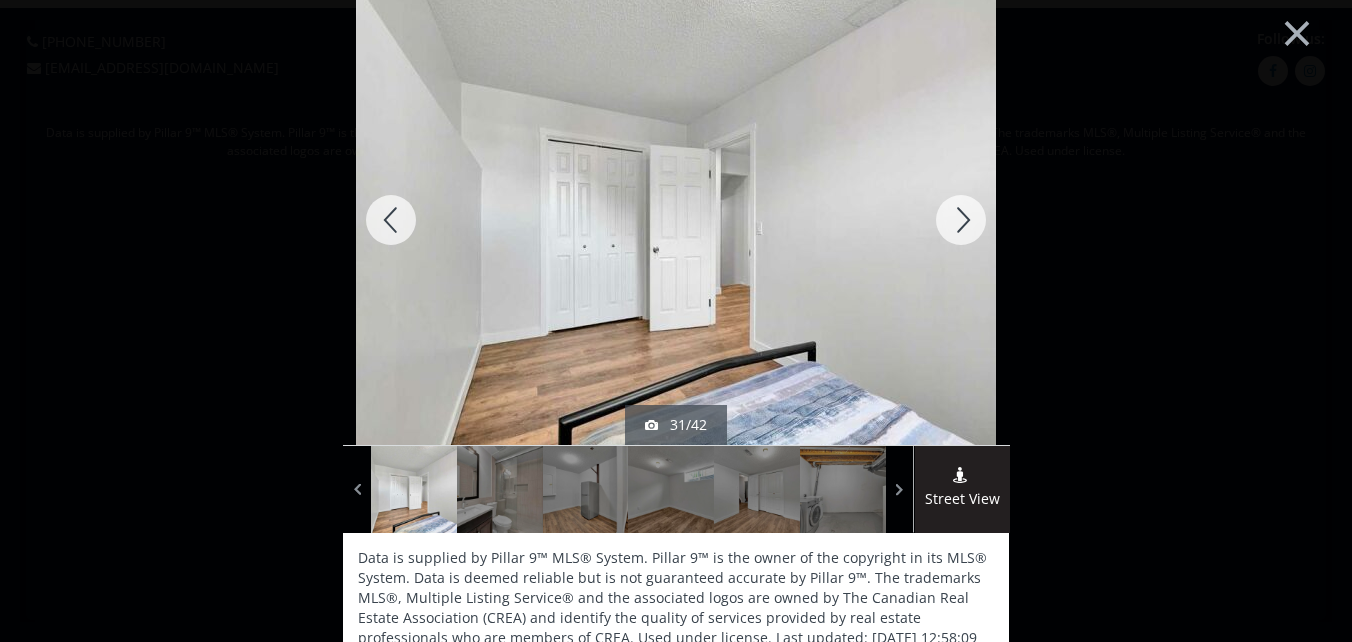 click at bounding box center [961, 220] 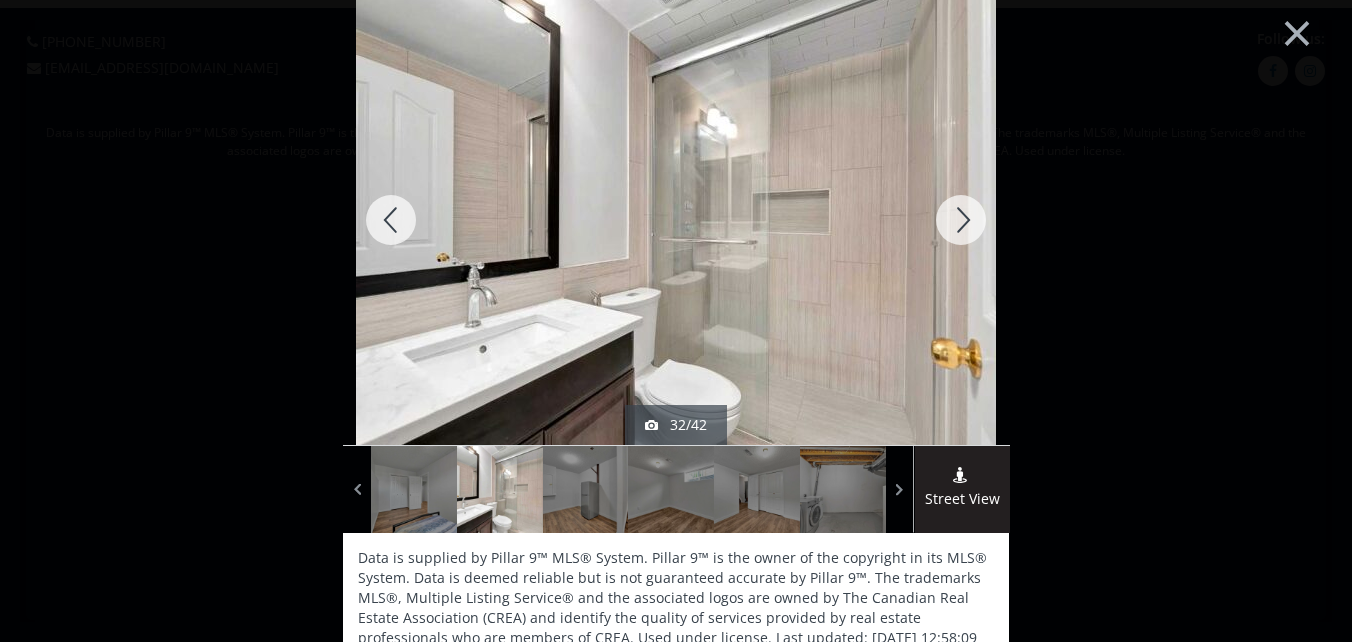 click at bounding box center [961, 220] 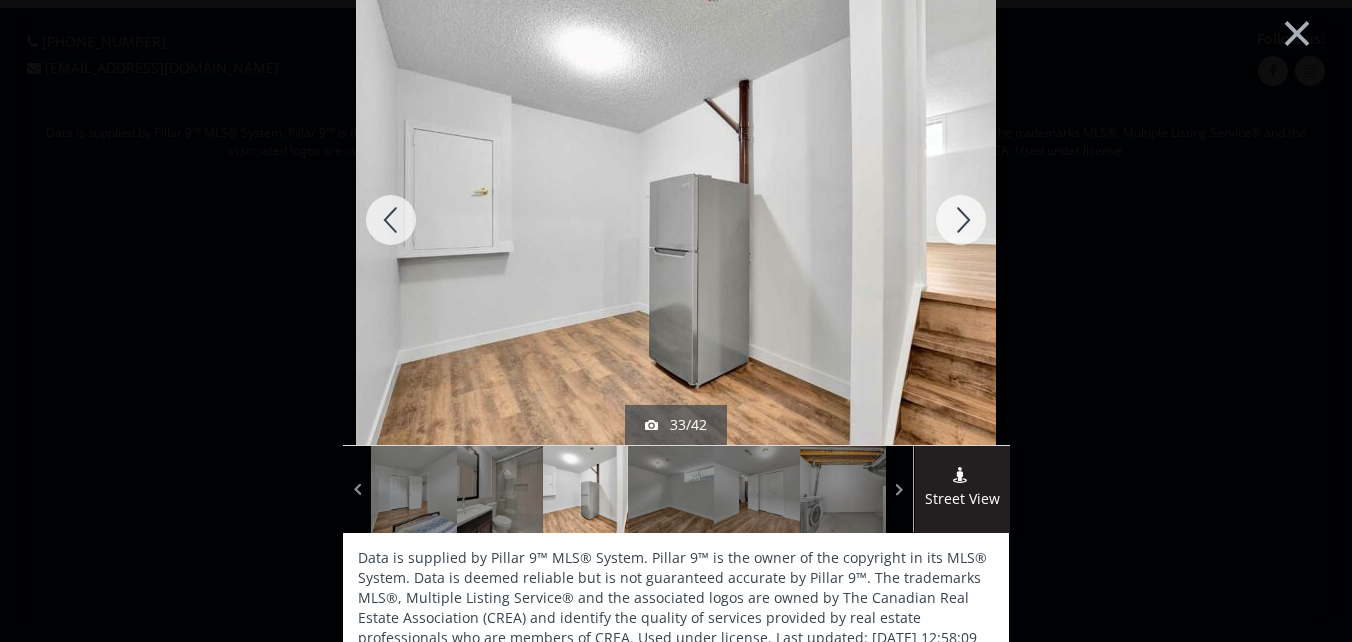 click at bounding box center [961, 220] 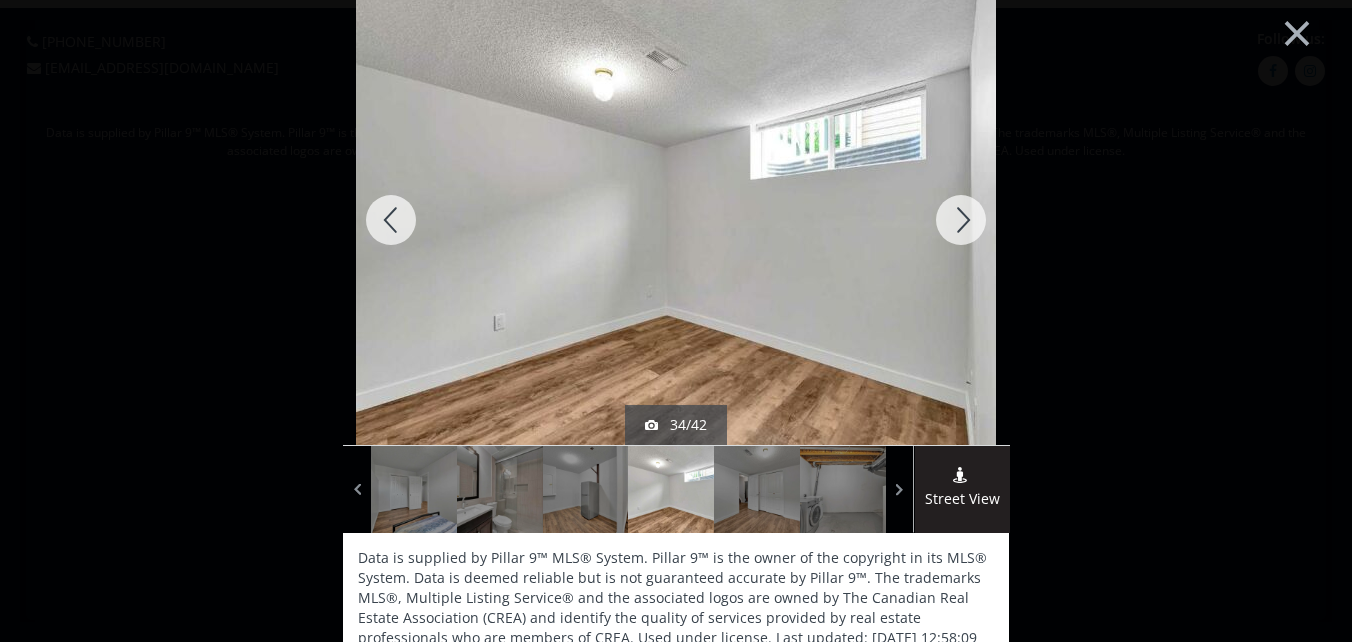 click at bounding box center [961, 220] 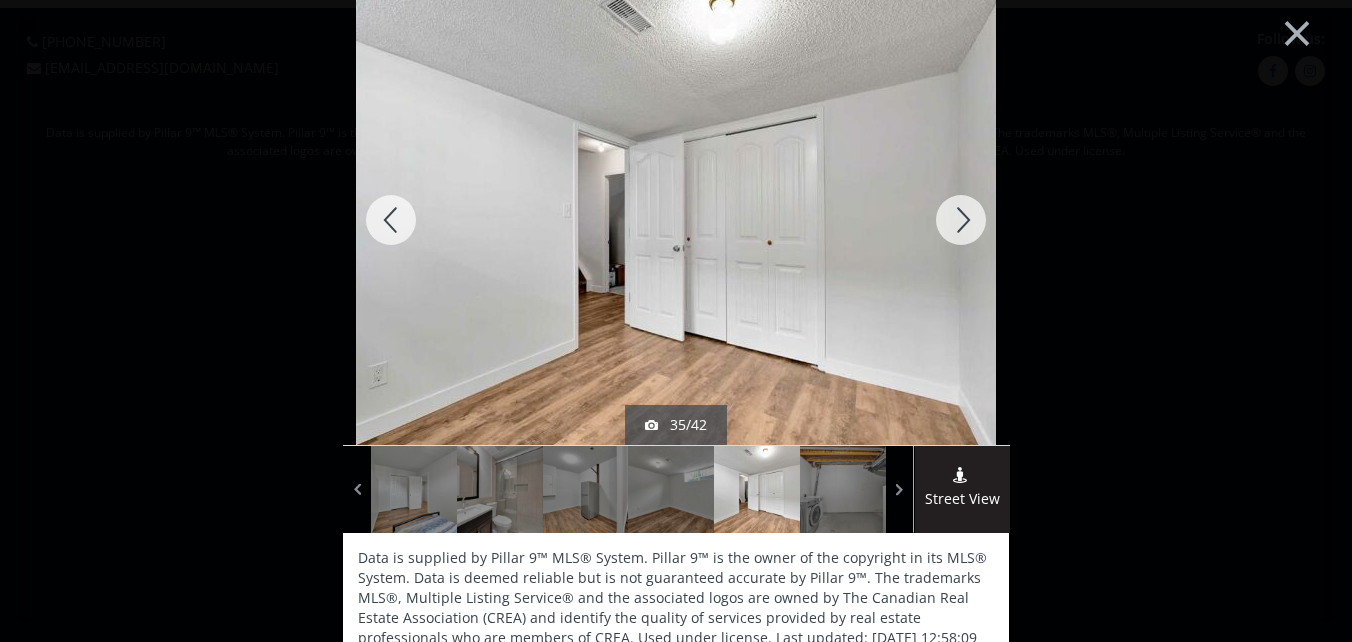 click at bounding box center (961, 220) 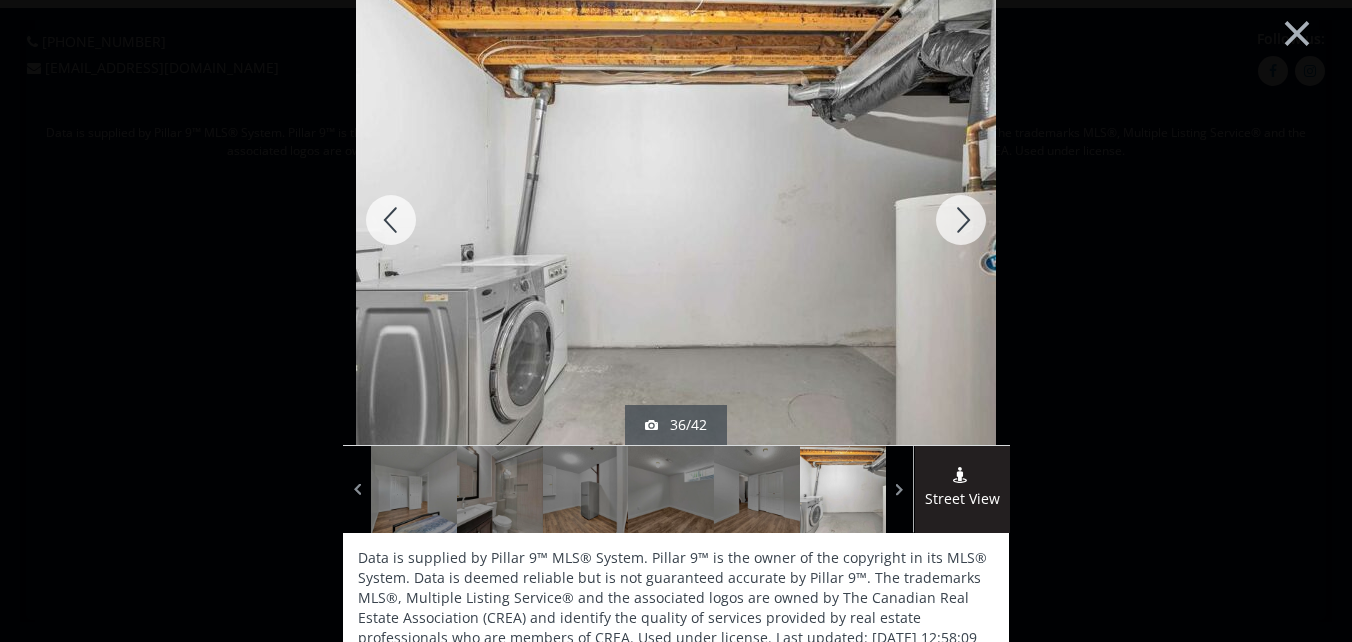 click at bounding box center (961, 220) 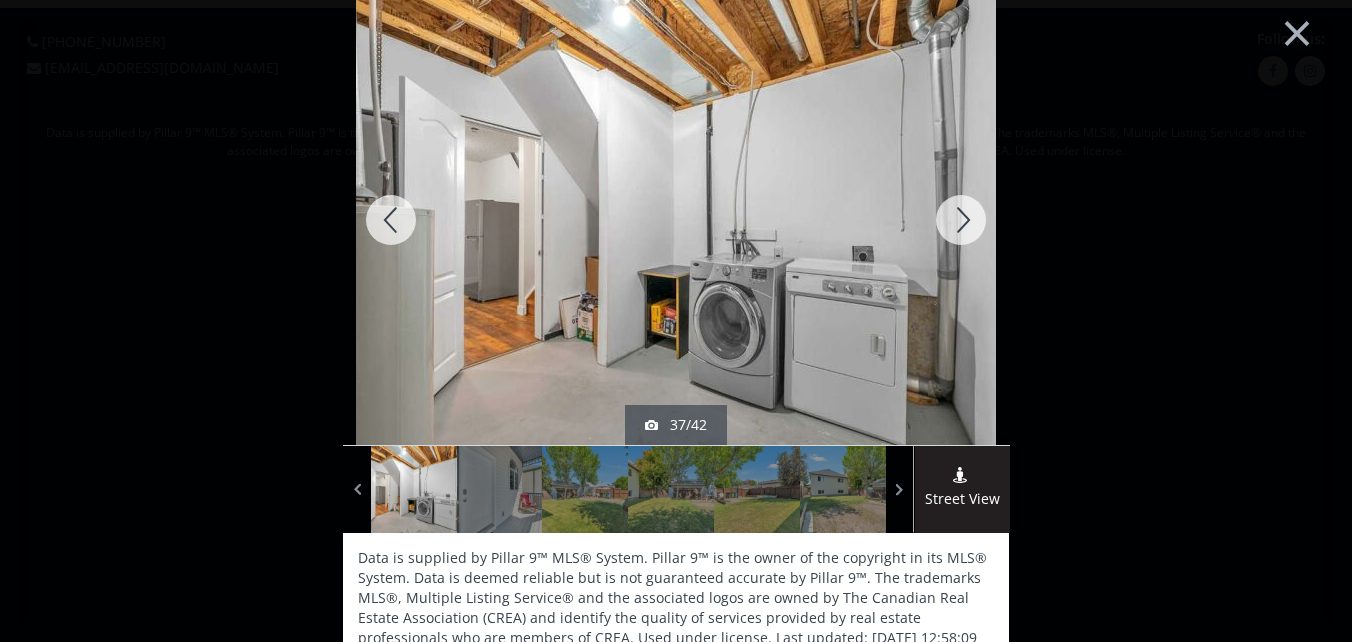 click at bounding box center [961, 220] 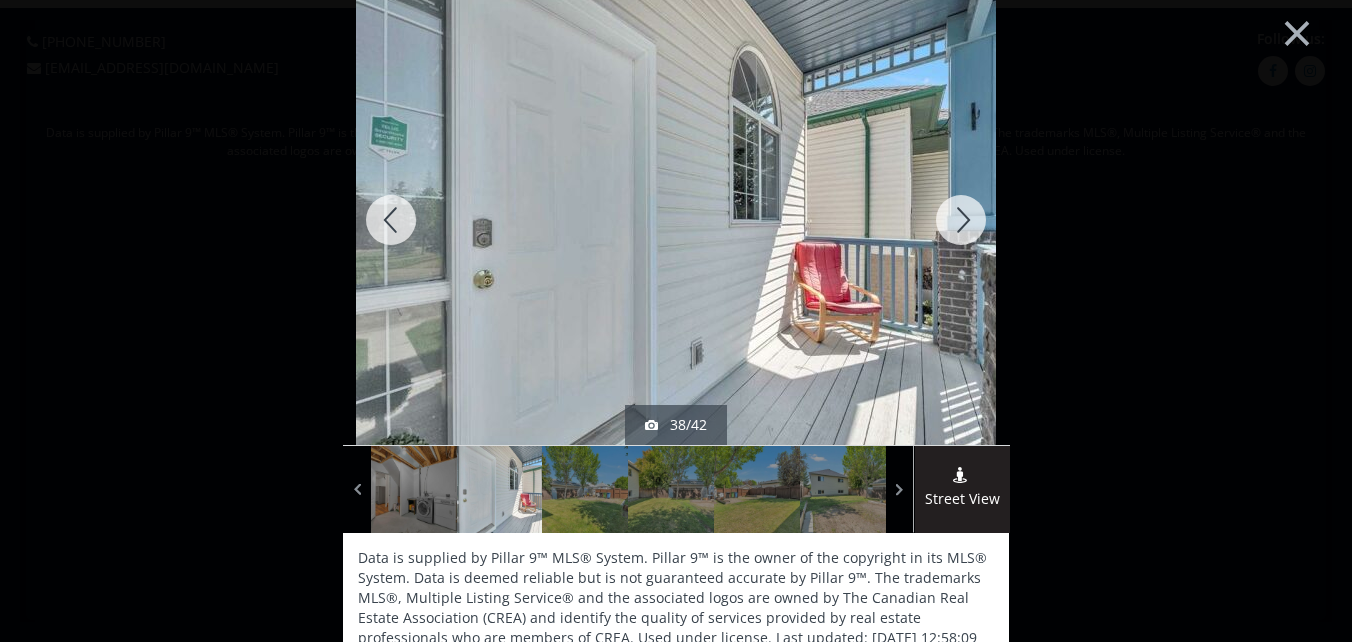 click at bounding box center (961, 220) 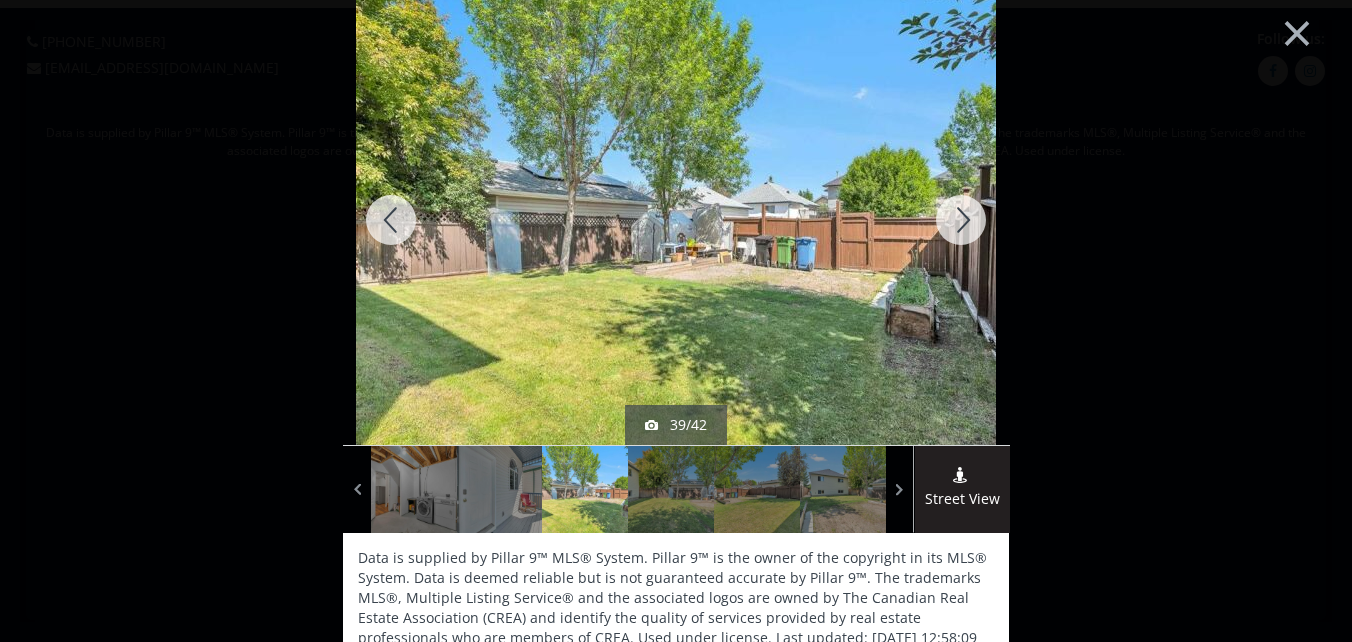 click at bounding box center [961, 220] 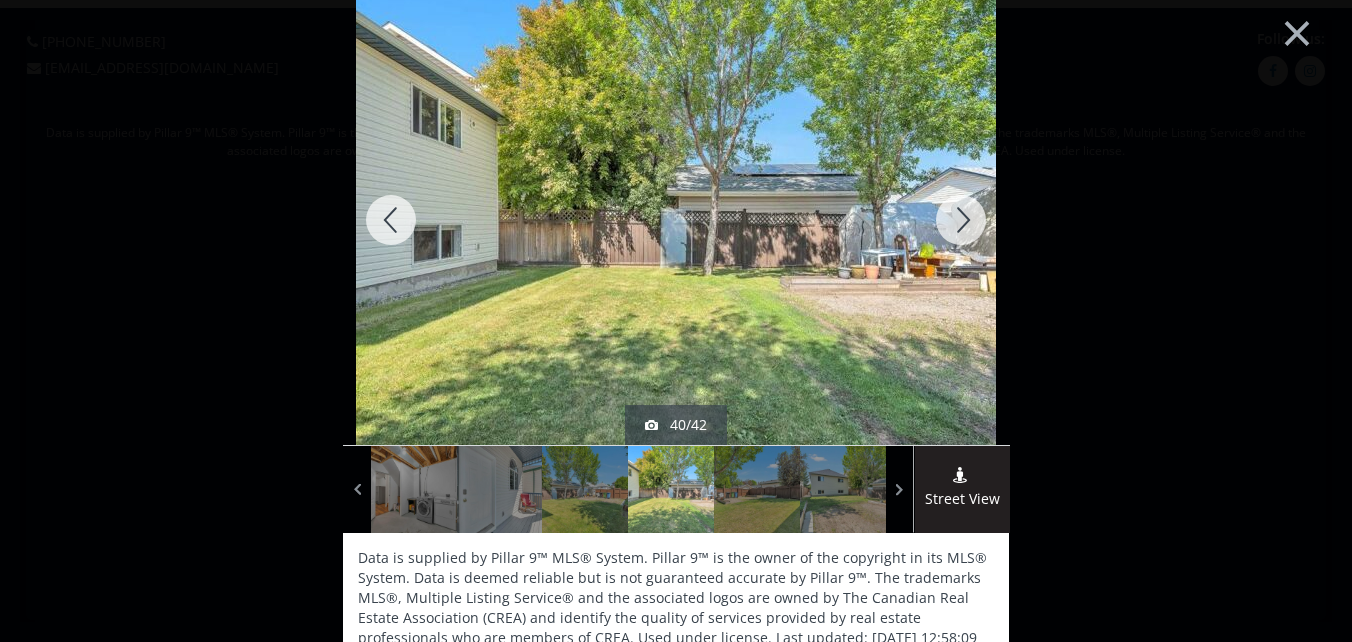 click at bounding box center (961, 220) 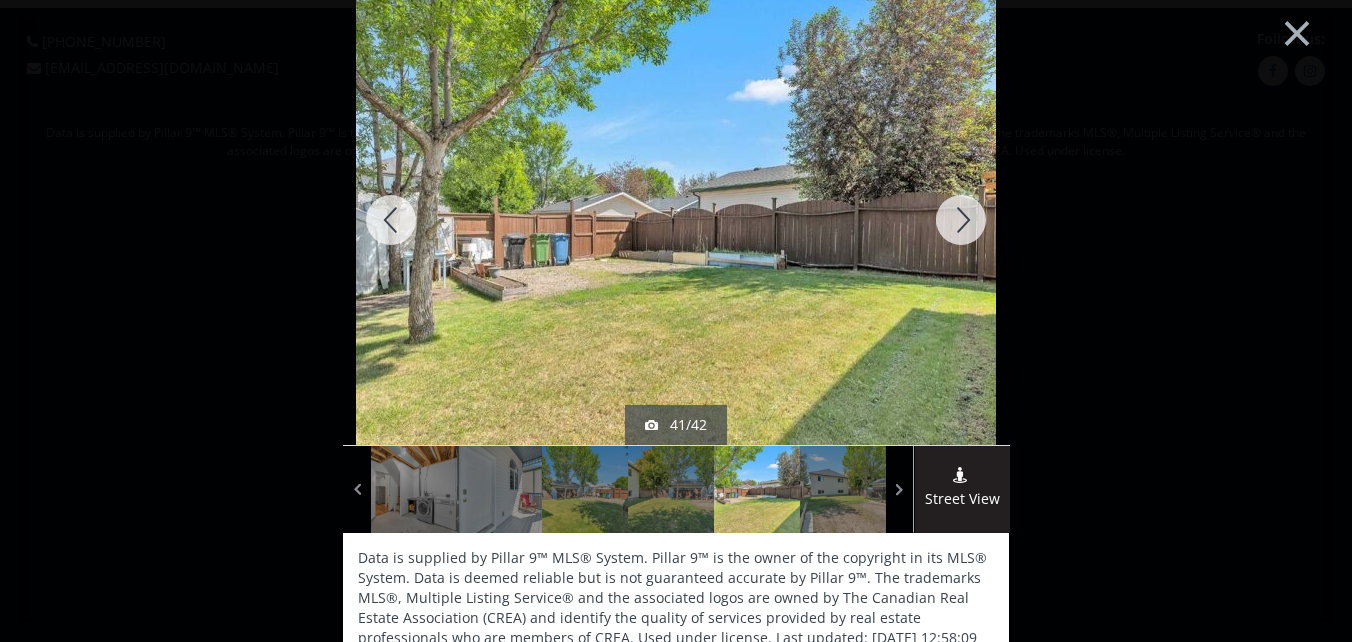 click at bounding box center (961, 220) 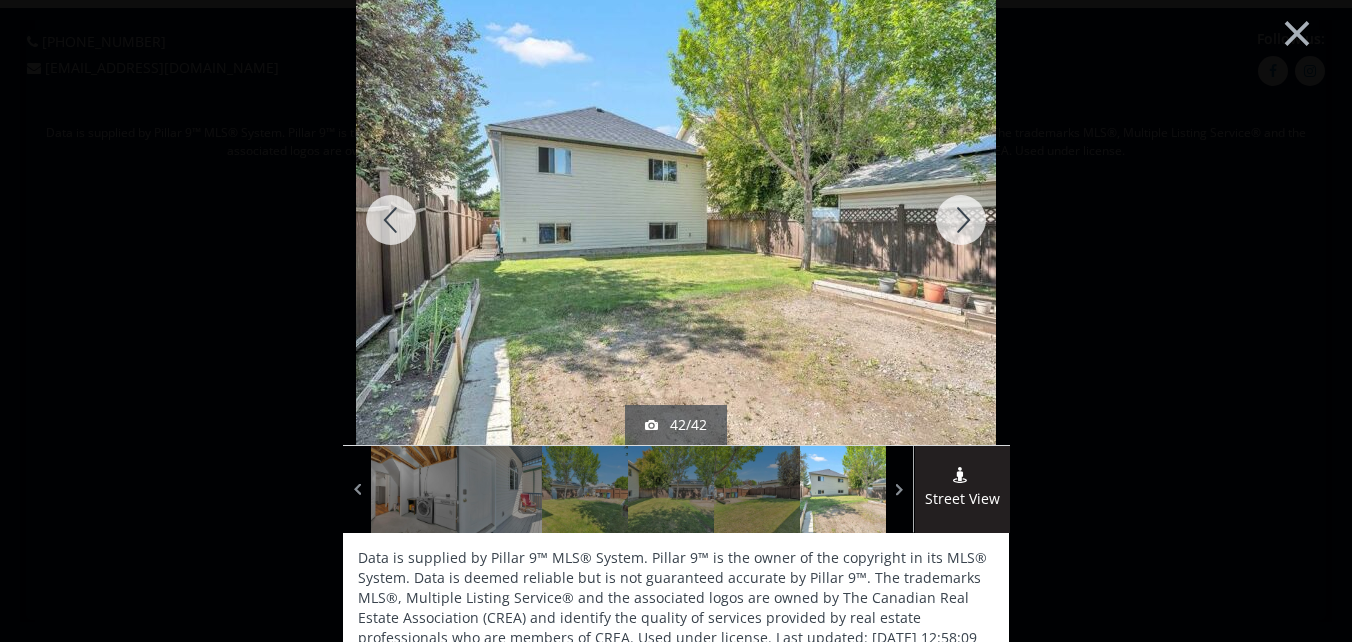 click at bounding box center [961, 220] 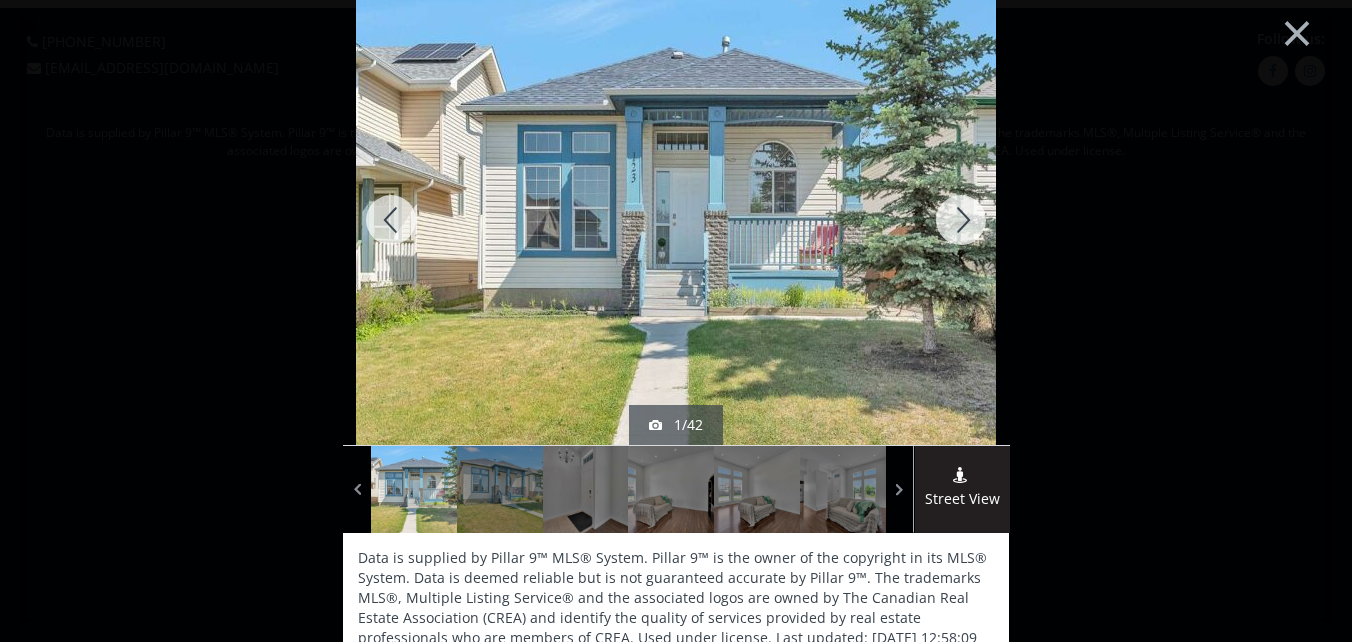 click at bounding box center (961, 220) 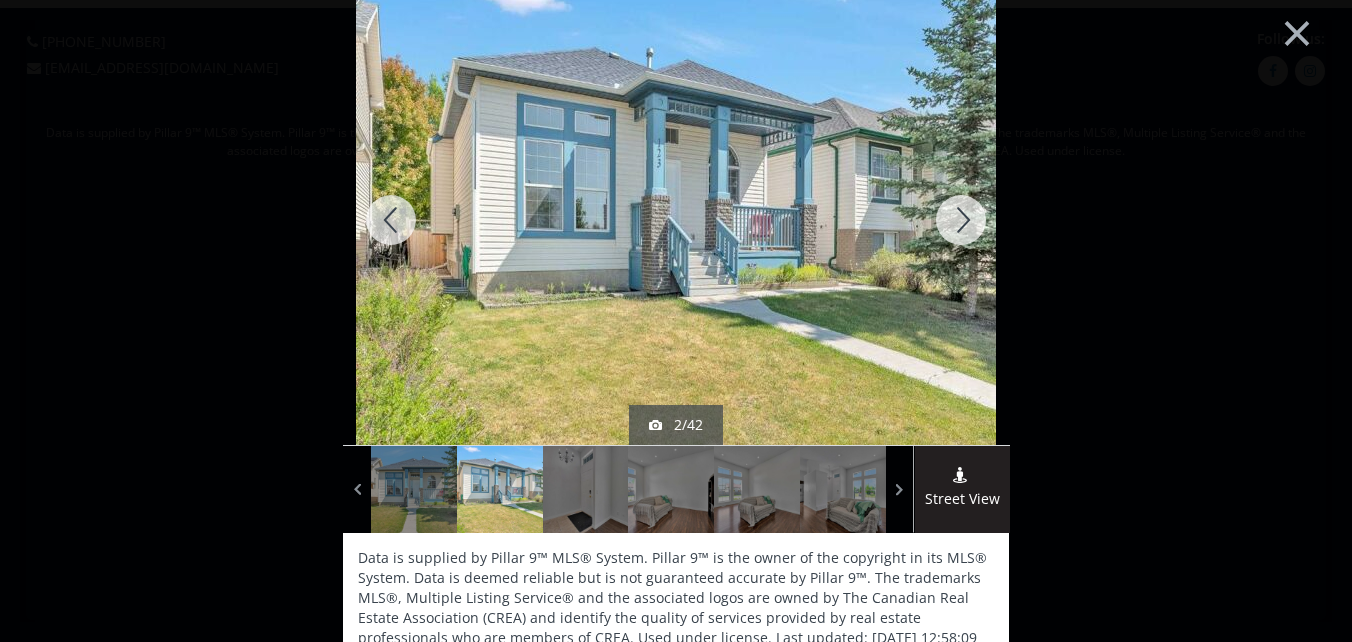 click at bounding box center (961, 220) 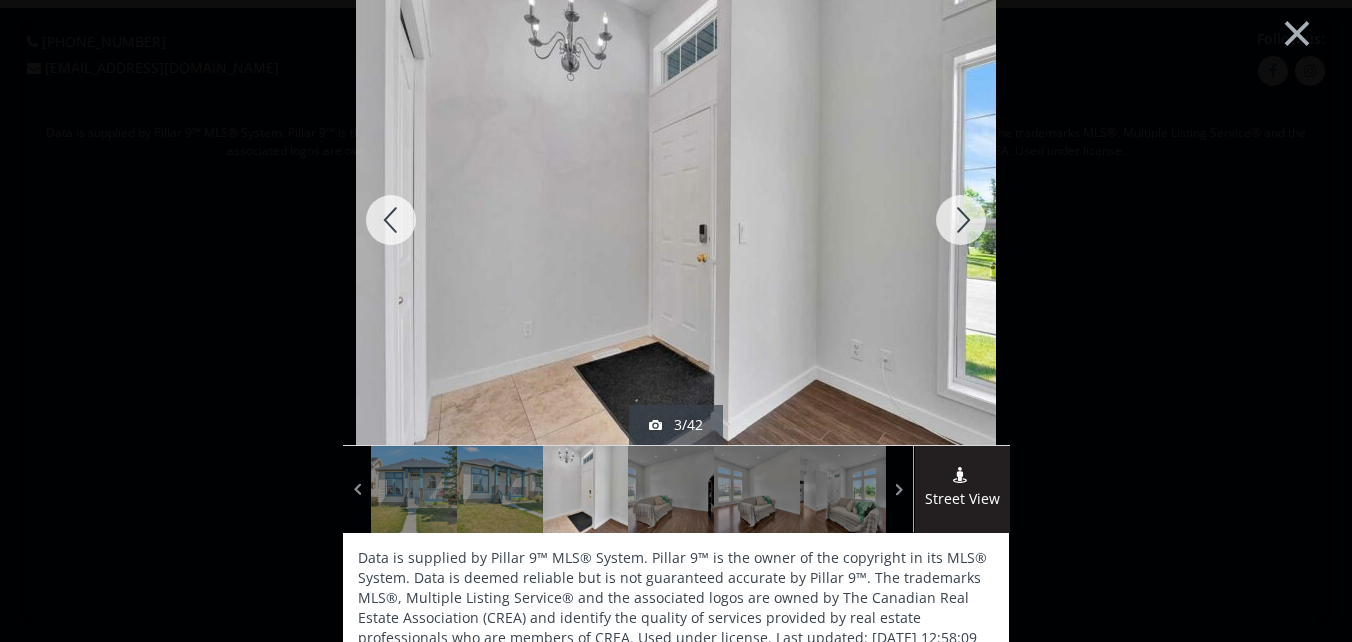 click at bounding box center (961, 220) 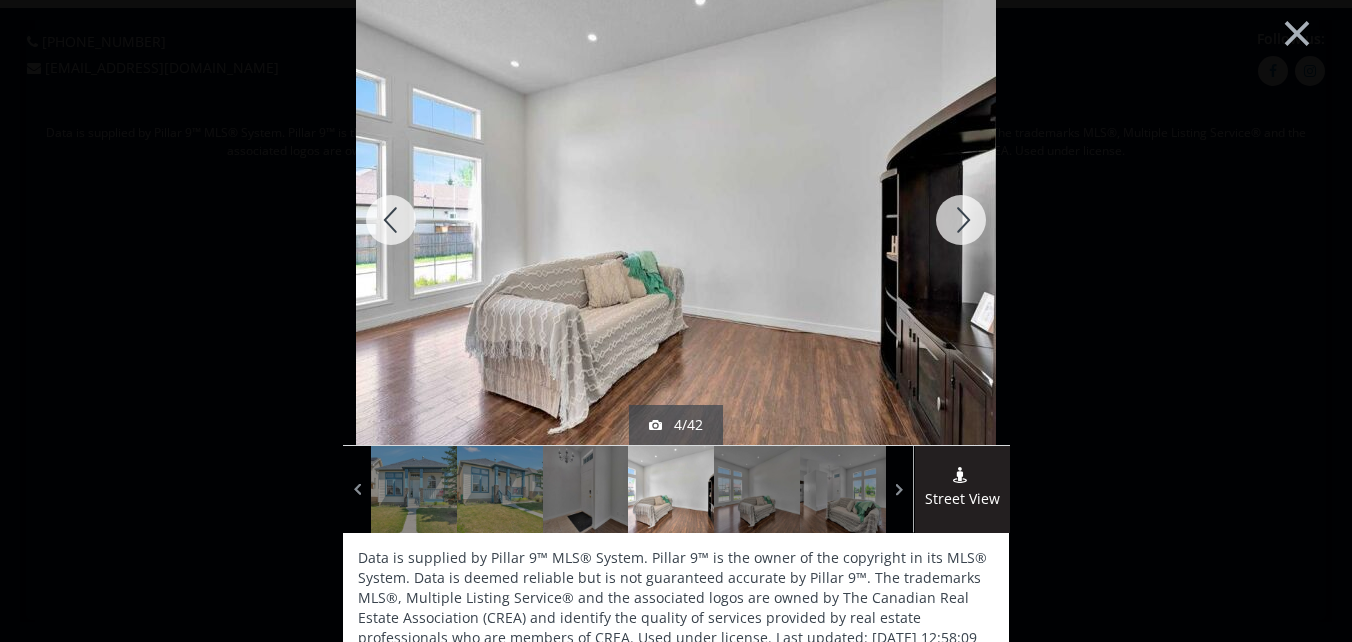click at bounding box center [961, 220] 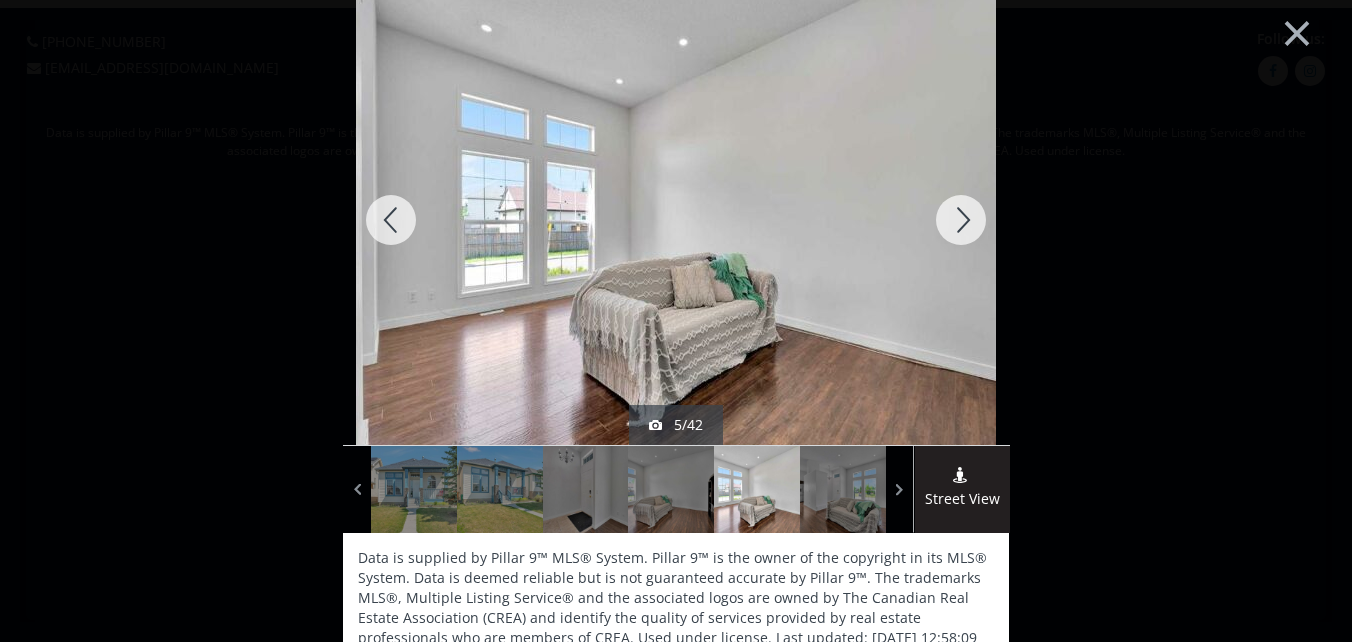 click at bounding box center [961, 220] 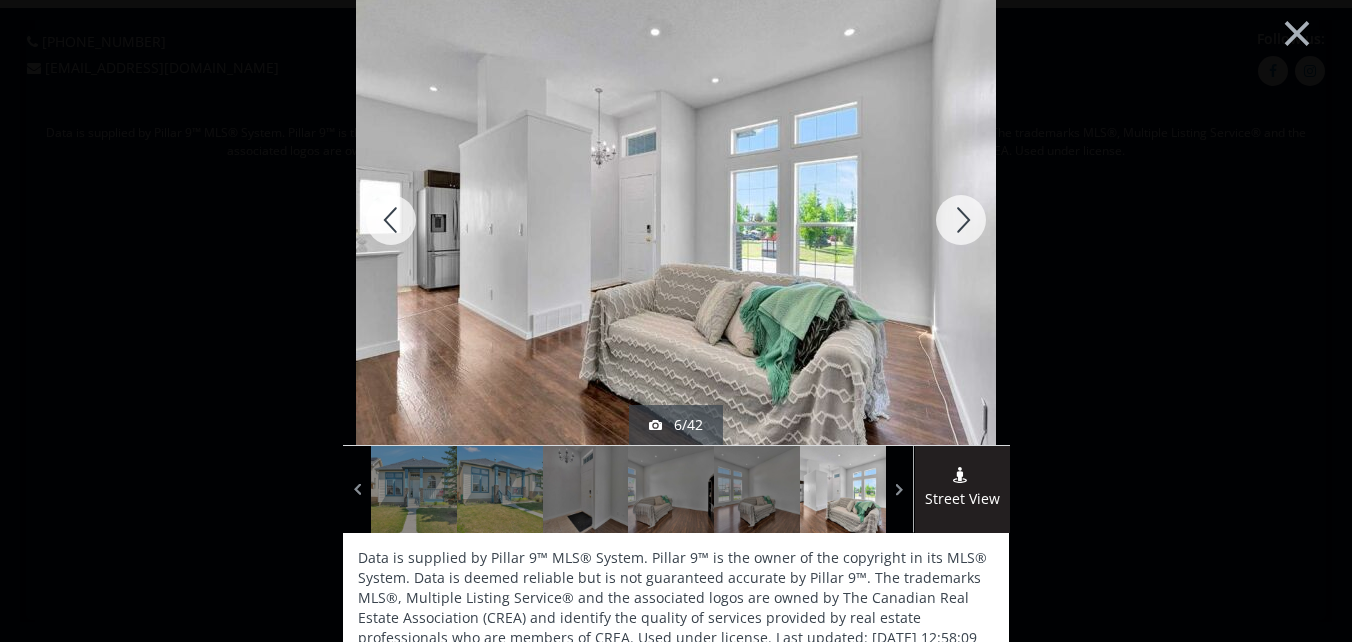 click at bounding box center (391, 220) 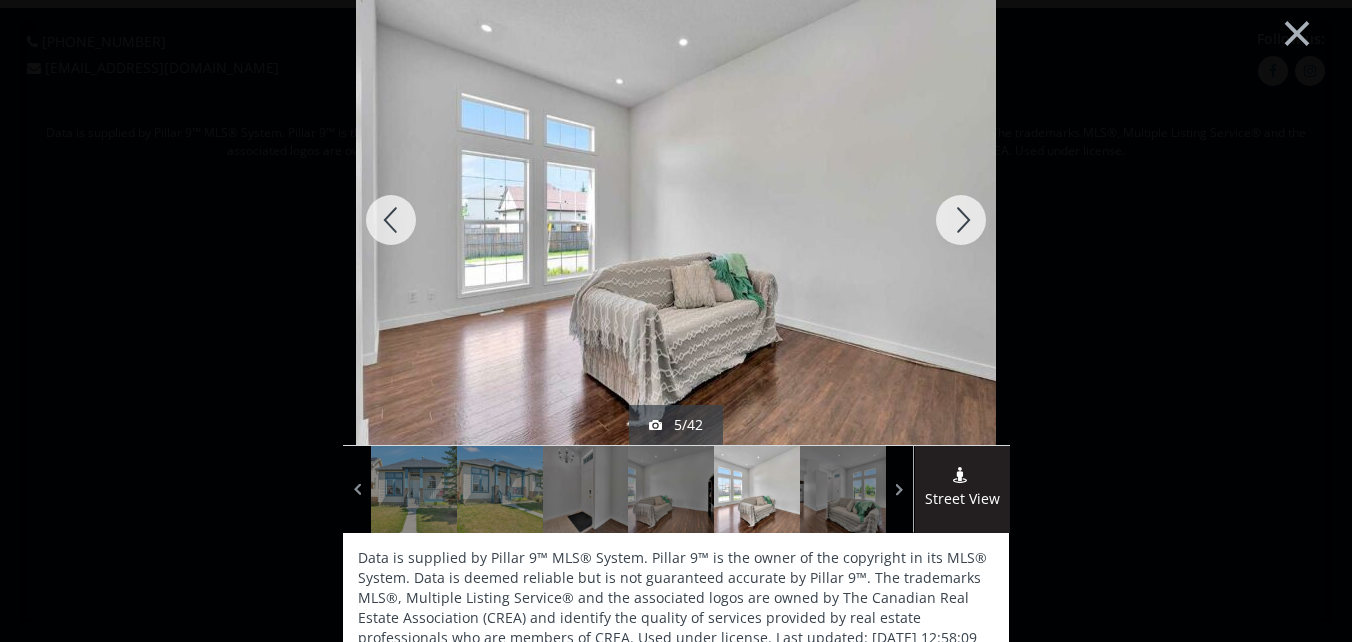 click at bounding box center [391, 220] 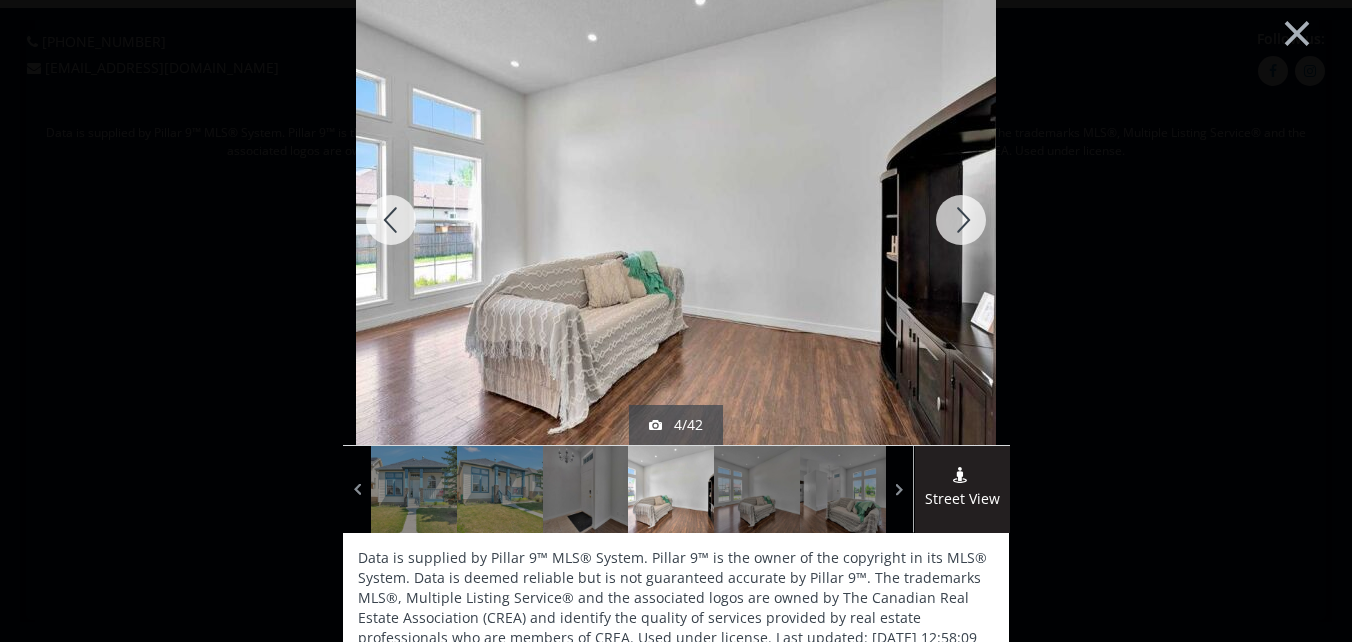 click at bounding box center [391, 220] 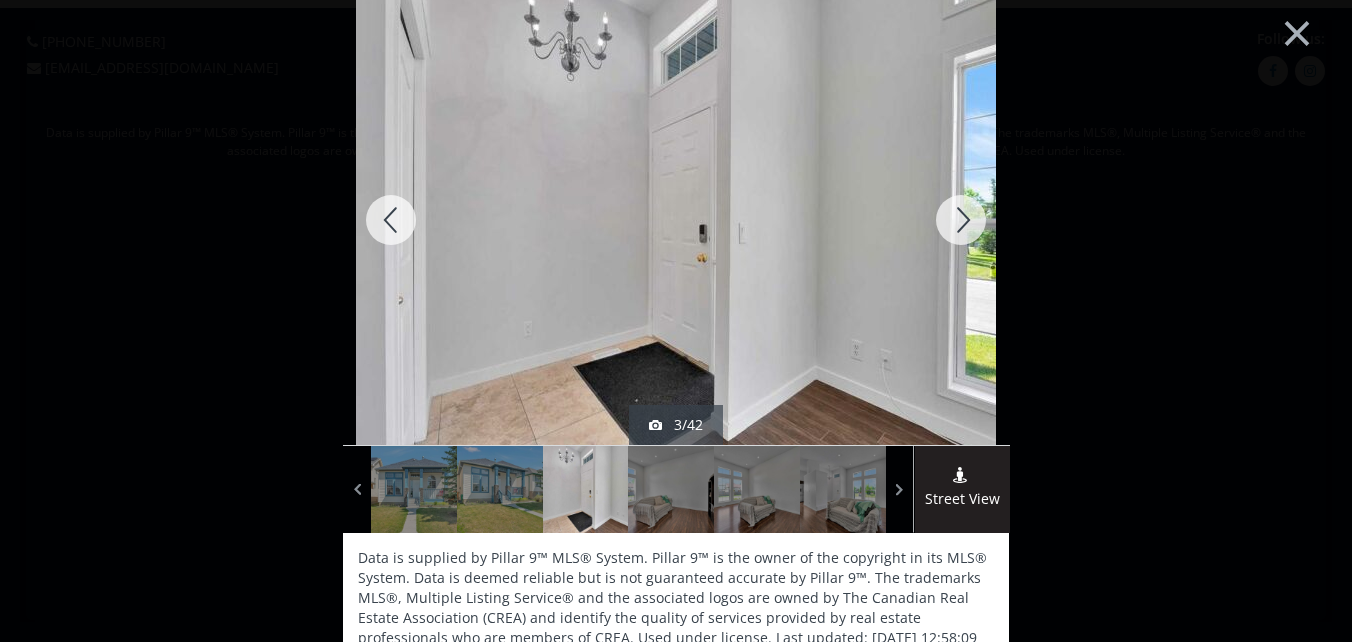 click at bounding box center (391, 220) 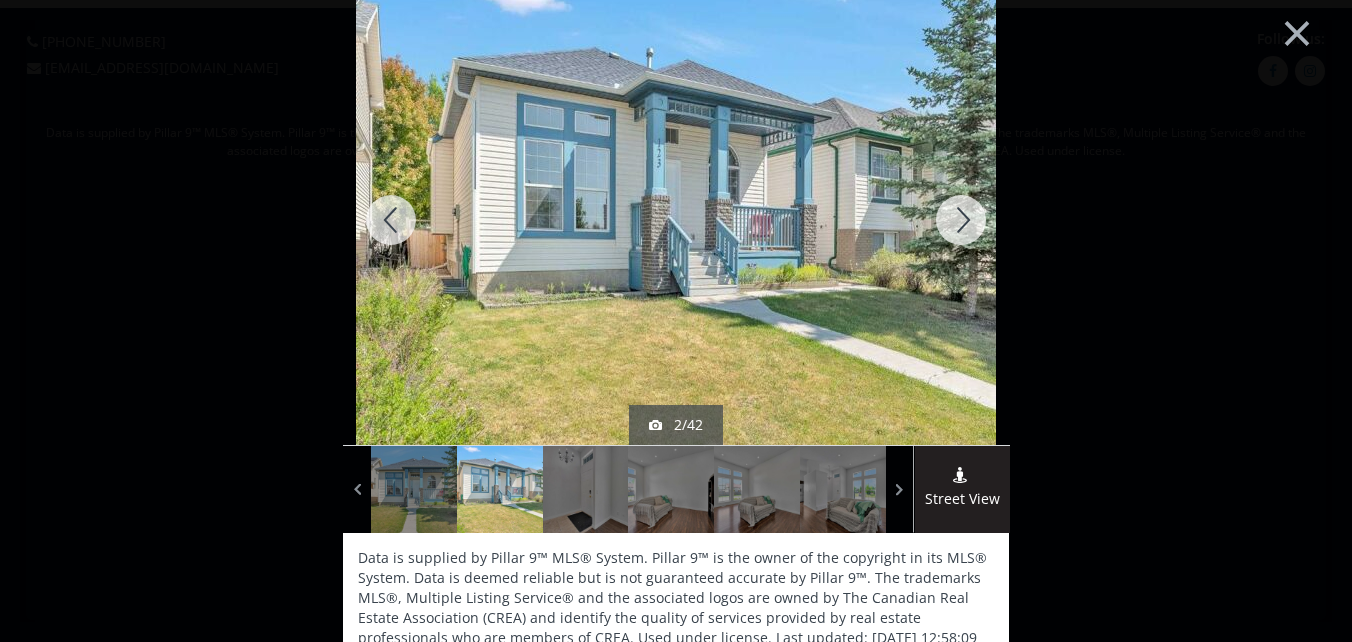 click at bounding box center (391, 220) 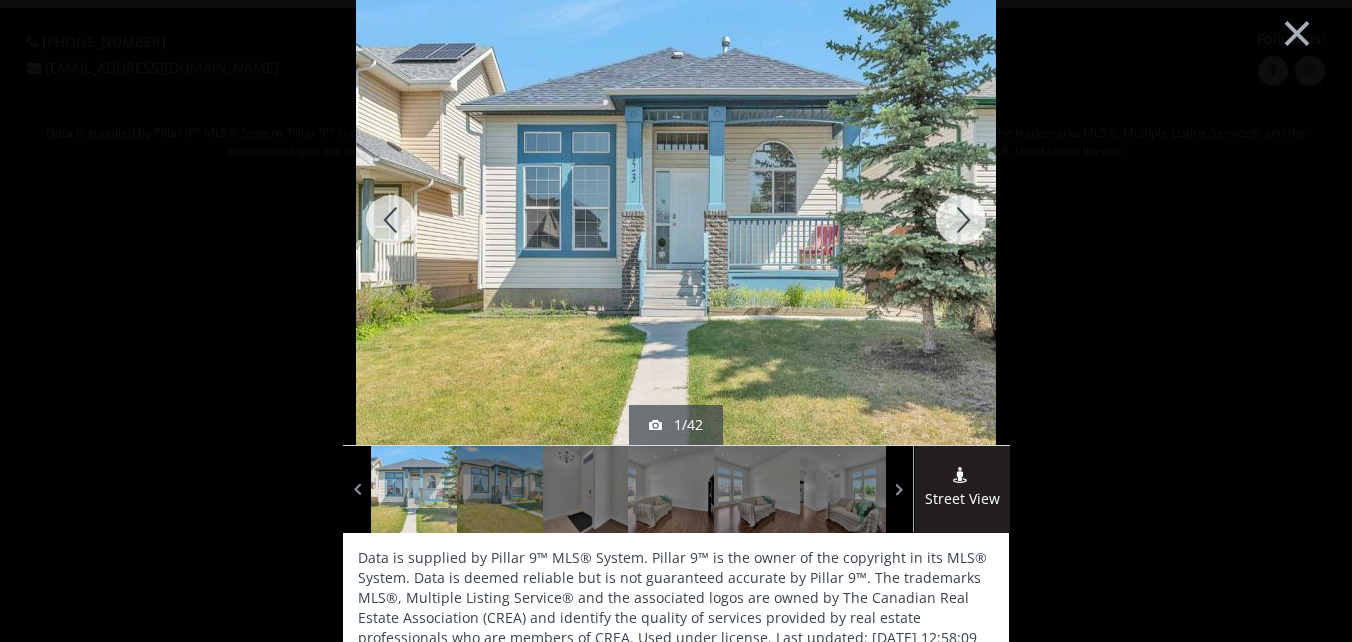 click at bounding box center [391, 220] 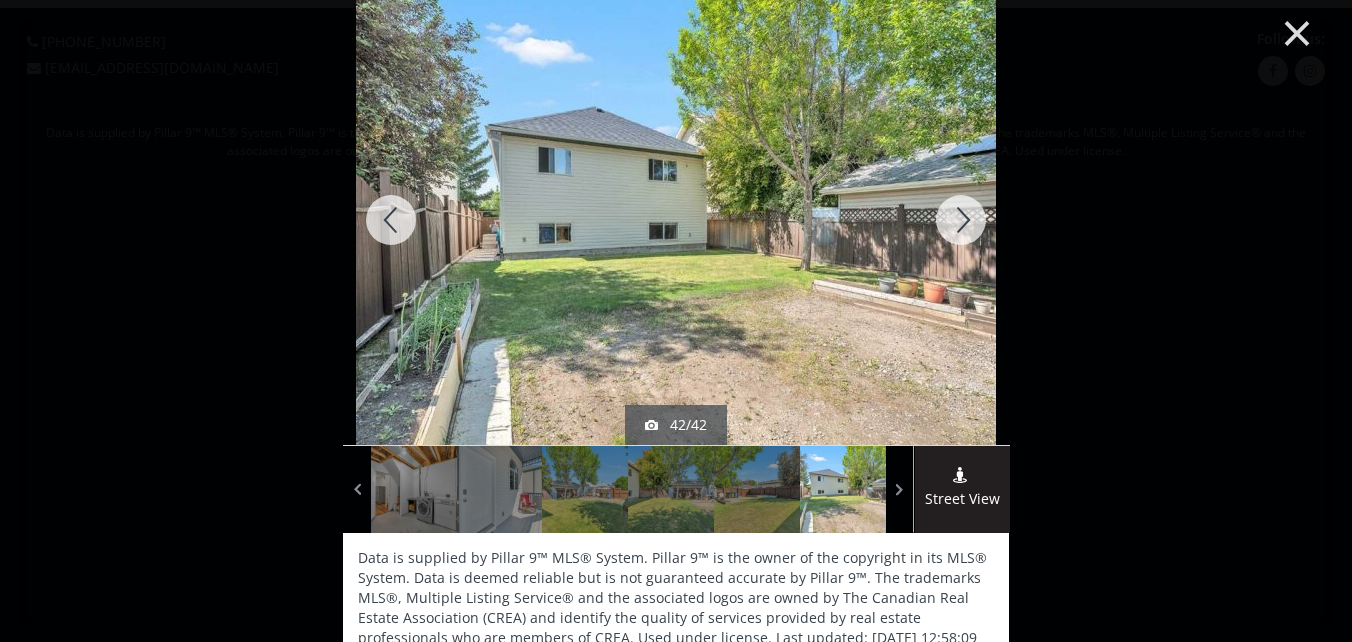 click on "×" at bounding box center (1297, 31) 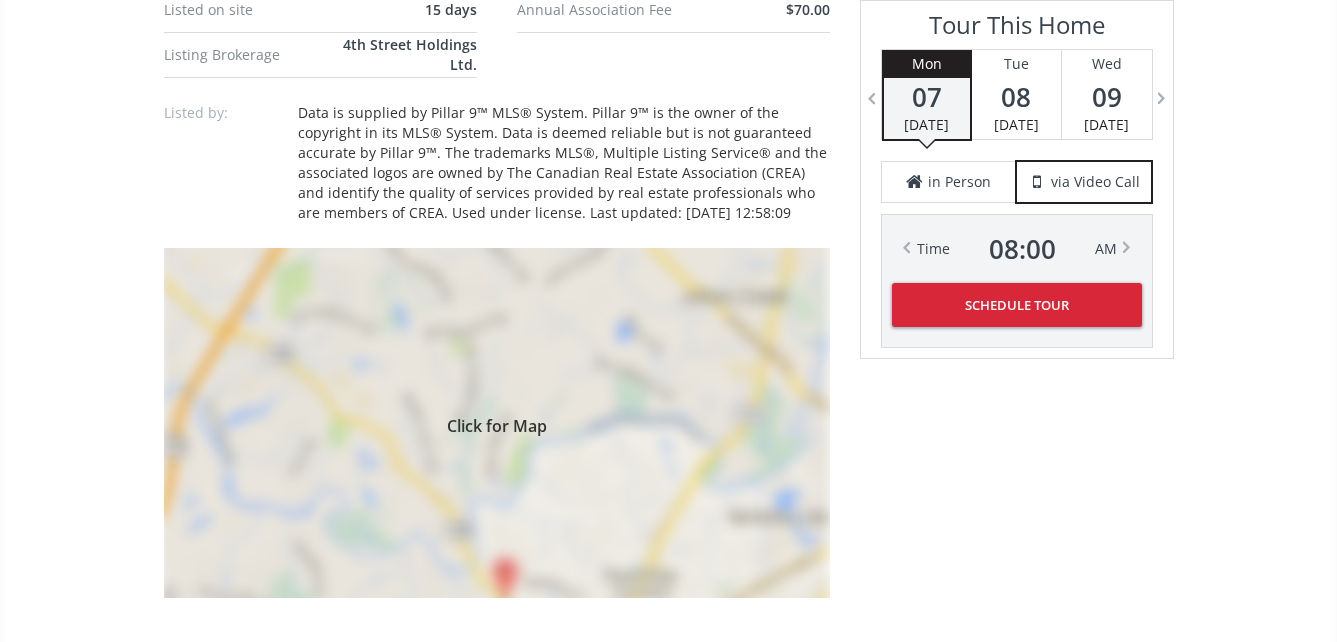 scroll, scrollTop: 1600, scrollLeft: 0, axis: vertical 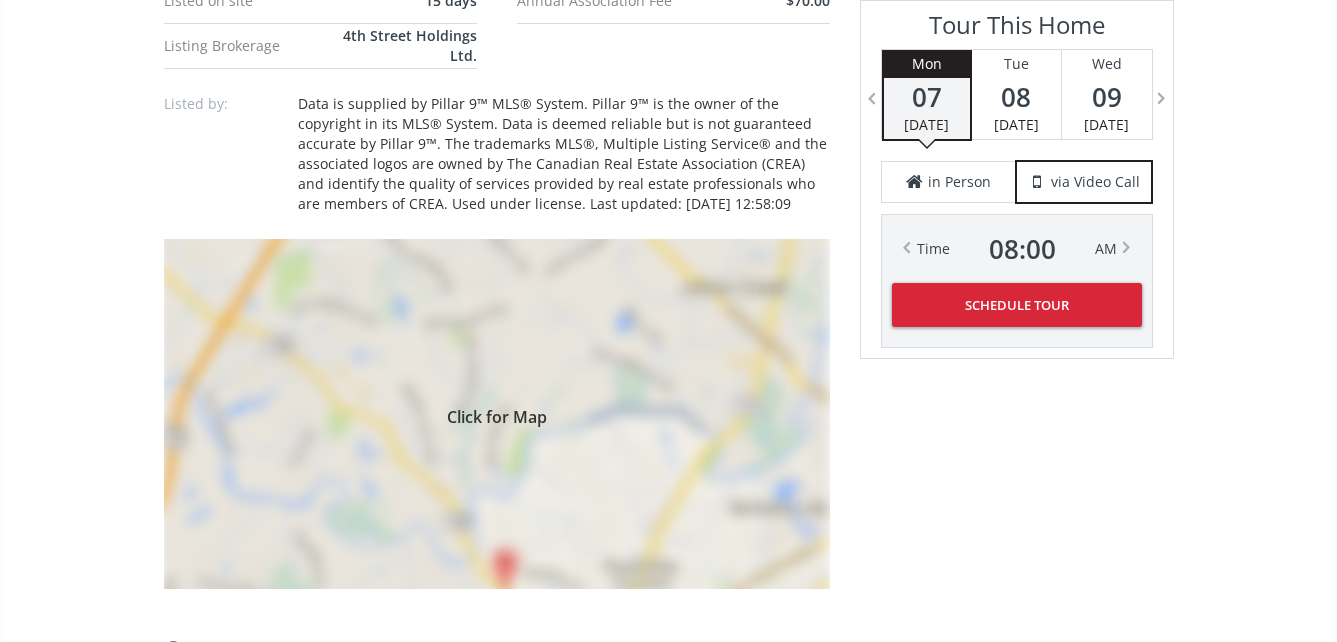 click on "Click for Map" at bounding box center [497, 414] 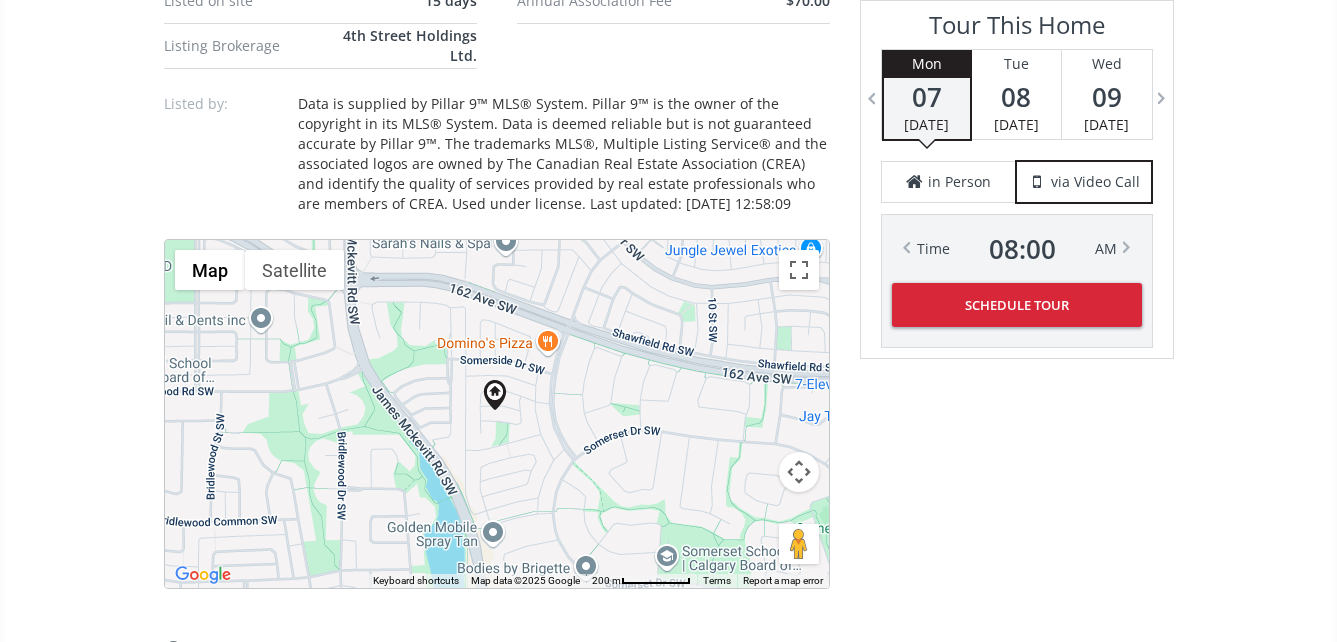 click on "To navigate, press the arrow keys." at bounding box center (497, 414) 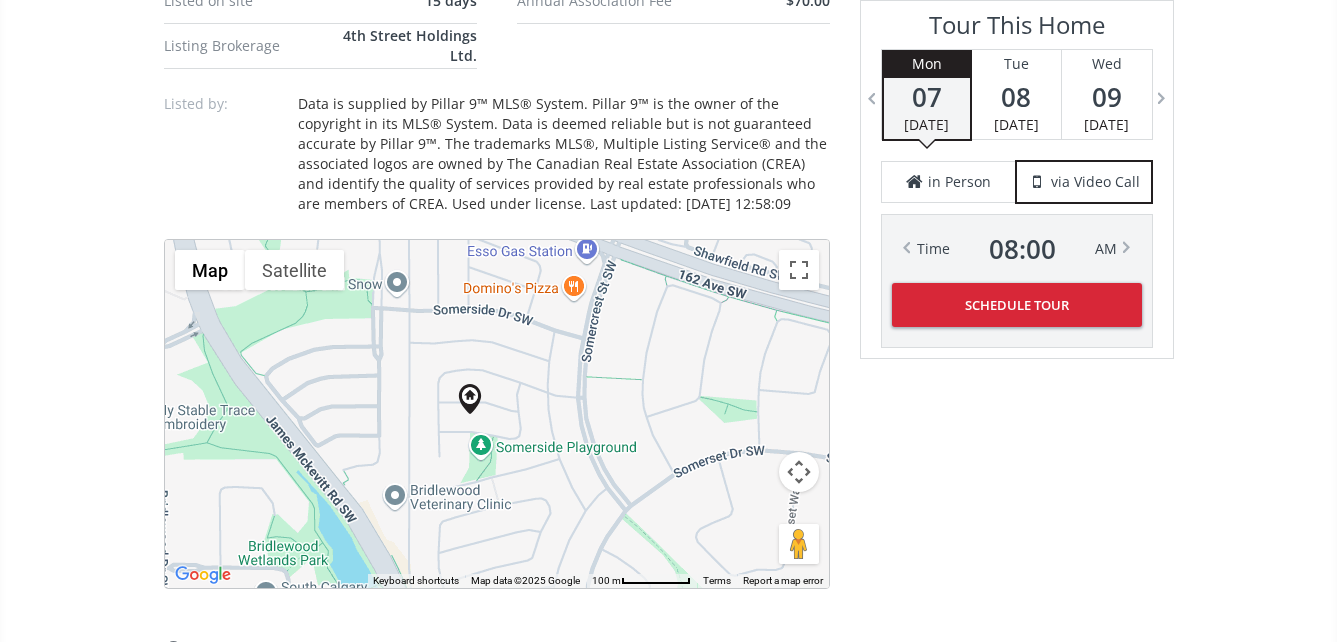 click on "To navigate, press the arrow keys." at bounding box center [497, 414] 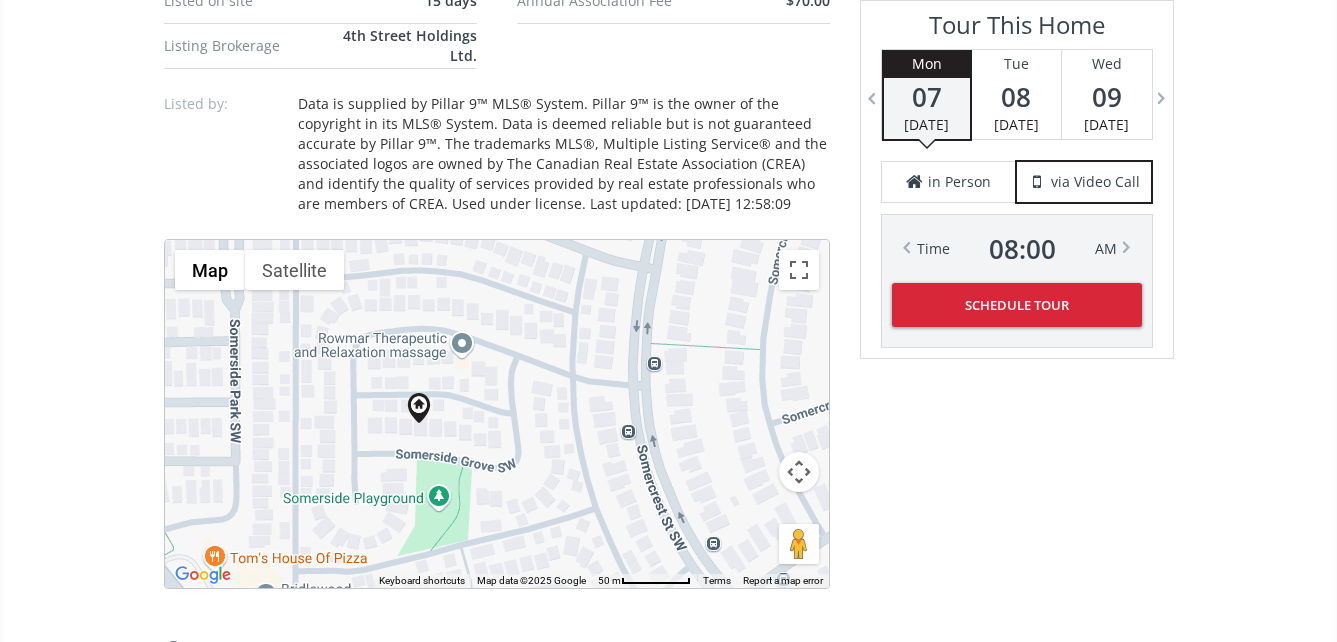 click on "To navigate, press the arrow keys." at bounding box center [497, 414] 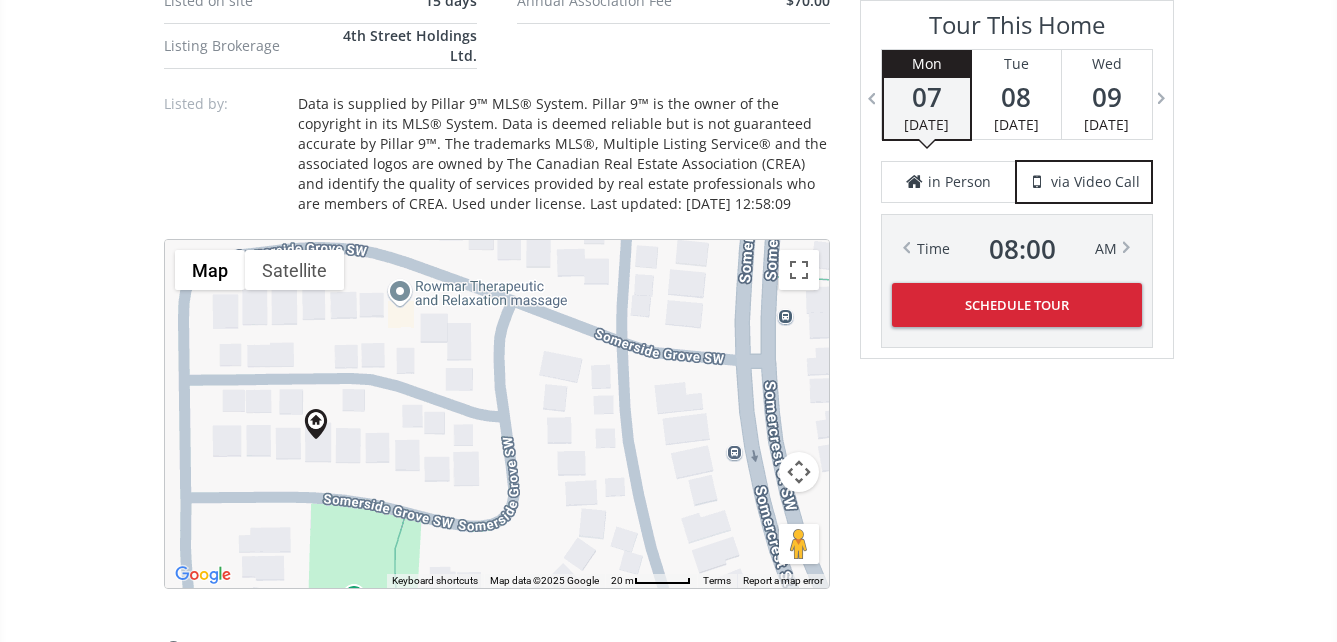 click on "To navigate, press the arrow keys." at bounding box center (497, 414) 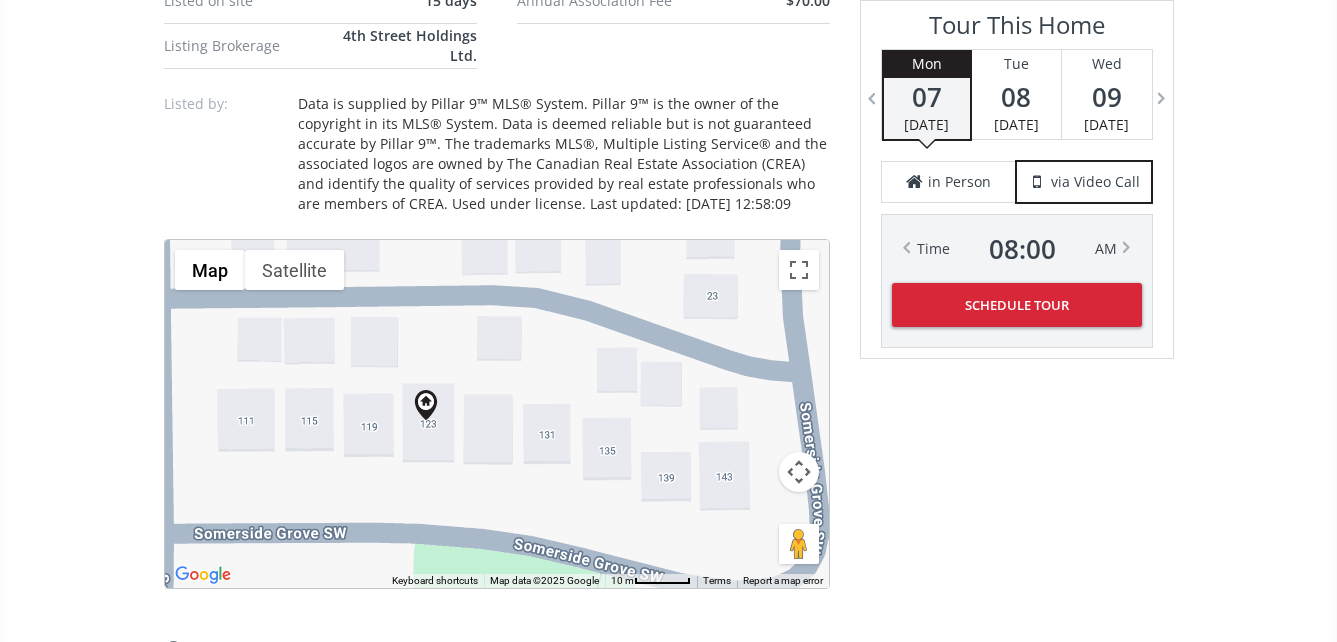 drag, startPoint x: 444, startPoint y: 426, endPoint x: 760, endPoint y: 371, distance: 320.75067 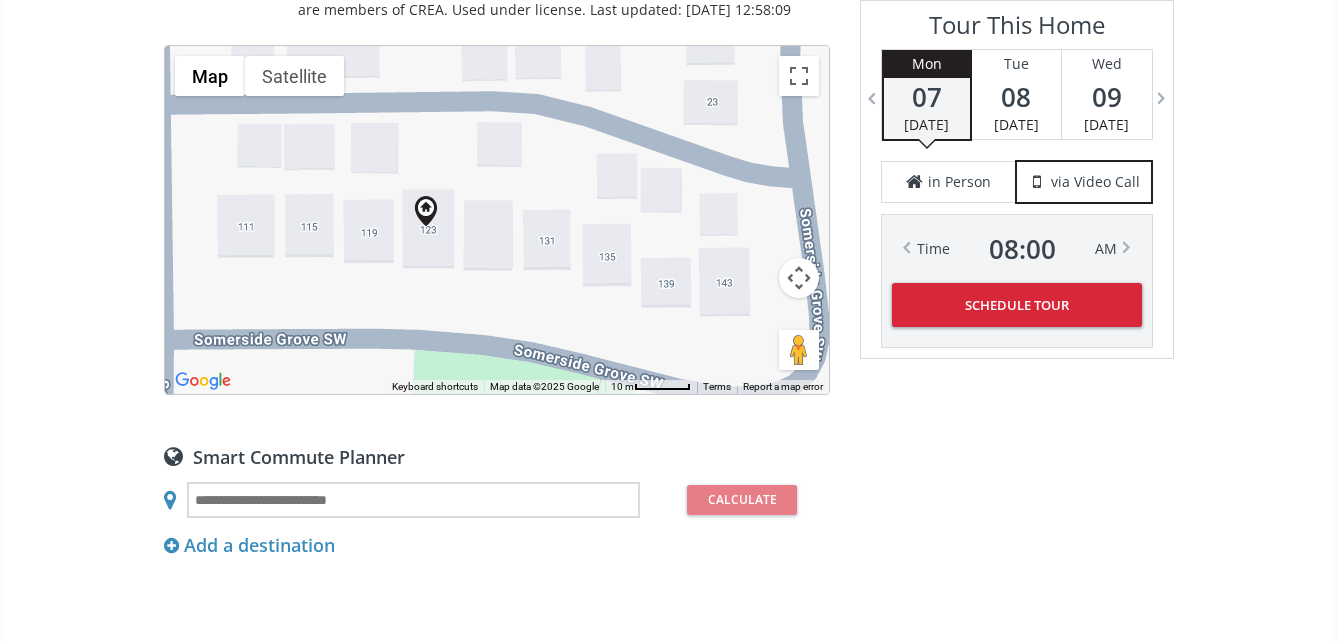 scroll, scrollTop: 1800, scrollLeft: 0, axis: vertical 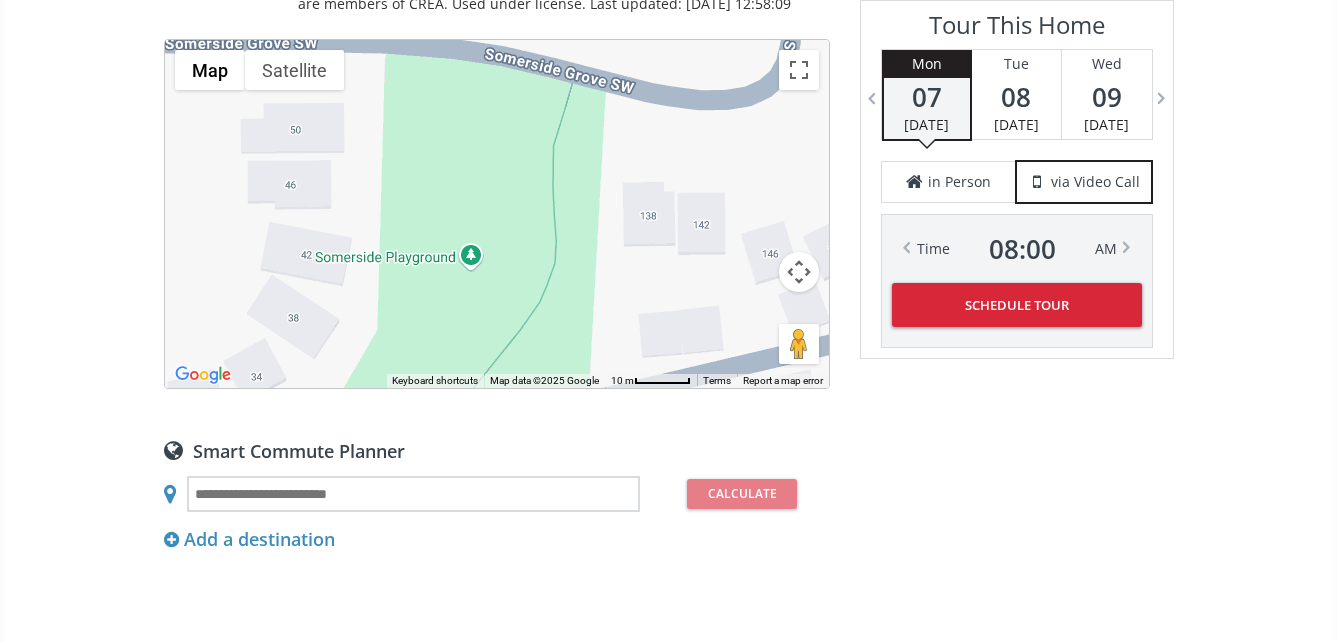 drag, startPoint x: 506, startPoint y: 281, endPoint x: 477, endPoint y: -11, distance: 293.43652 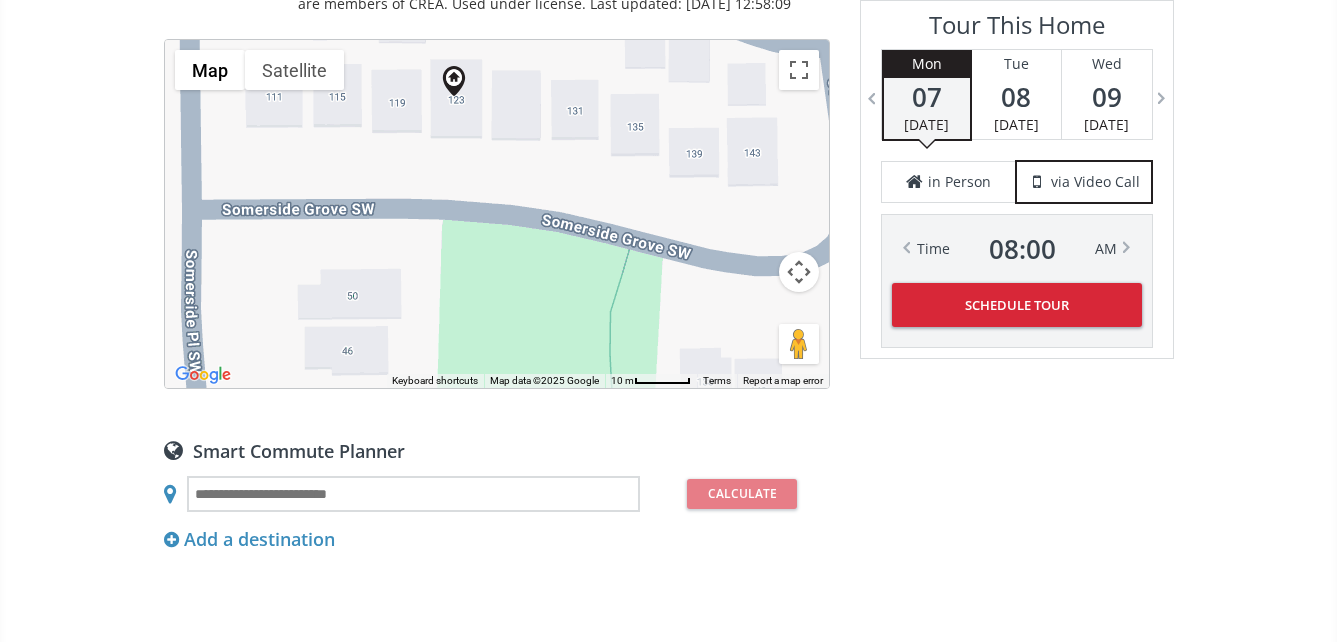drag, startPoint x: 504, startPoint y: 269, endPoint x: 565, endPoint y: 468, distance: 208.13937 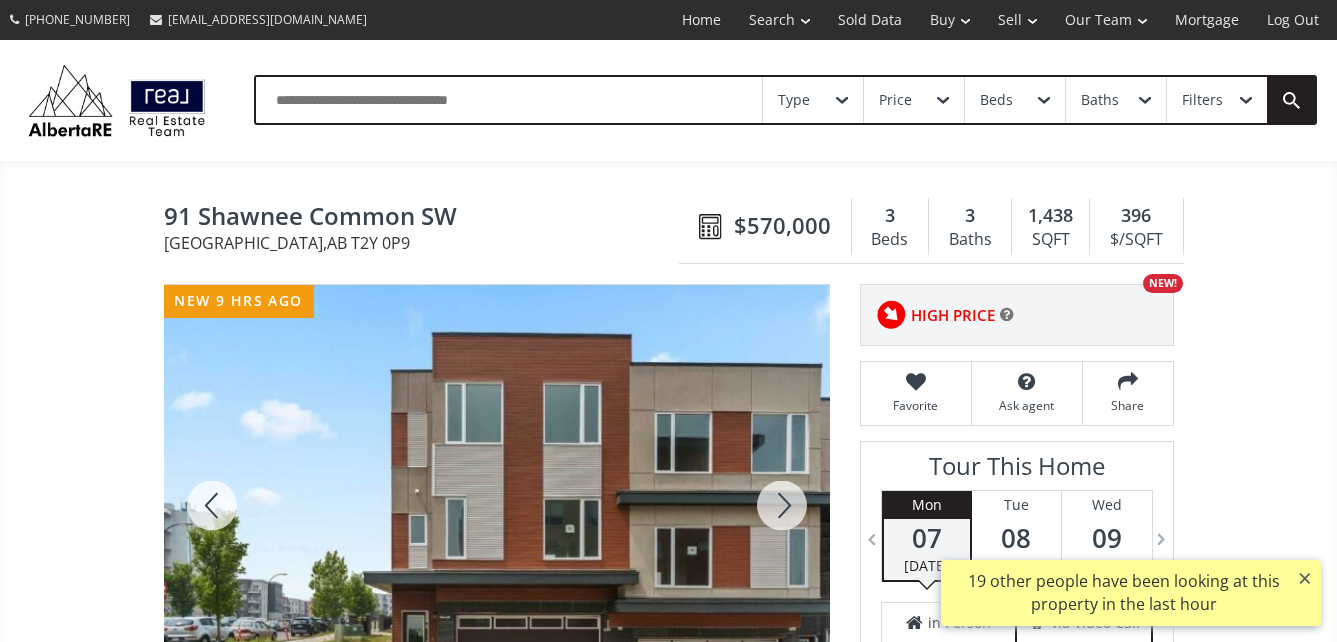 scroll, scrollTop: 211, scrollLeft: 0, axis: vertical 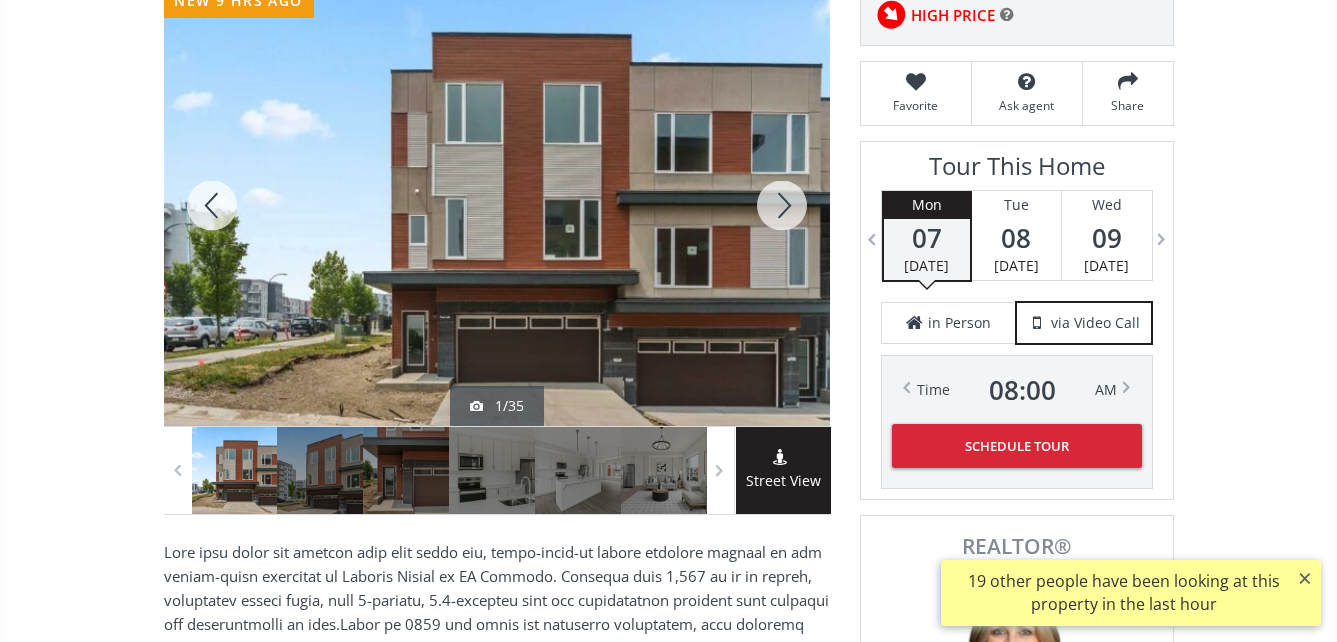 click at bounding box center [497, 205] 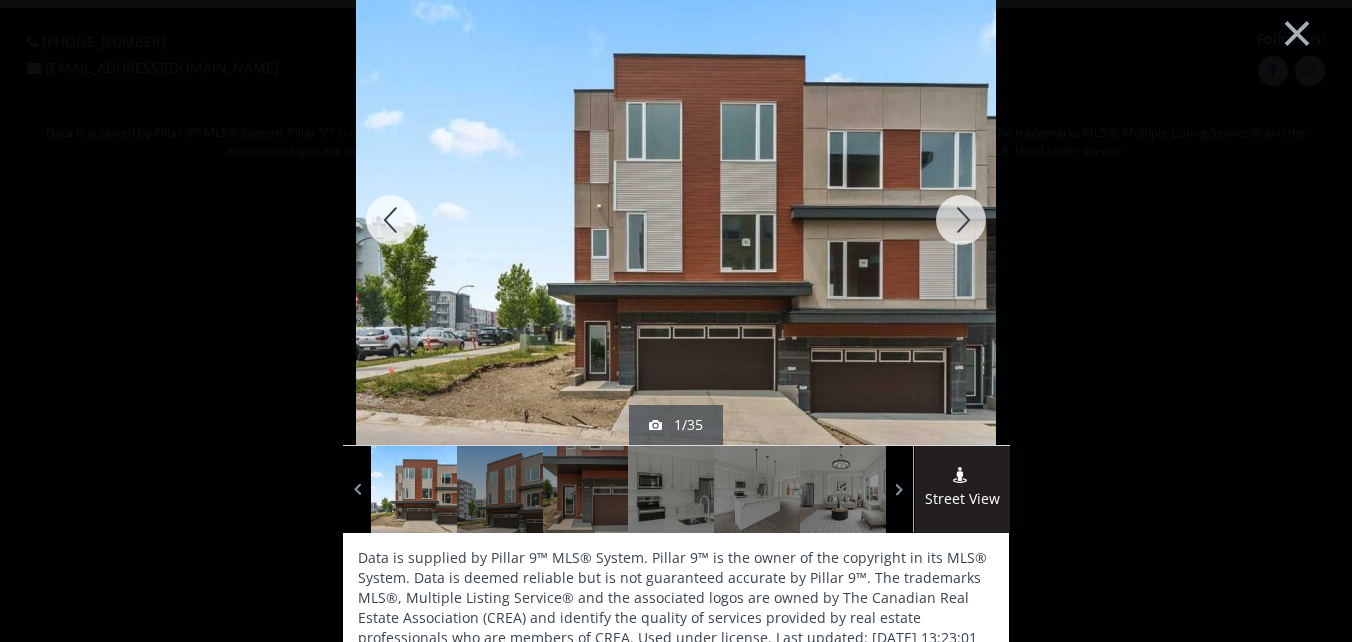 click at bounding box center (676, 220) 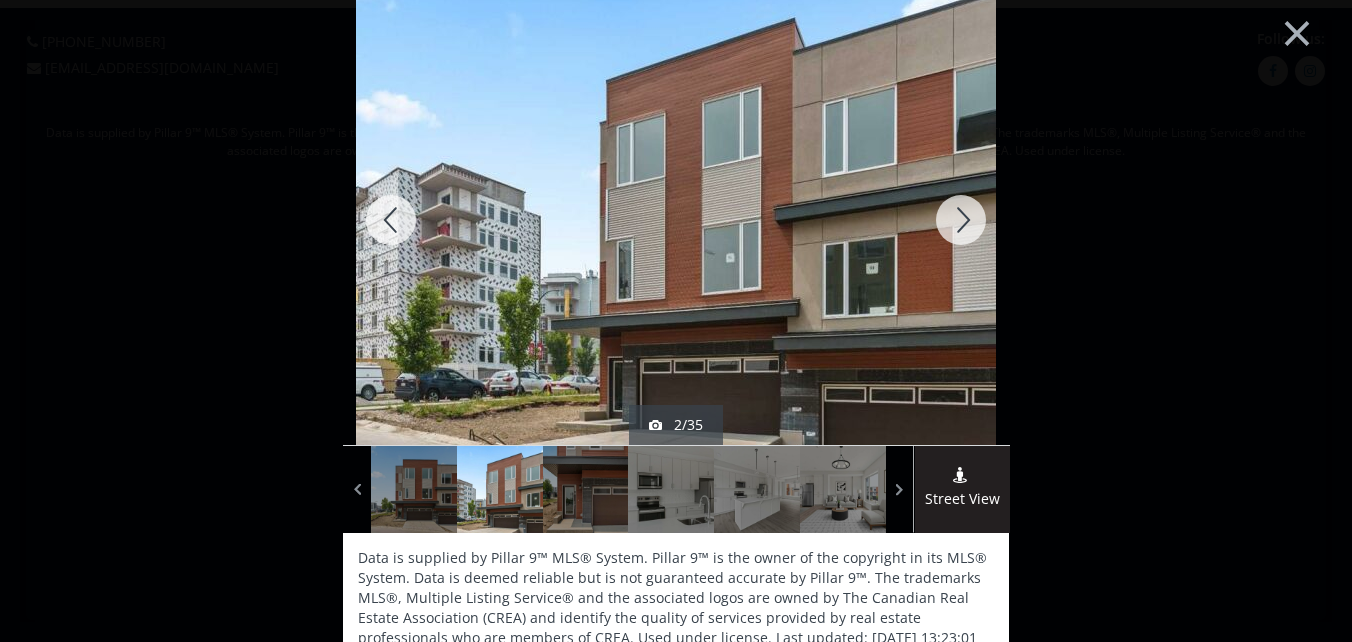 click at bounding box center (961, 220) 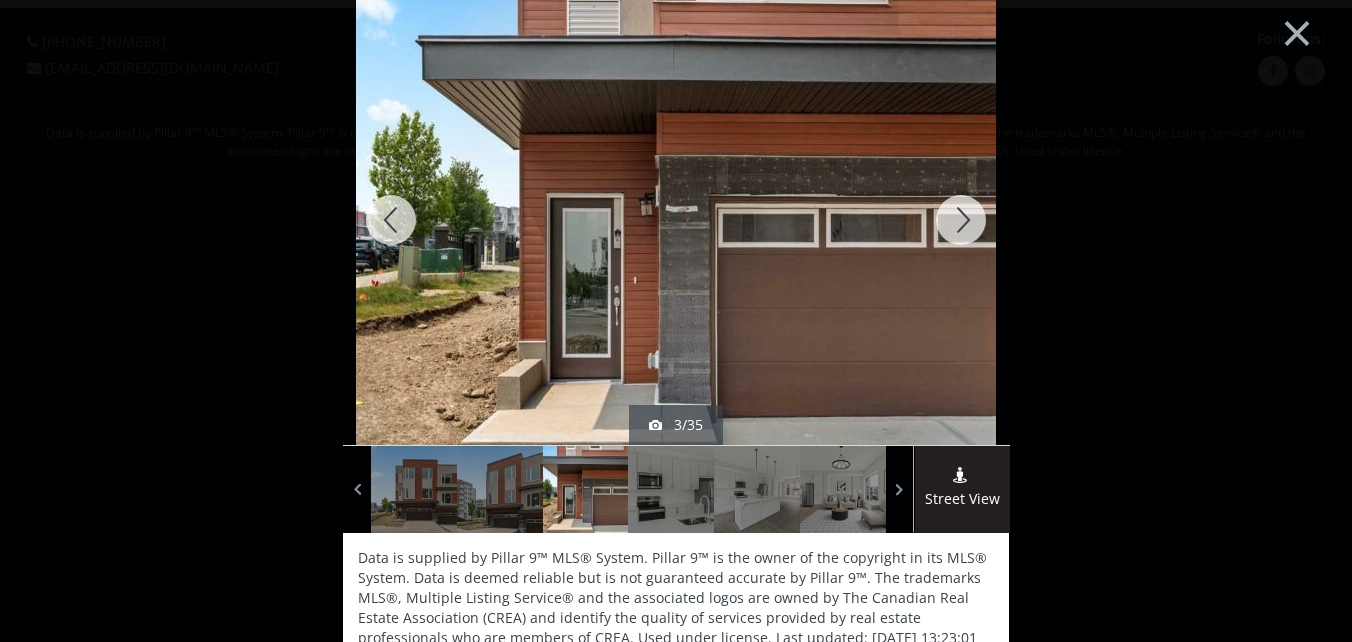 click at bounding box center [391, 220] 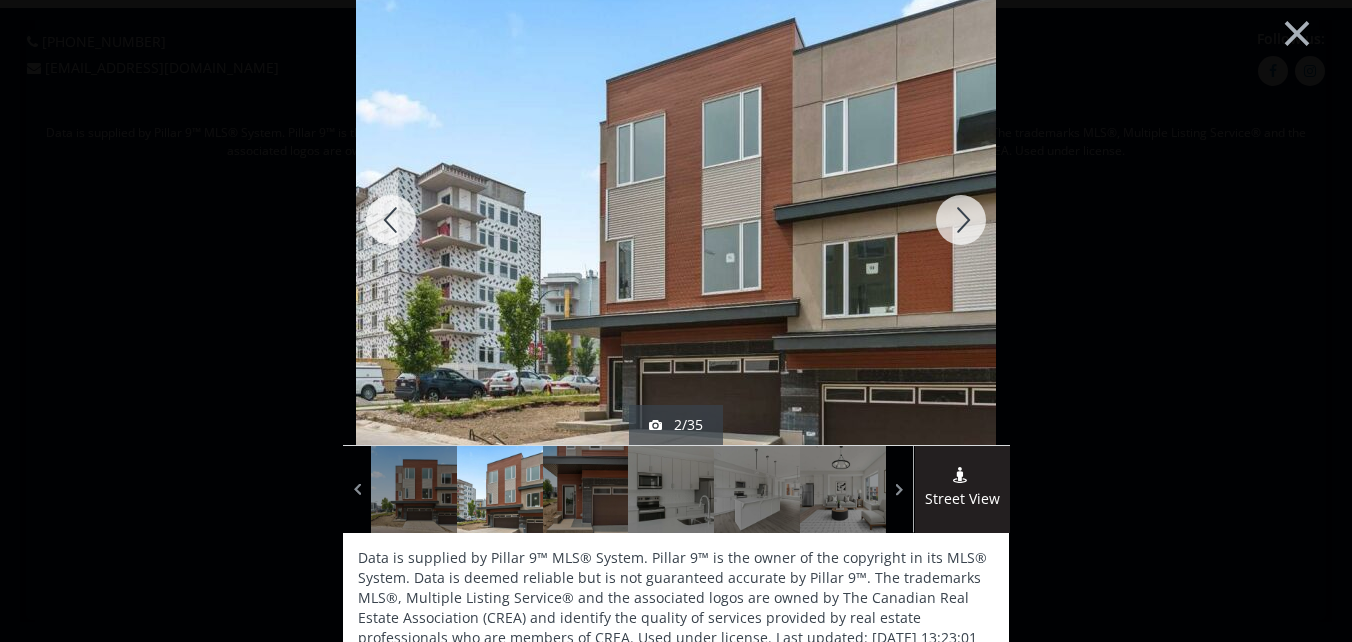 click at bounding box center (961, 220) 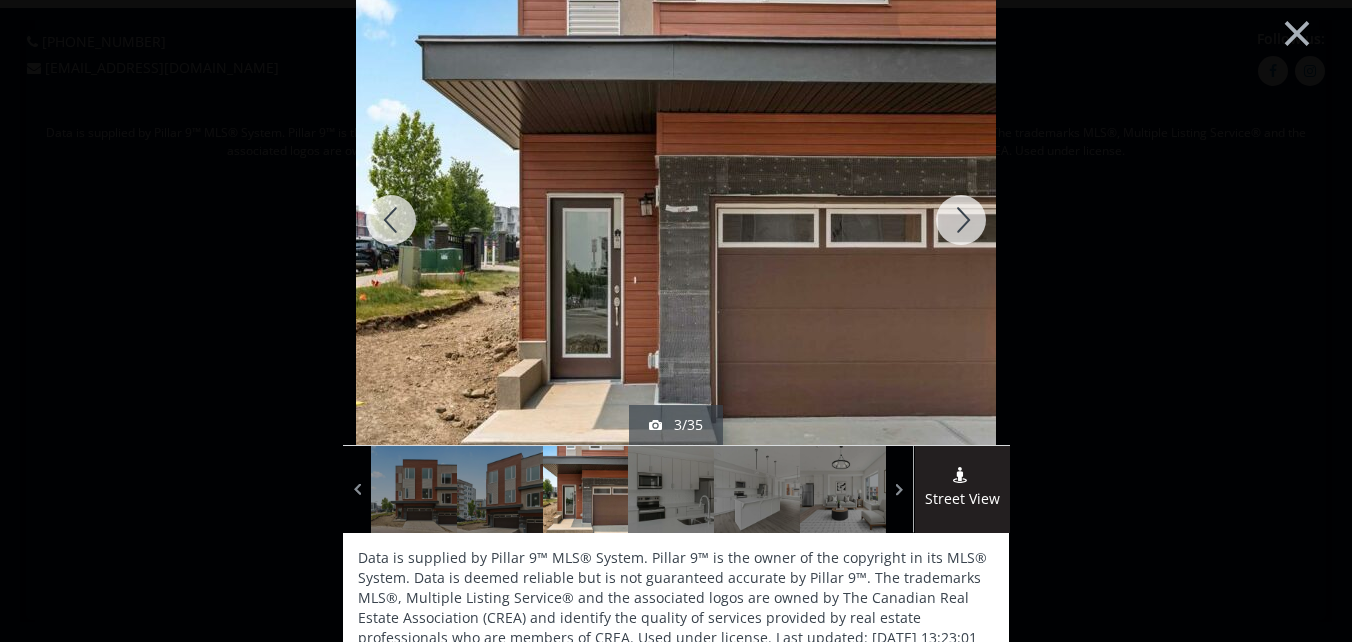 click at bounding box center [961, 220] 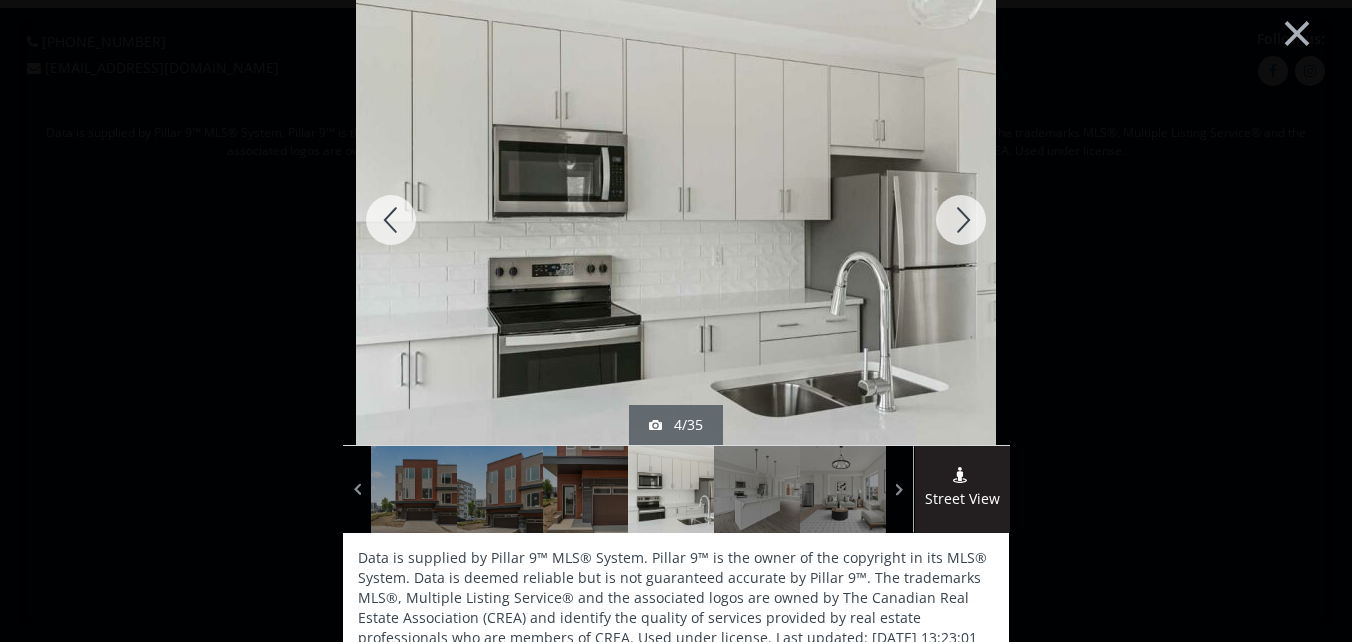 click at bounding box center [961, 220] 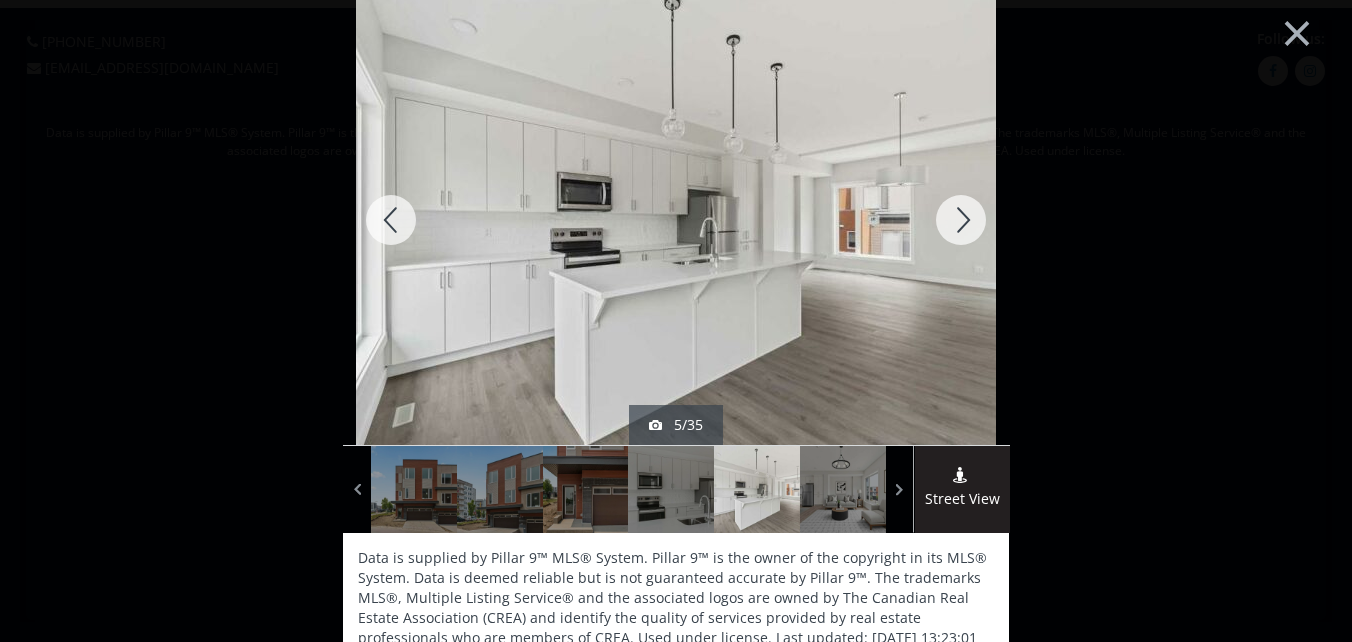 click at bounding box center (961, 220) 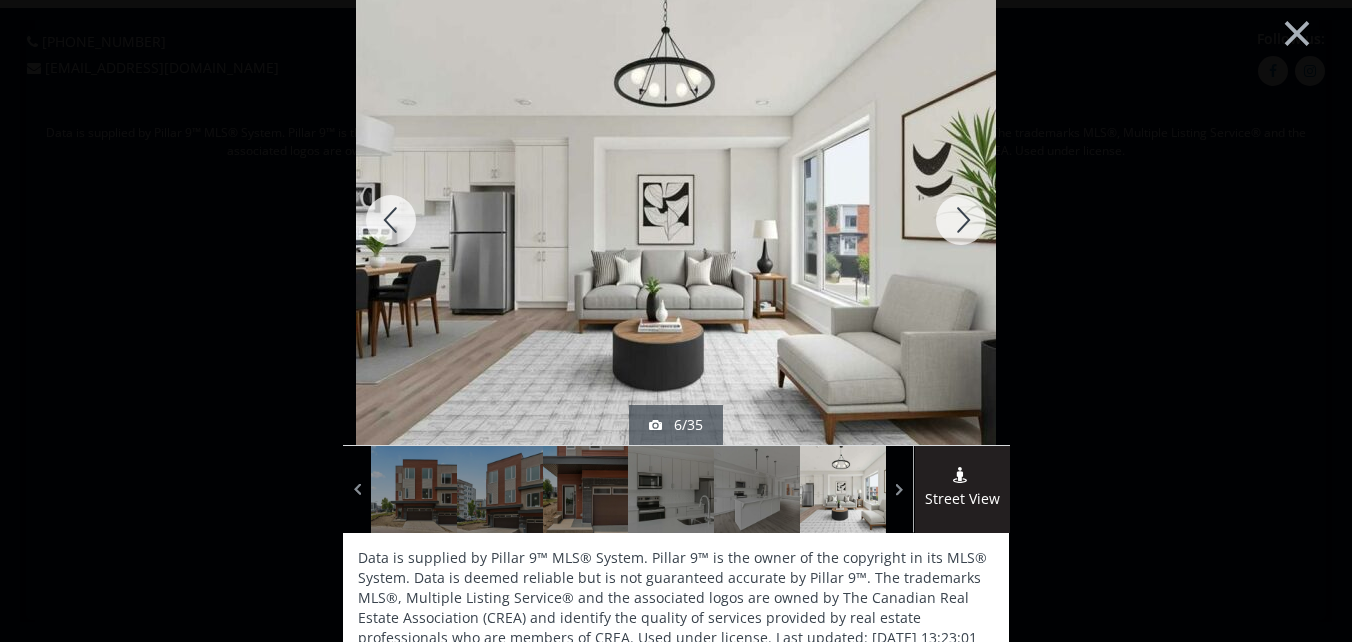 click at bounding box center (961, 220) 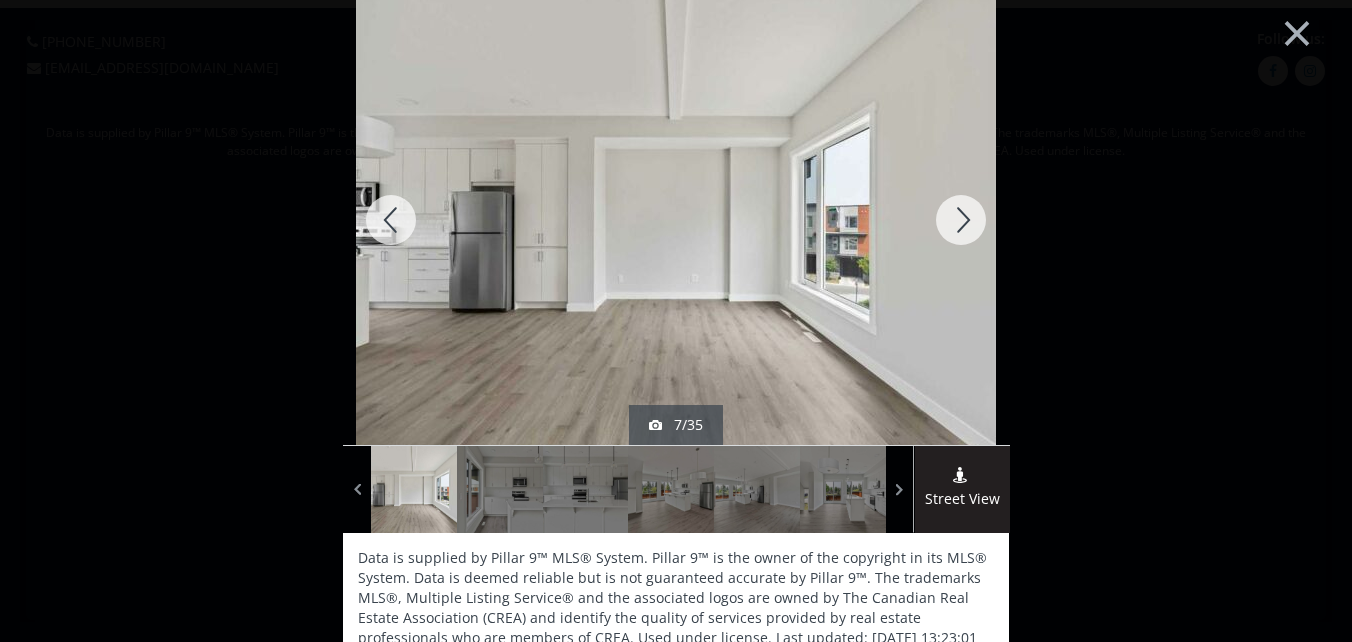 click at bounding box center [961, 220] 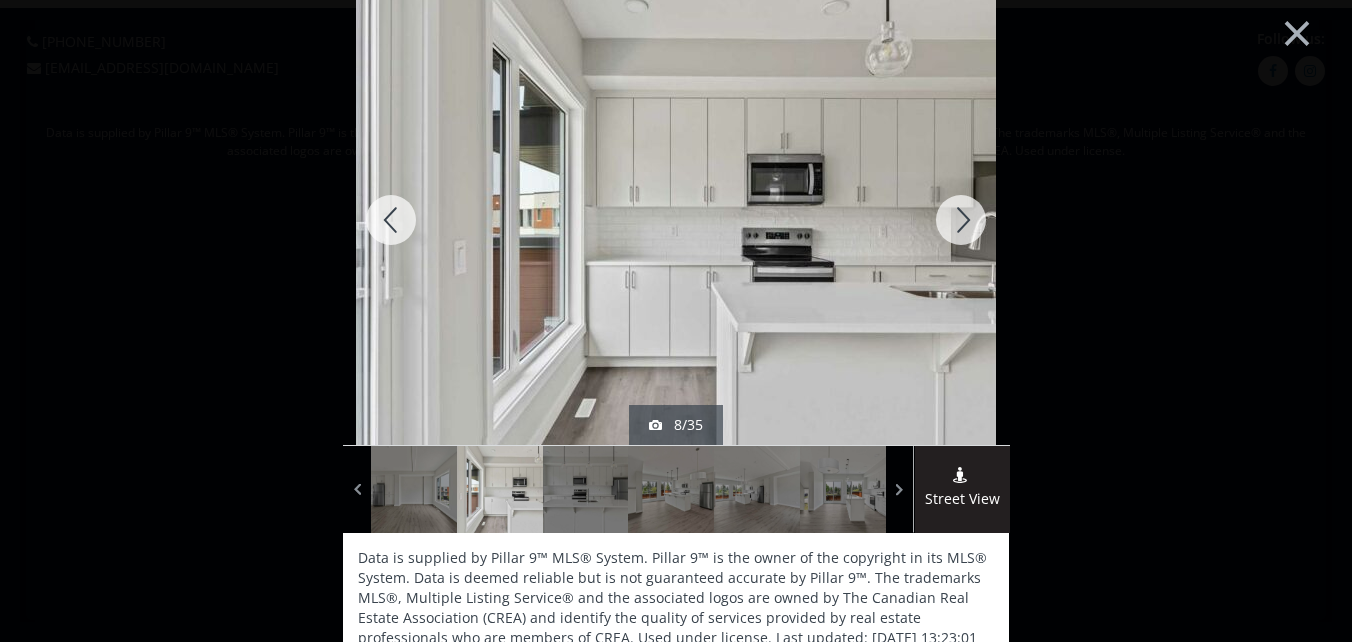 click at bounding box center (961, 220) 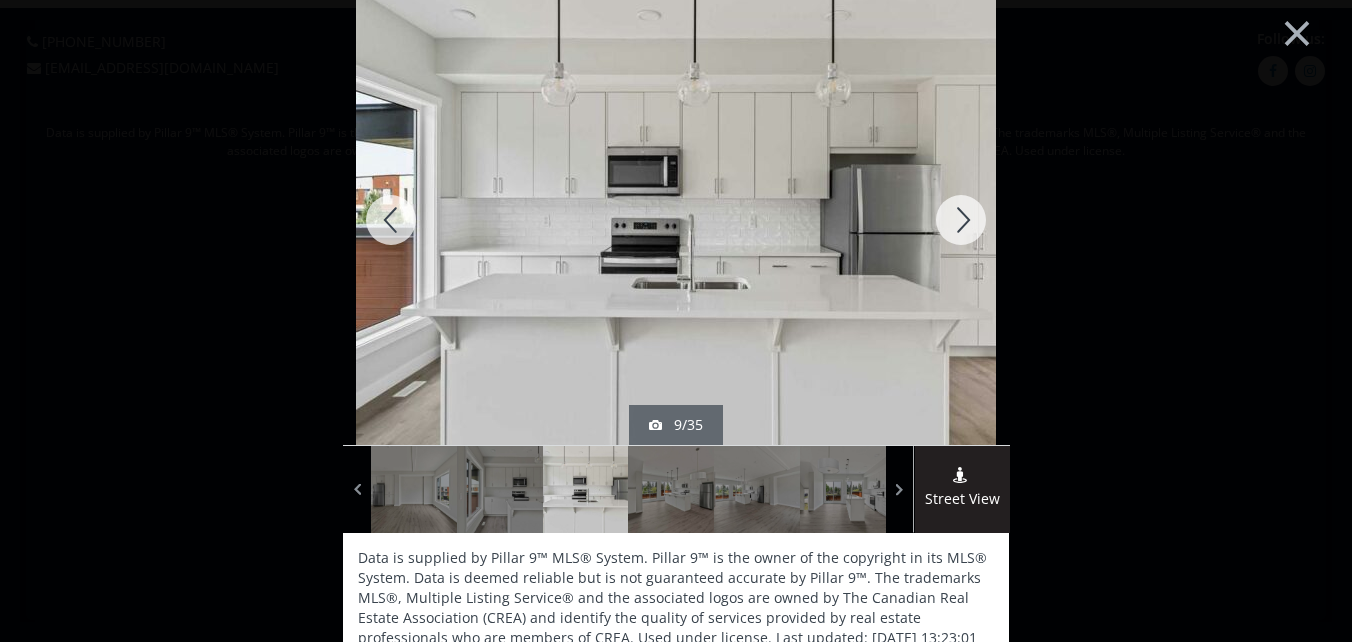 click at bounding box center [961, 220] 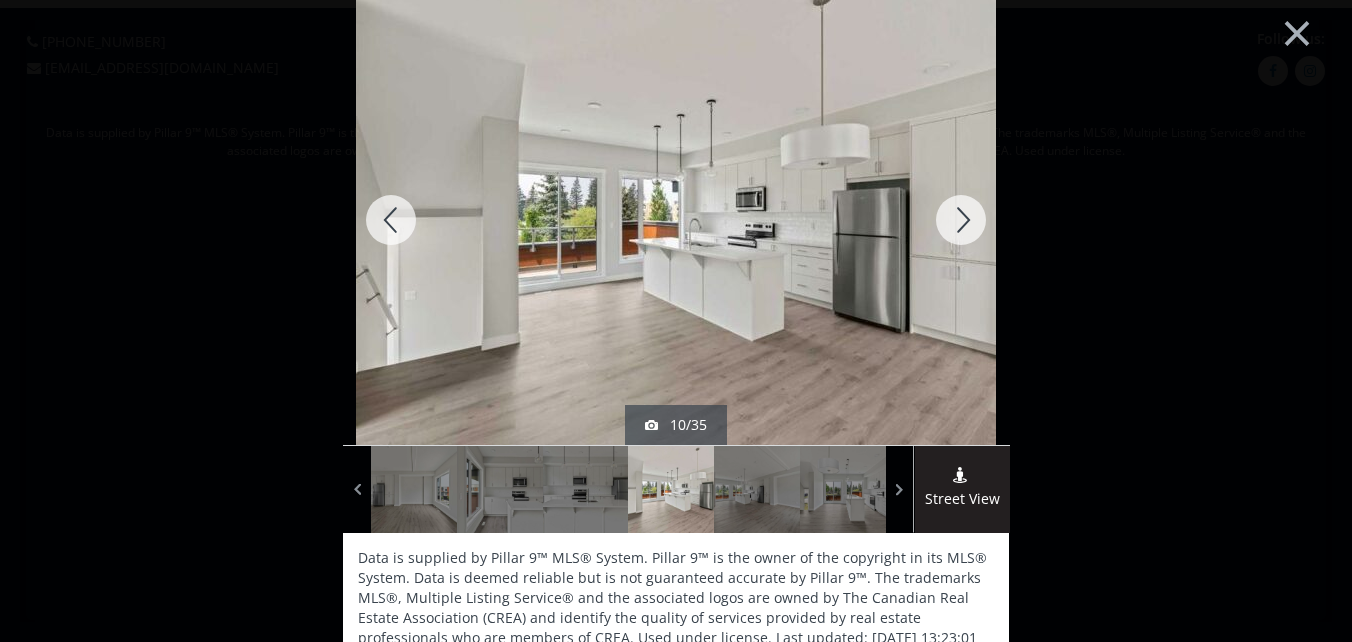 click at bounding box center [961, 220] 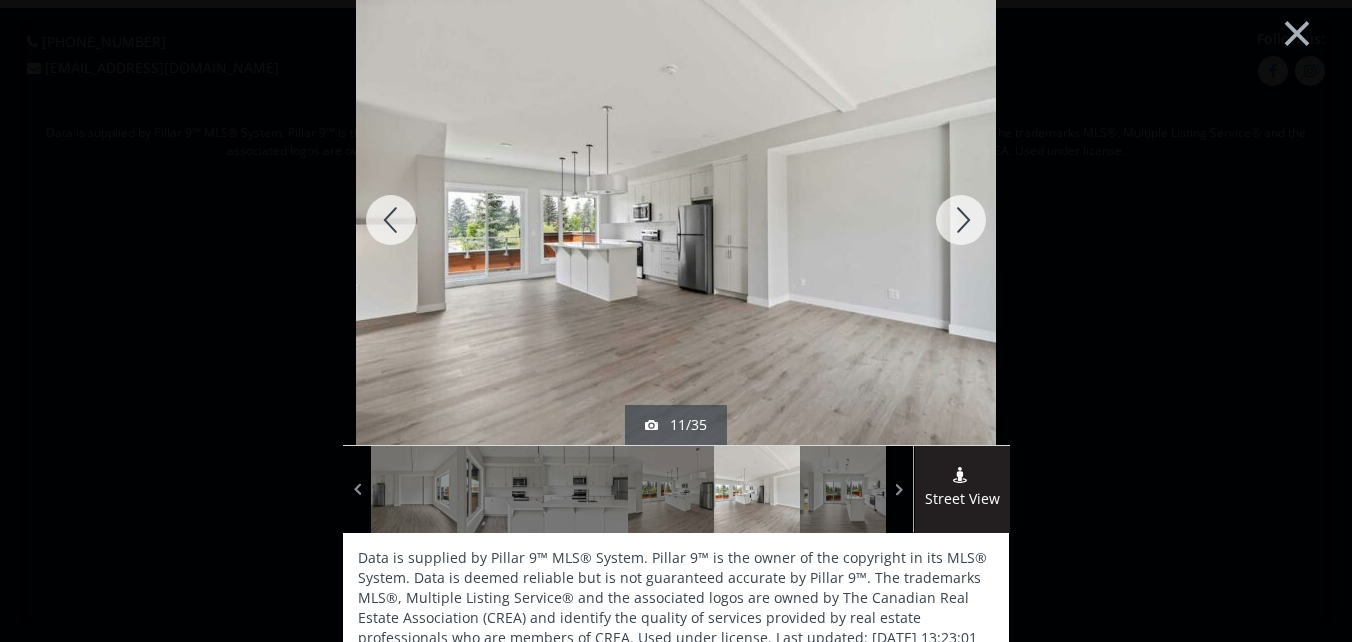 click at bounding box center (961, 220) 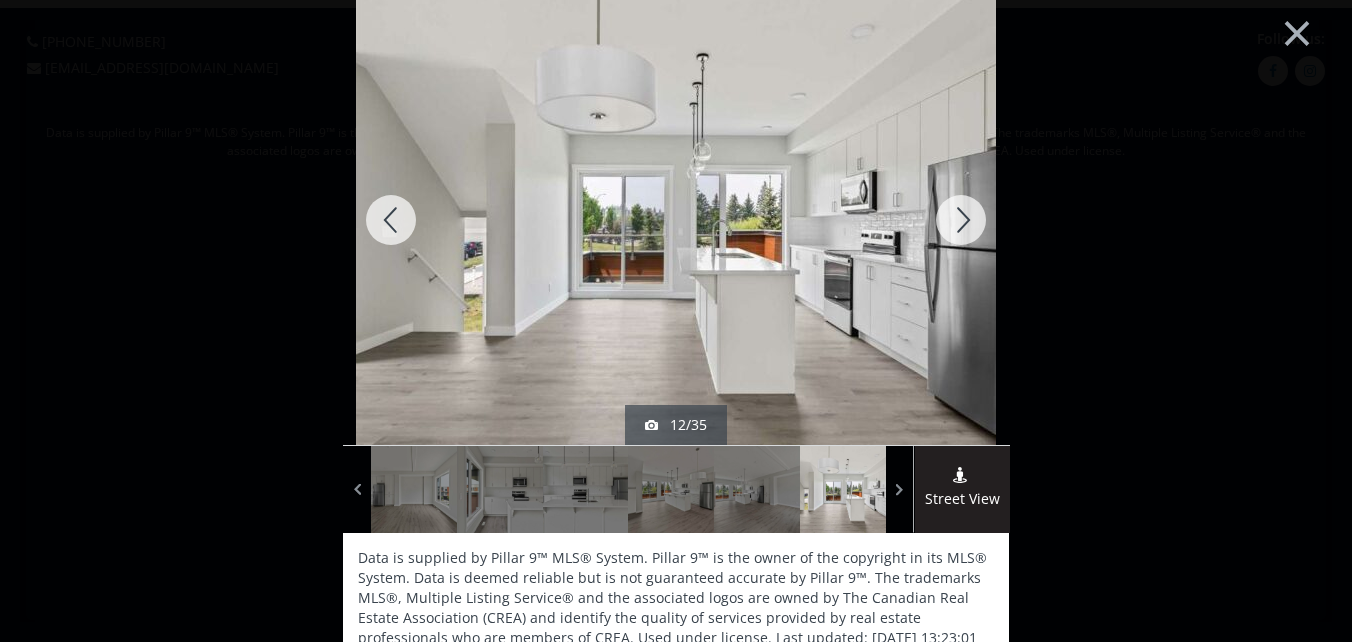 click at bounding box center (961, 220) 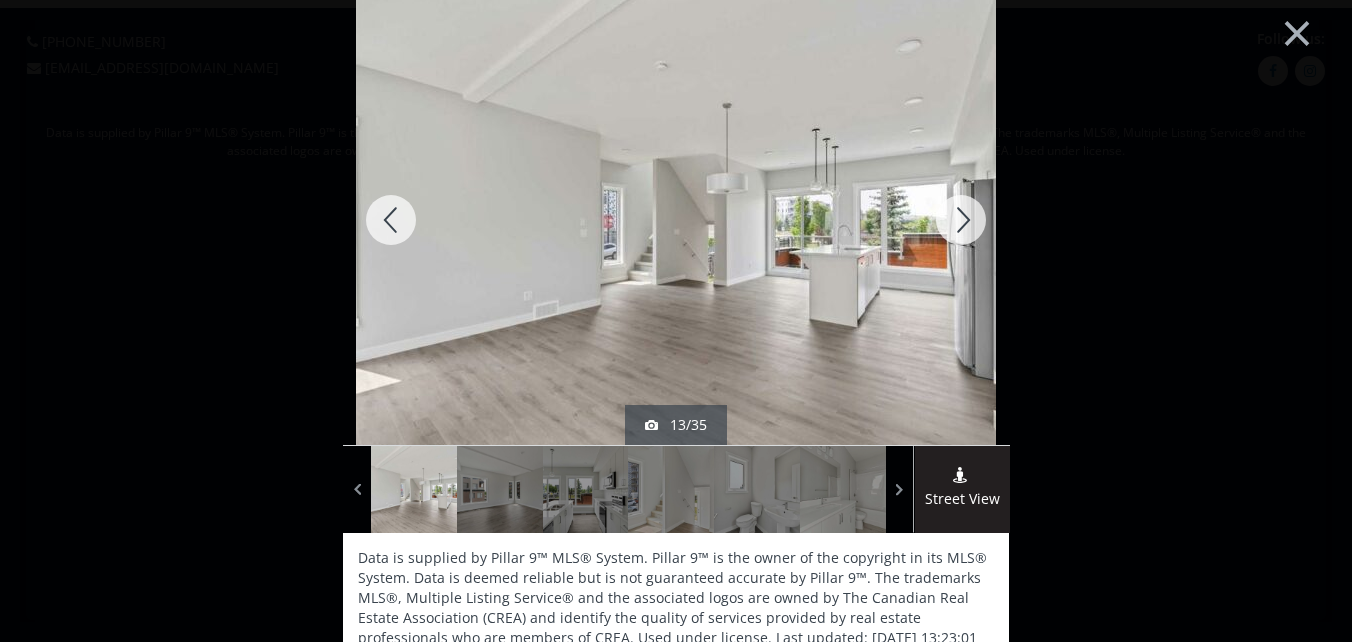 click at bounding box center (961, 220) 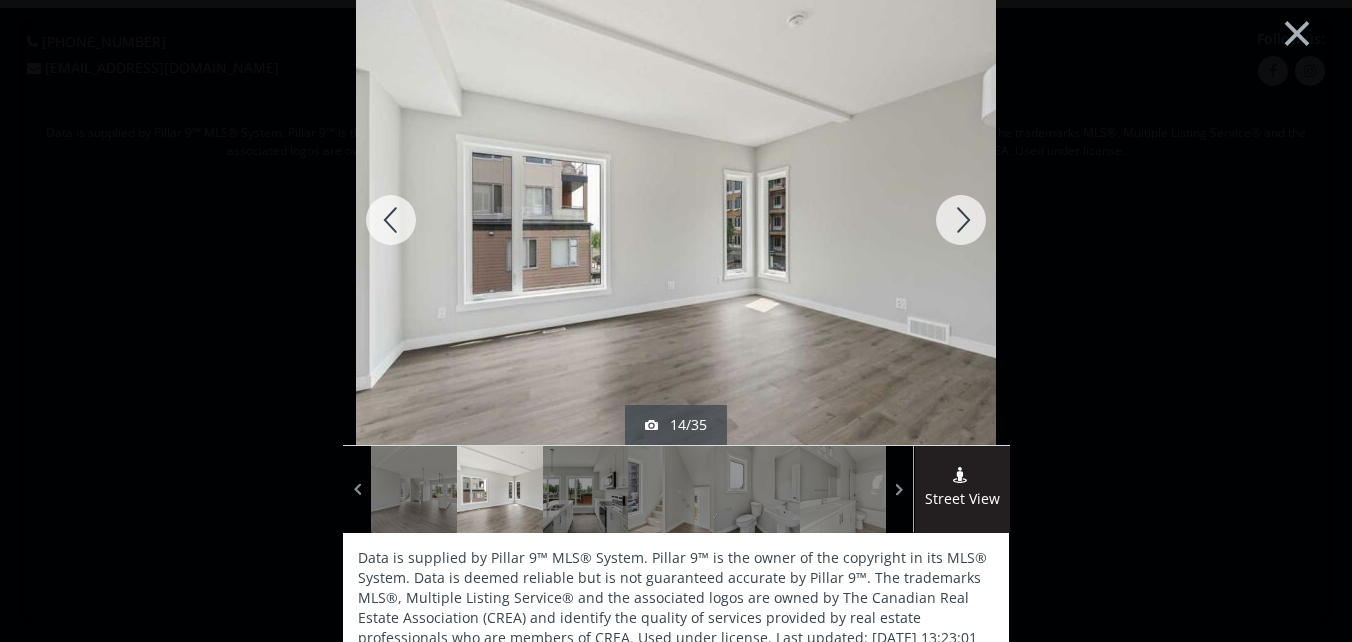 click at bounding box center (961, 220) 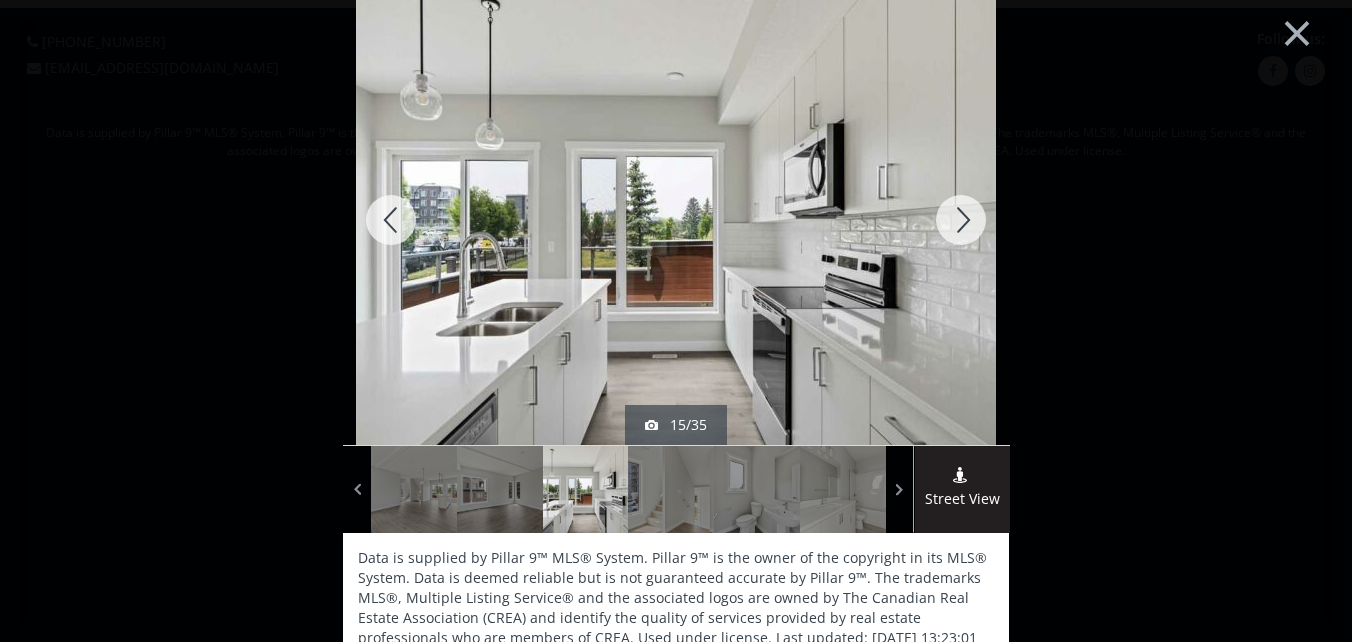 click at bounding box center (961, 220) 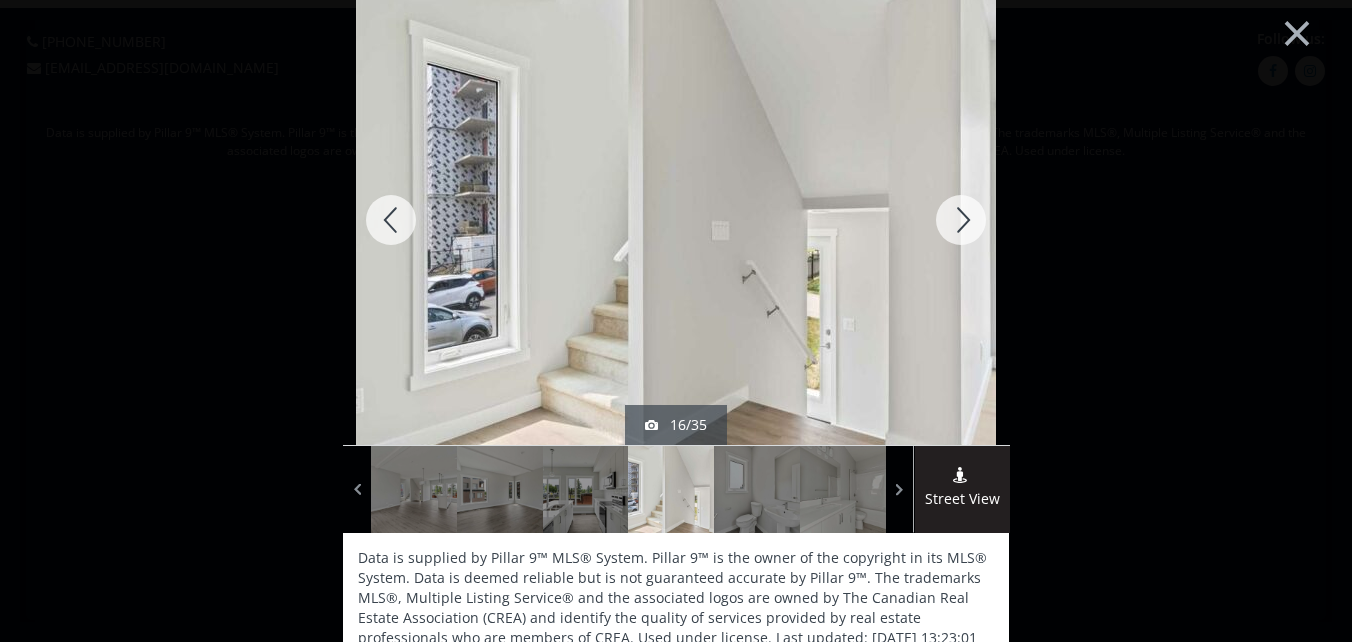 click at bounding box center [961, 220] 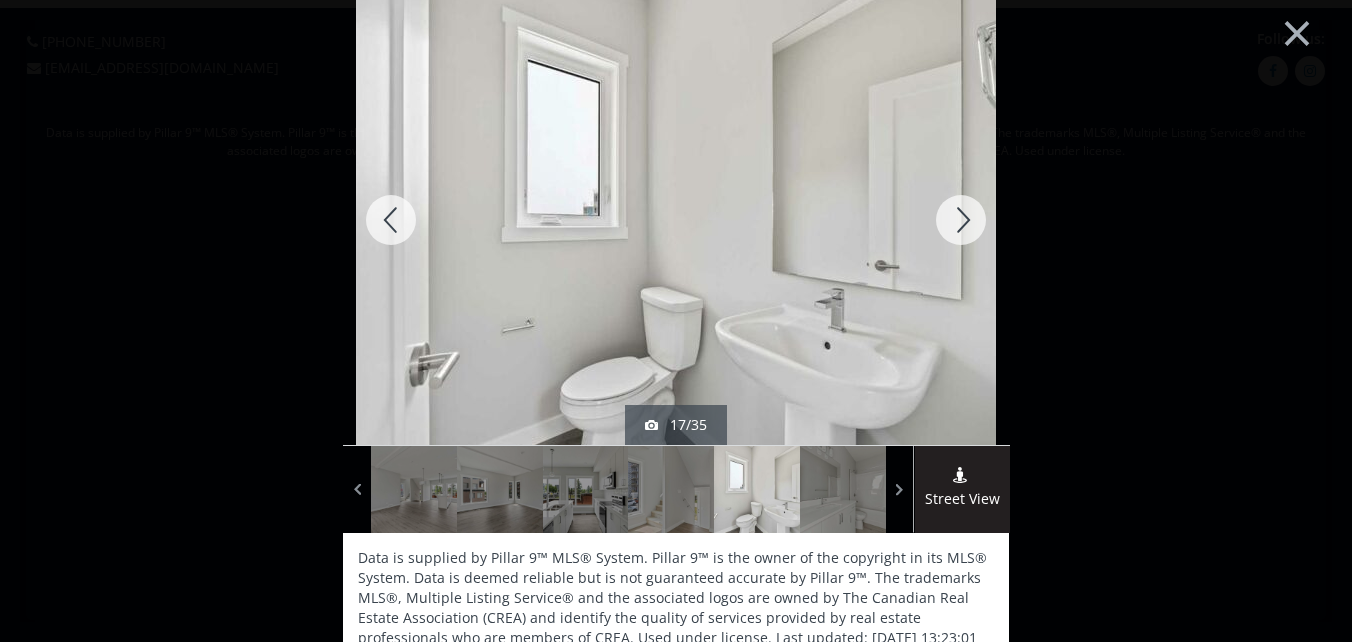 click at bounding box center (961, 220) 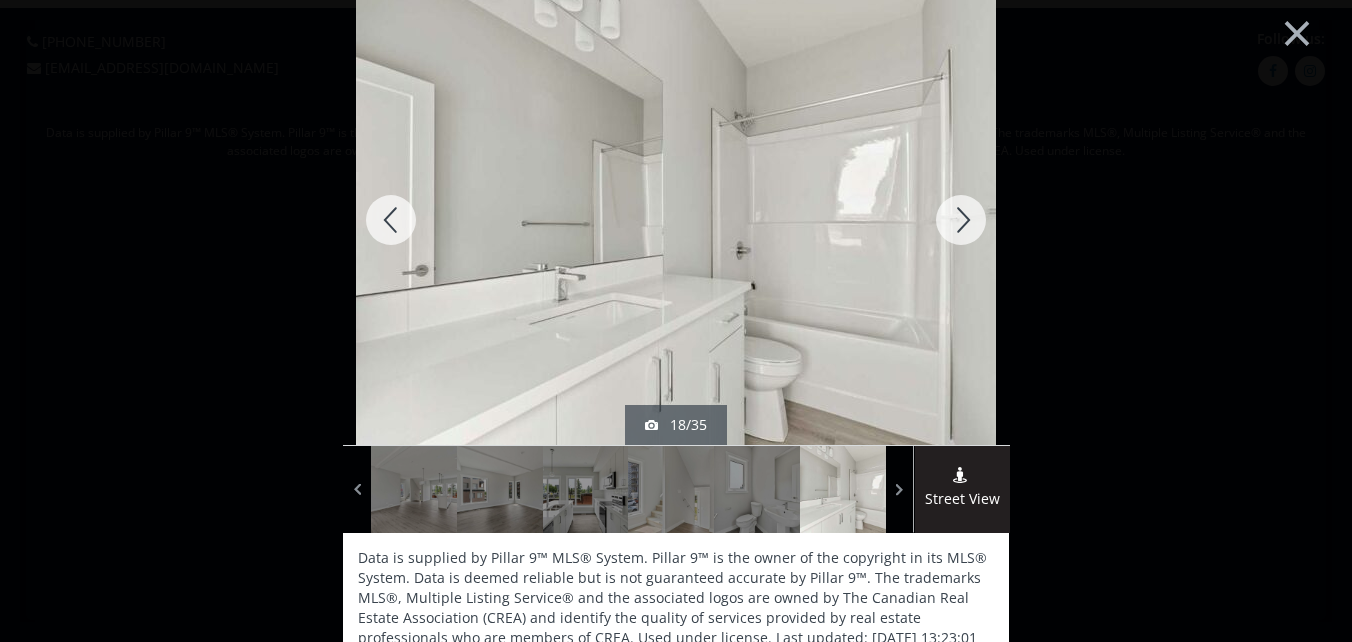 click at bounding box center [961, 220] 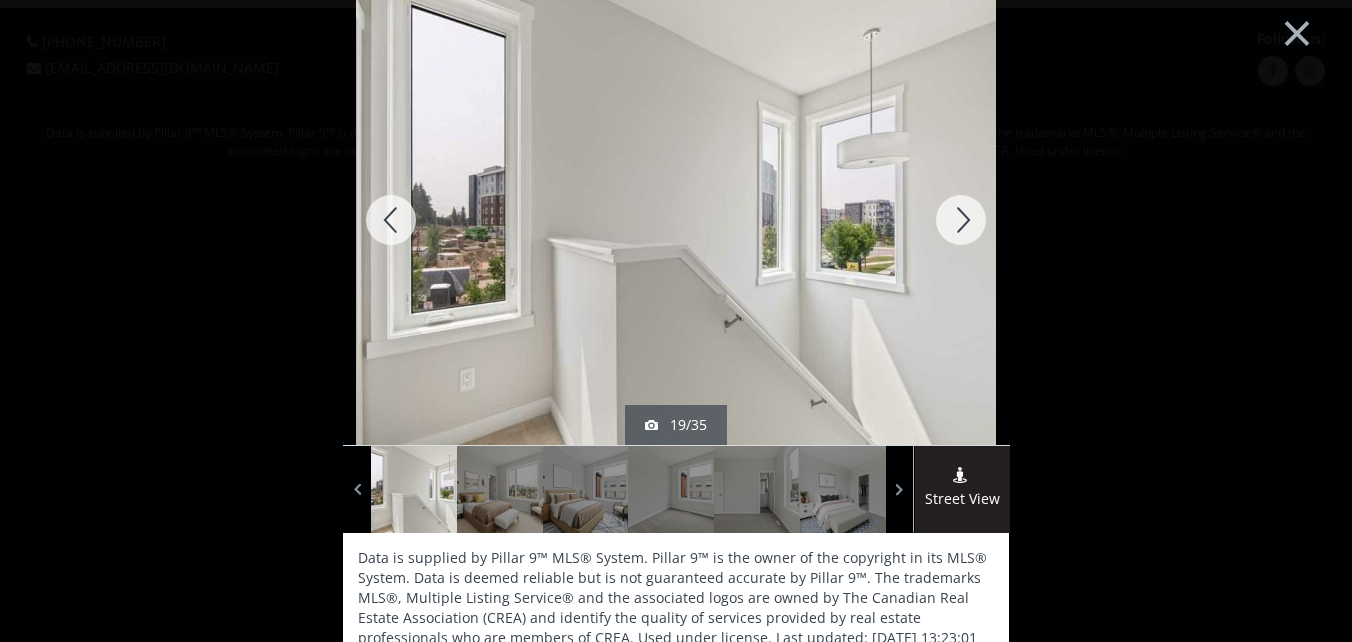 click at bounding box center [961, 220] 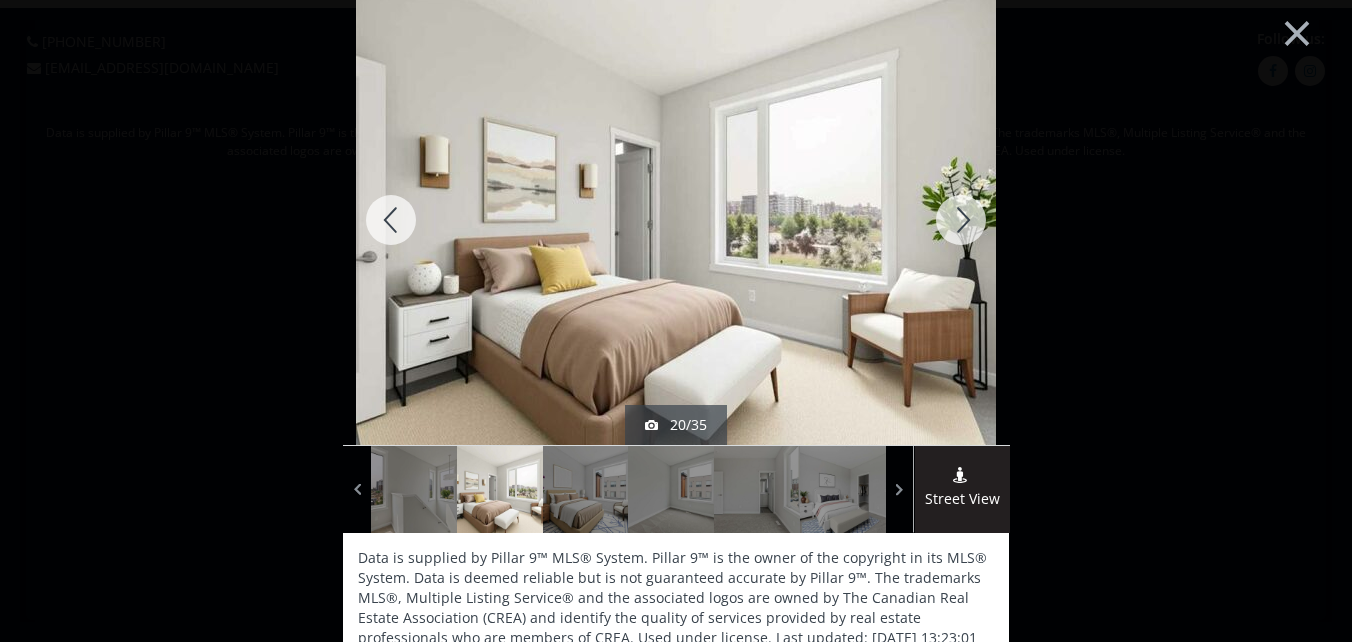 click at bounding box center [961, 220] 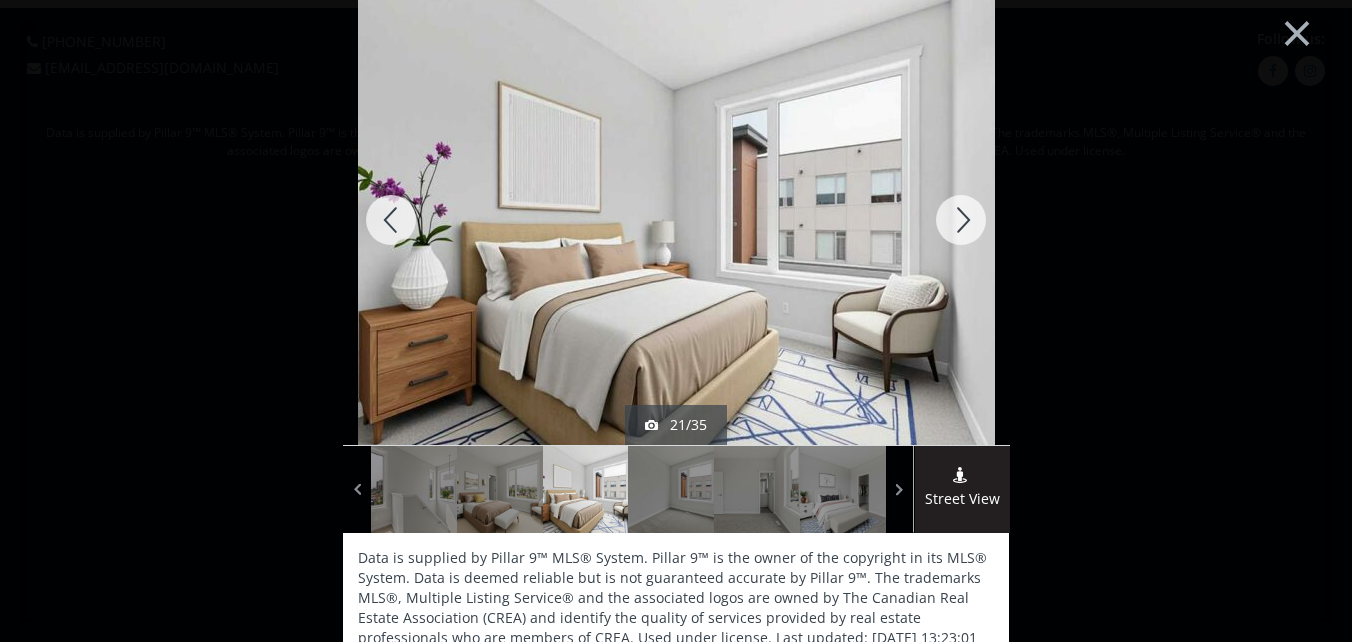 click at bounding box center [961, 220] 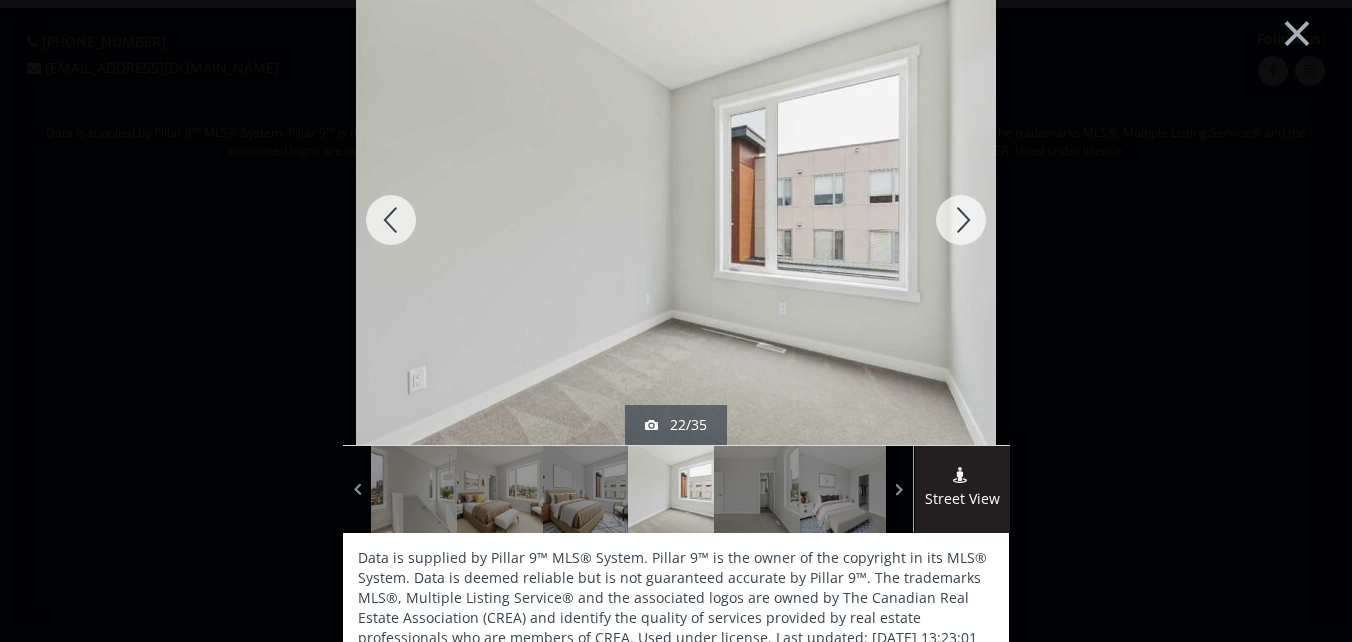 click at bounding box center (961, 220) 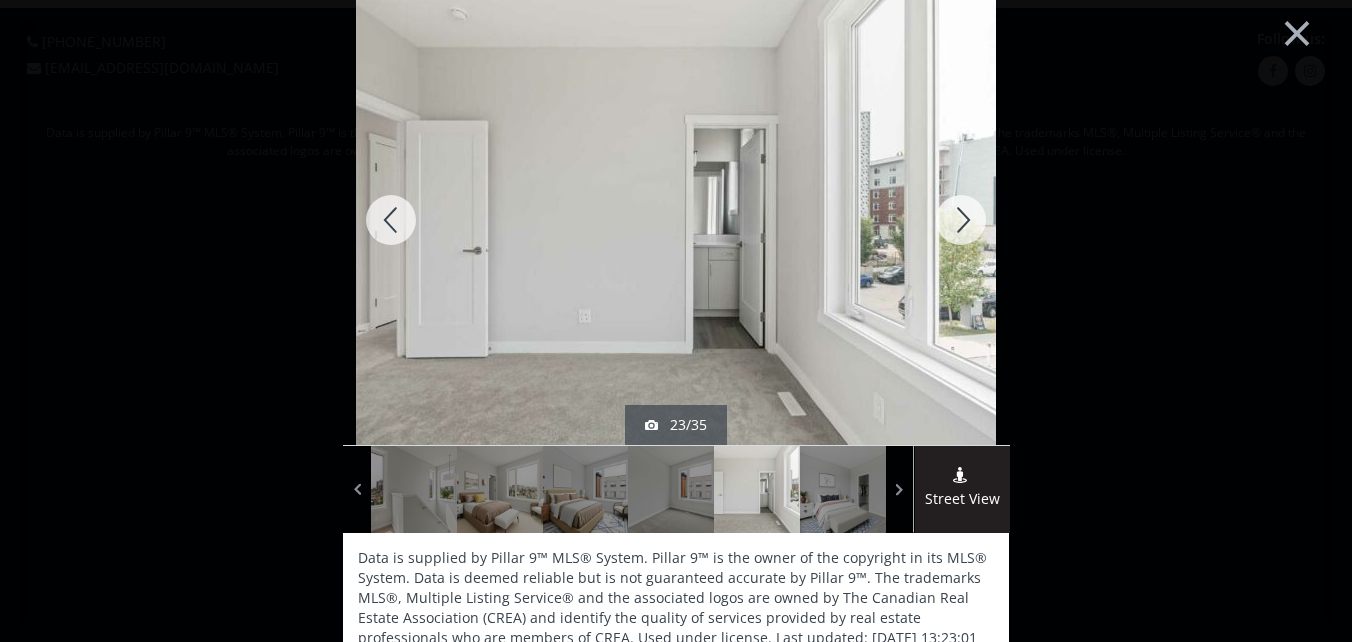 click at bounding box center [961, 220] 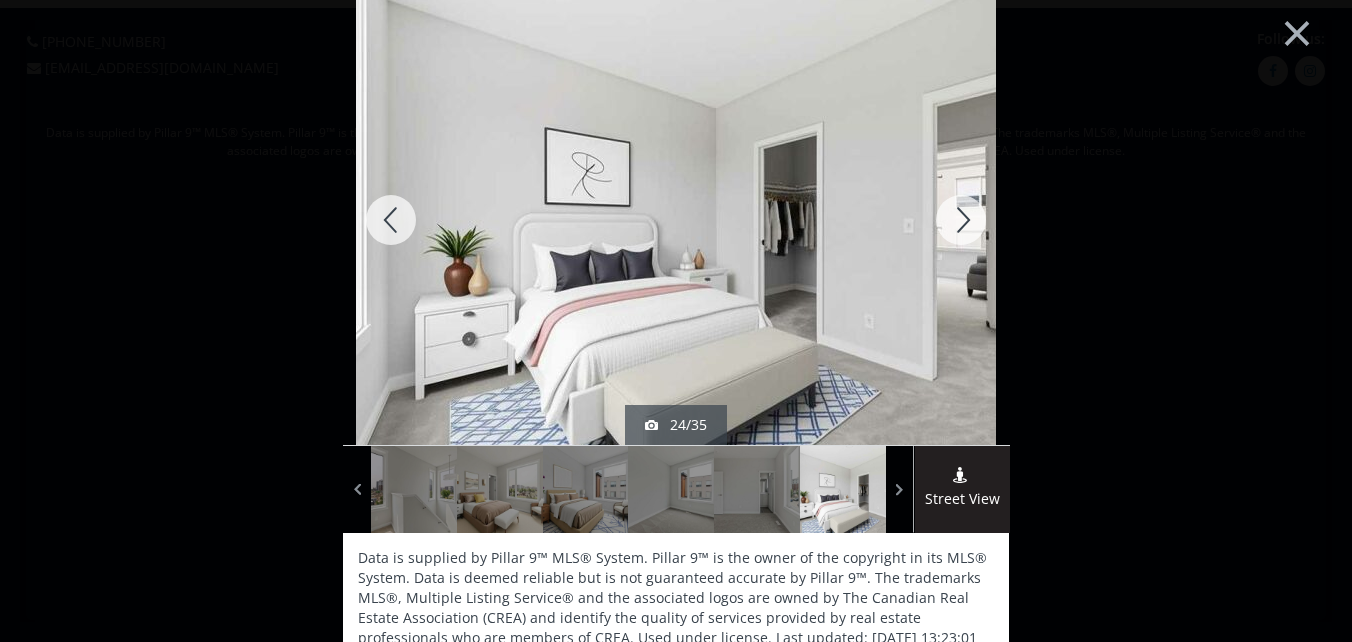 click at bounding box center [961, 220] 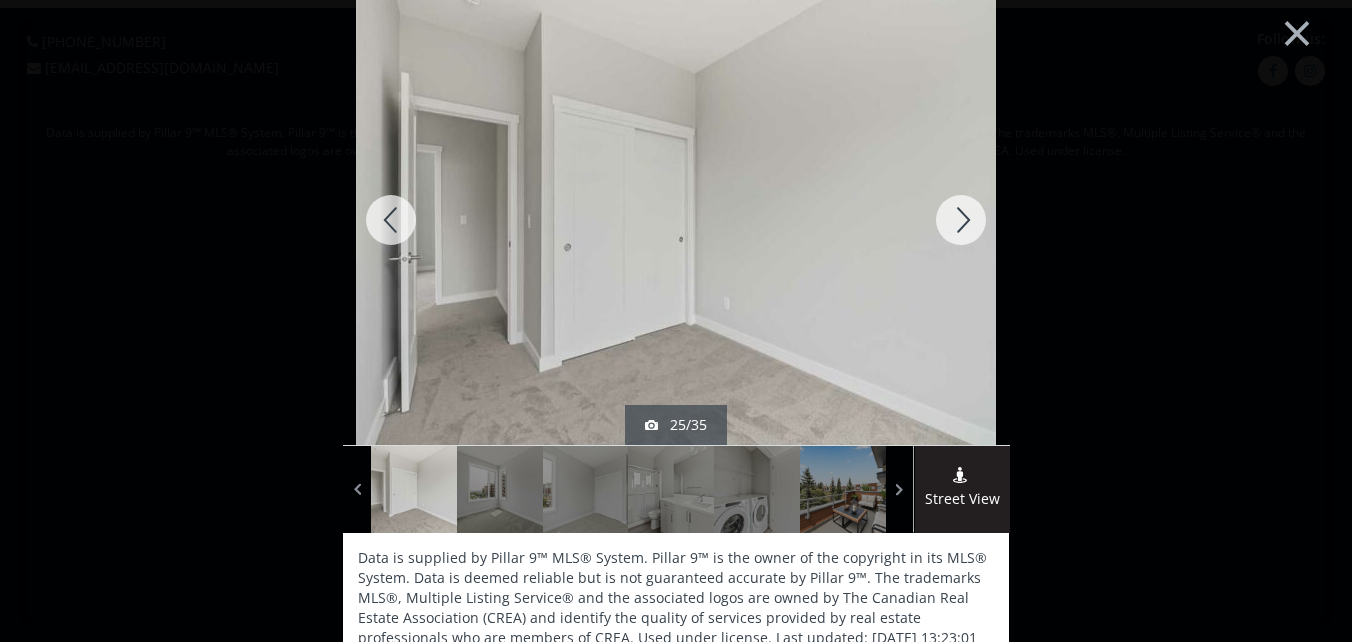 click at bounding box center (961, 220) 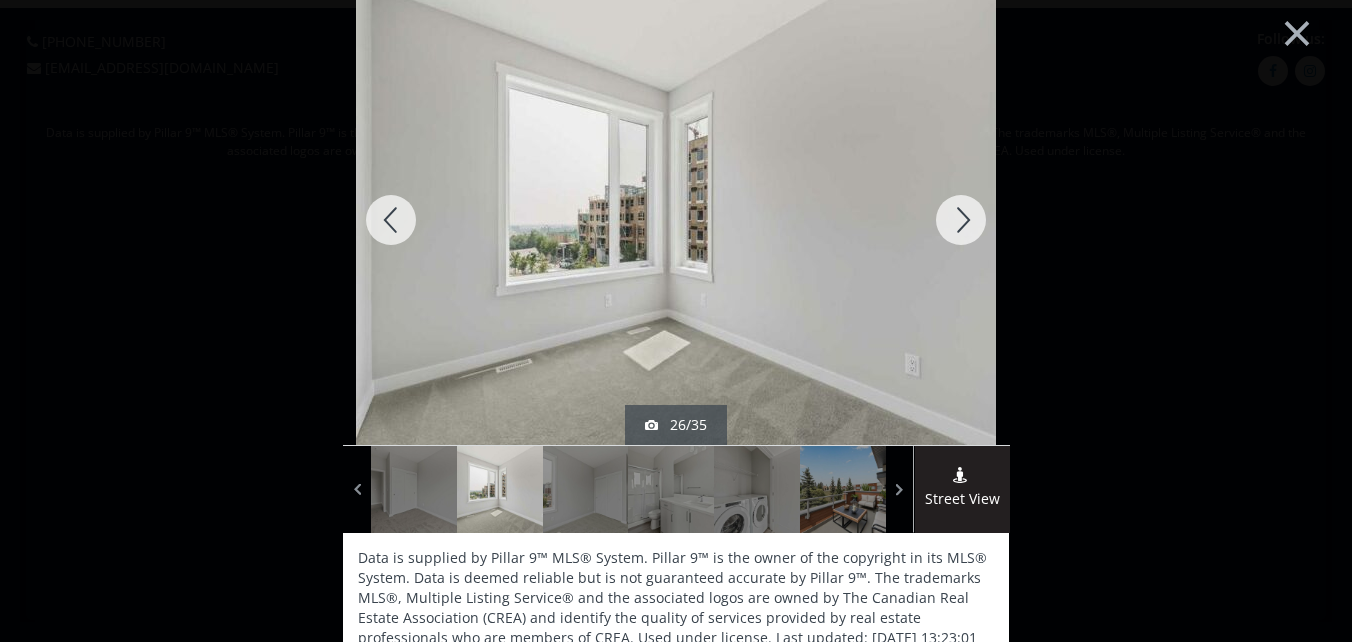 click at bounding box center (961, 220) 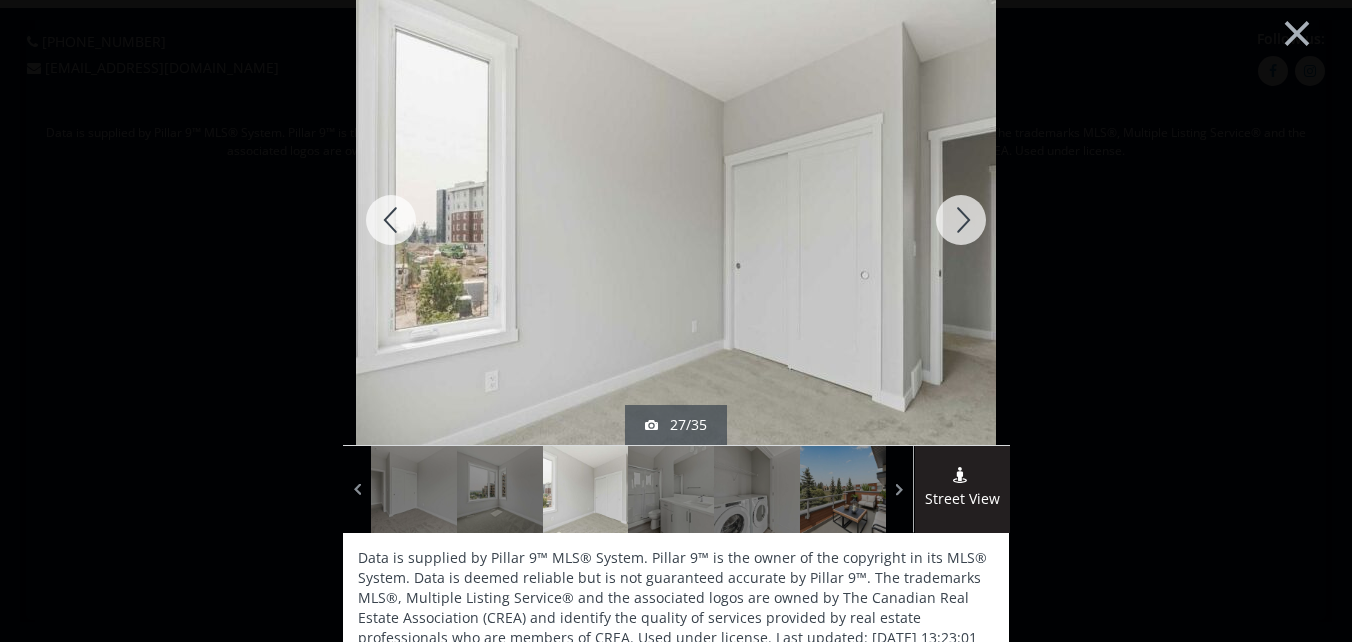 click at bounding box center (961, 220) 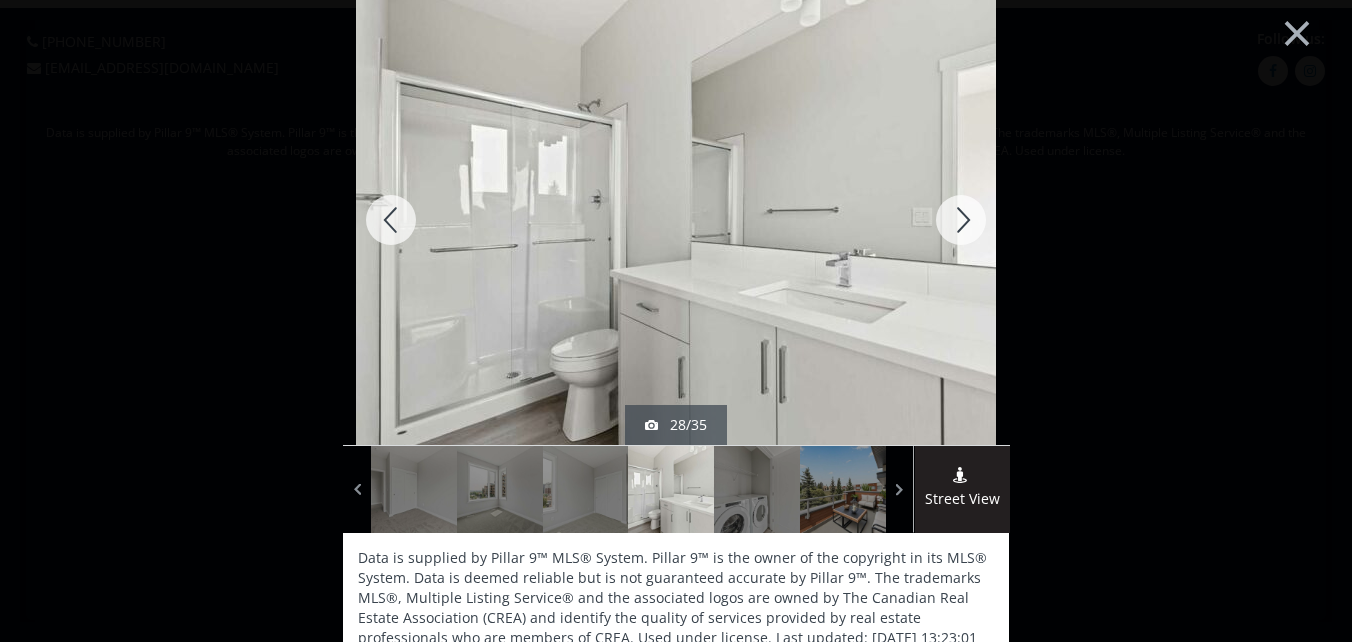 click at bounding box center (961, 220) 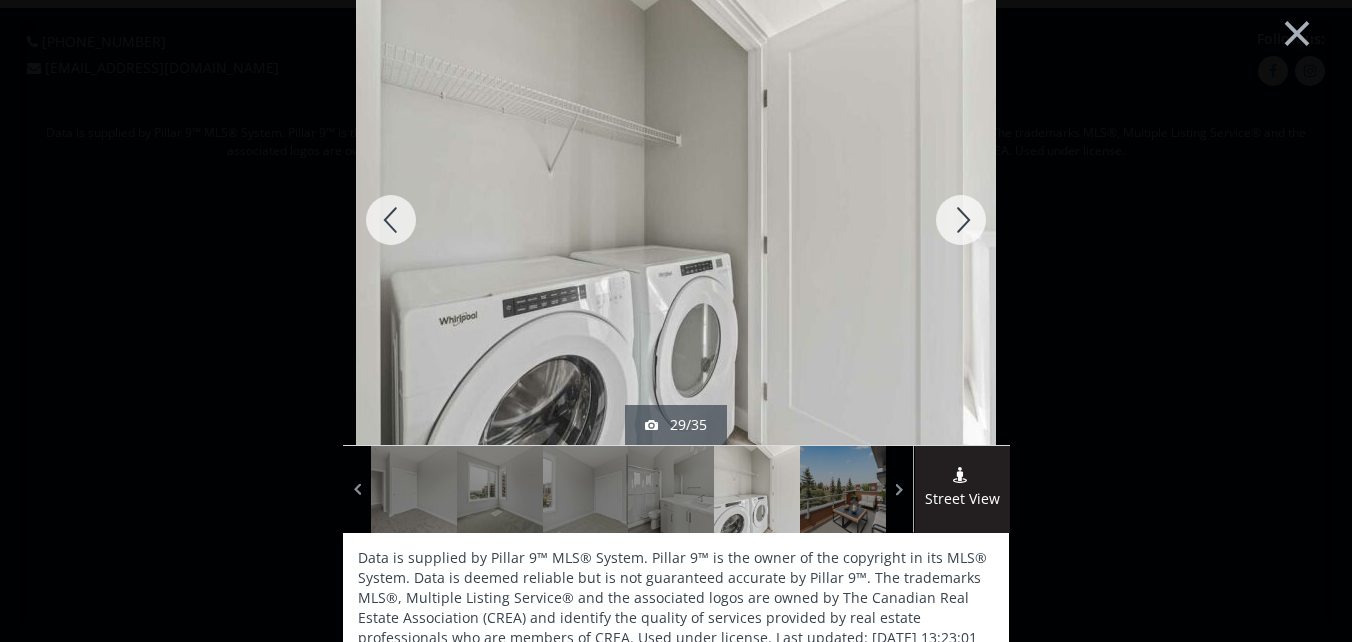 click at bounding box center (961, 220) 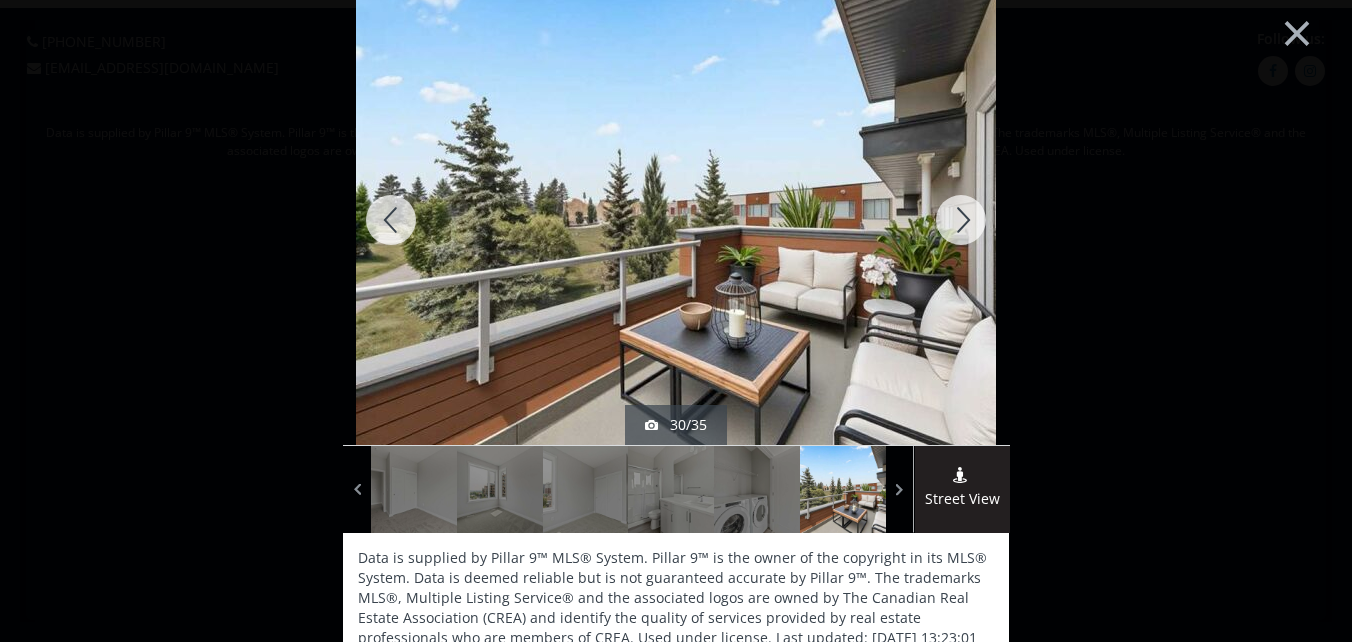 click at bounding box center [961, 220] 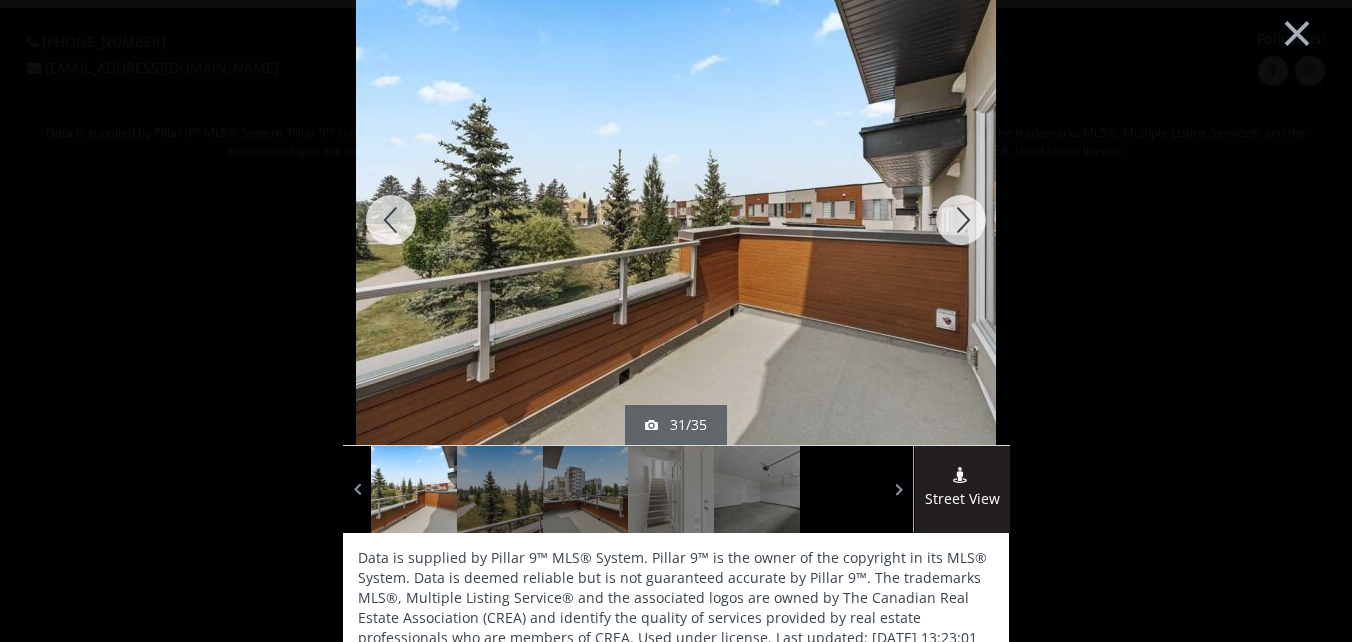 click at bounding box center [391, 220] 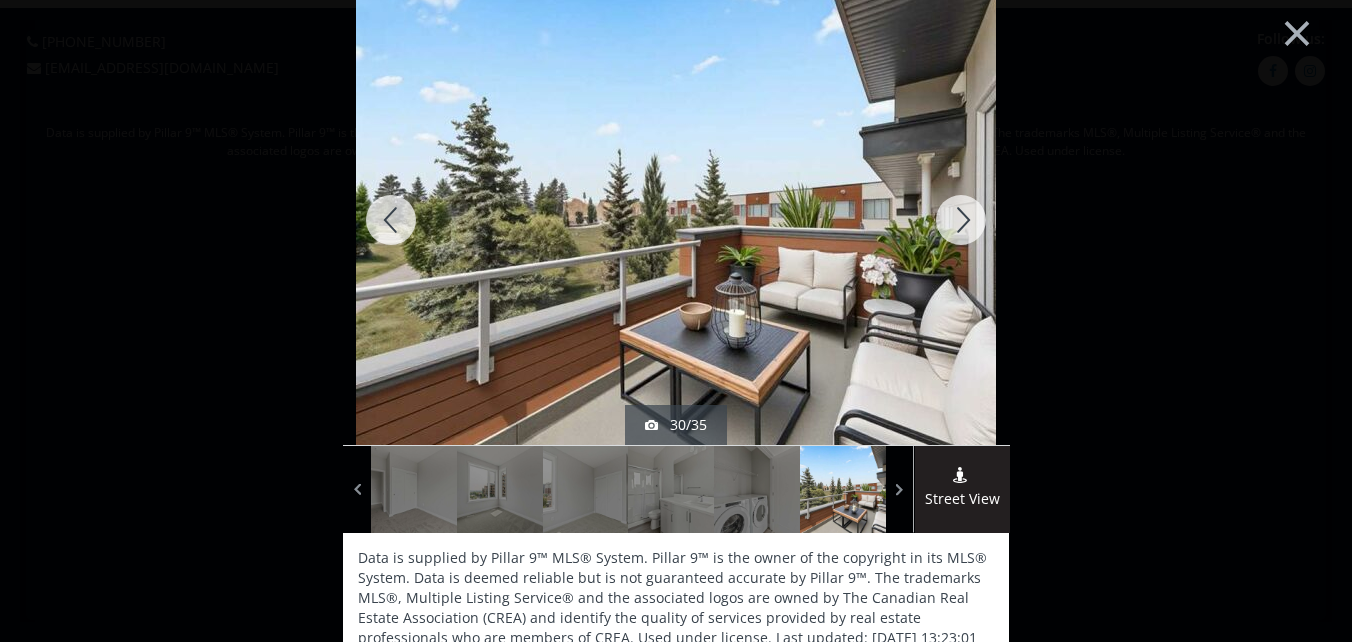 click at bounding box center (961, 220) 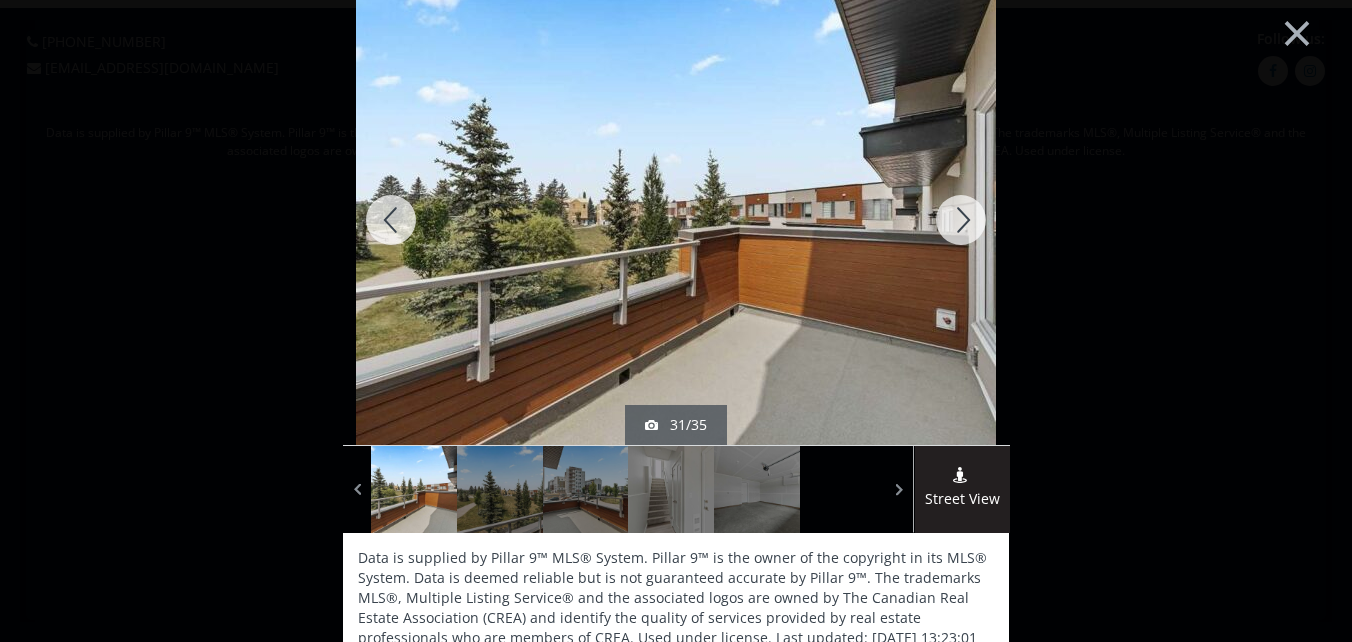 click at bounding box center (961, 220) 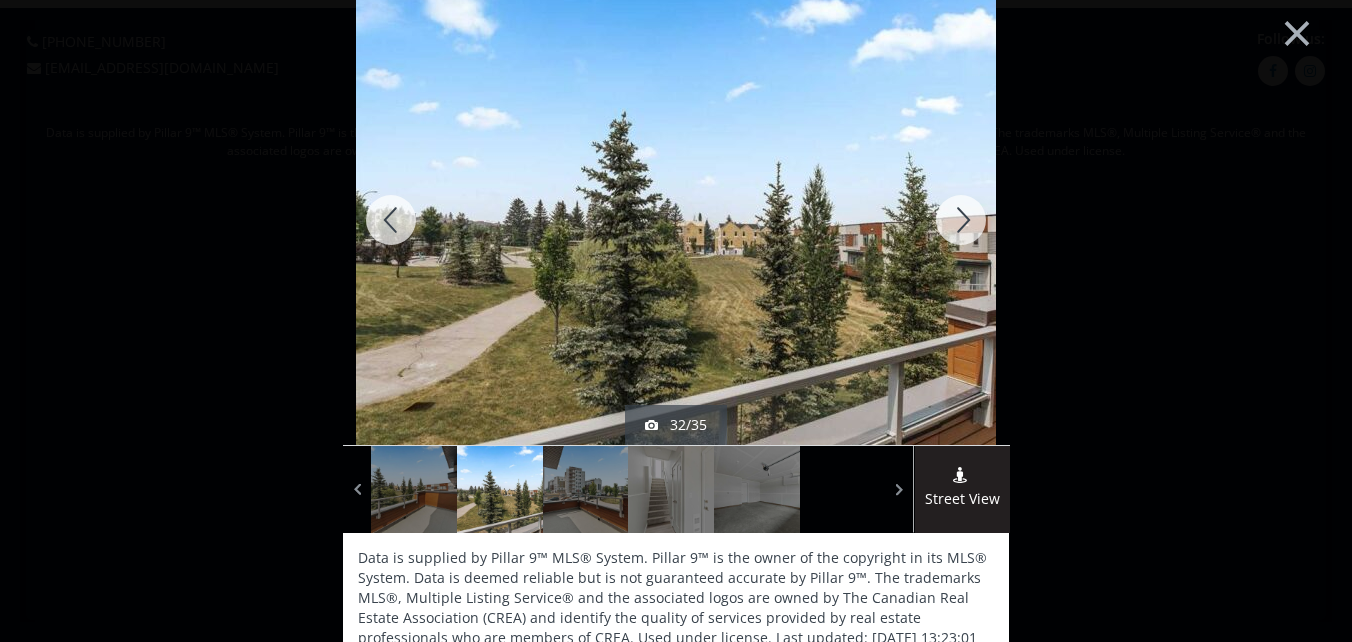click at bounding box center (961, 220) 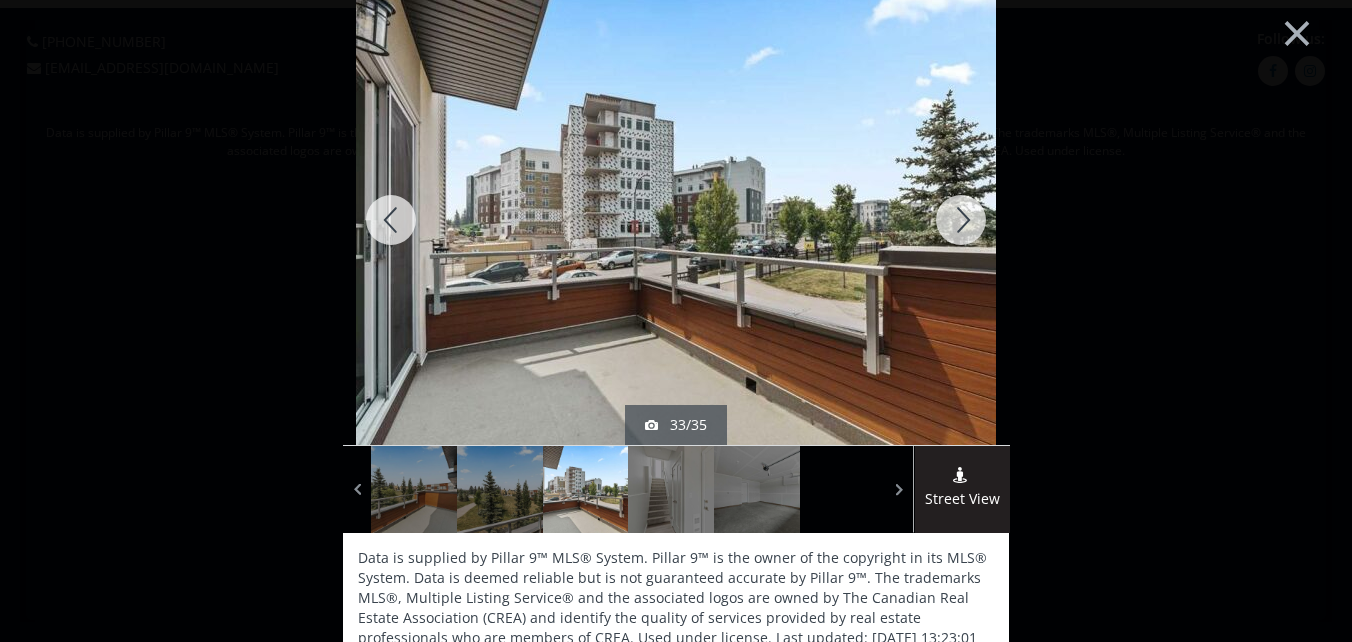 click at bounding box center (961, 220) 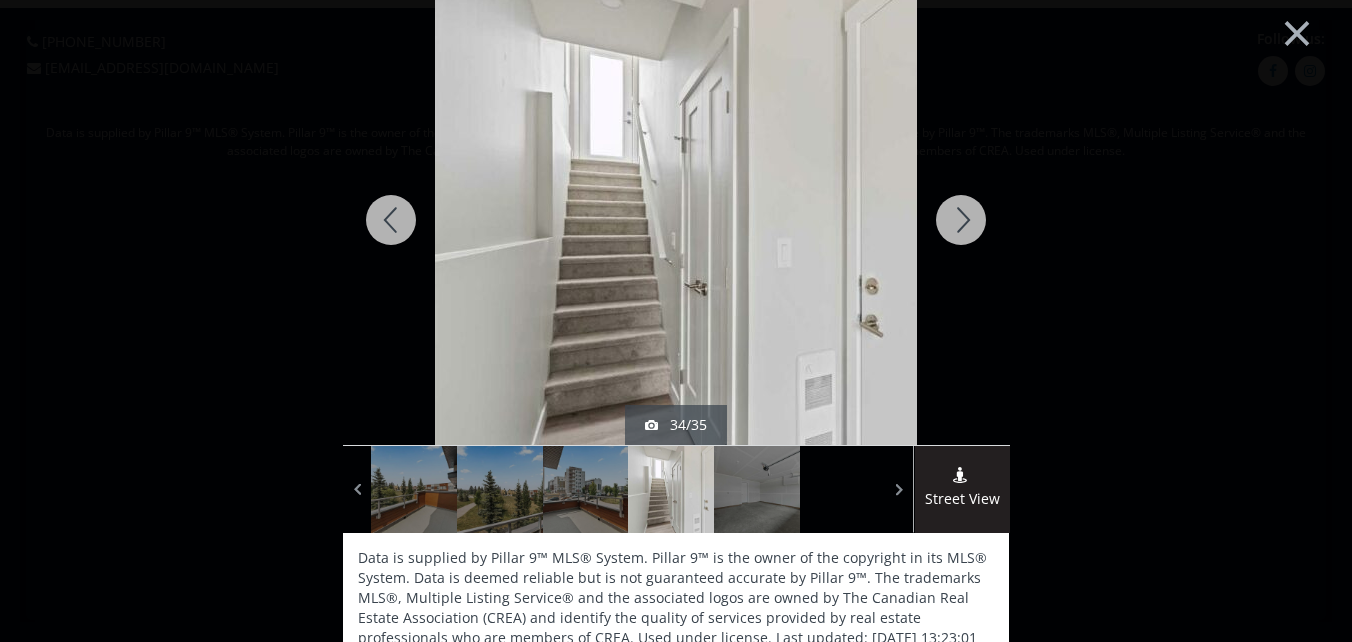 click at bounding box center [961, 220] 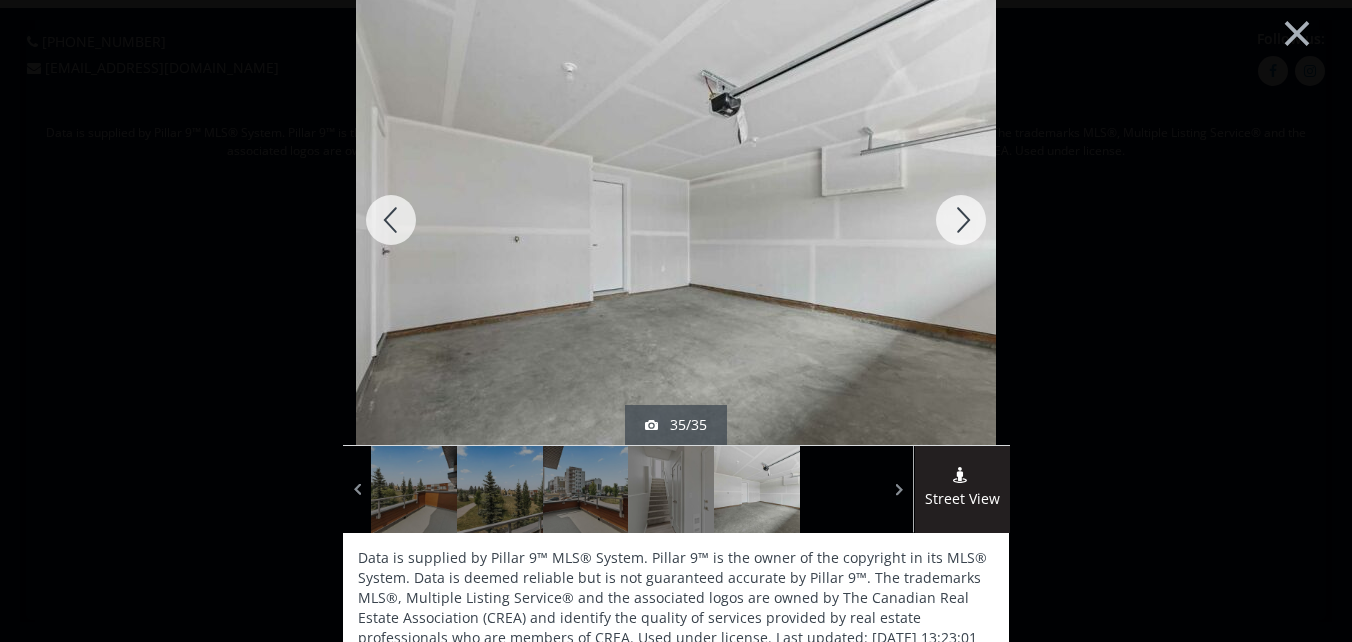 click at bounding box center [961, 220] 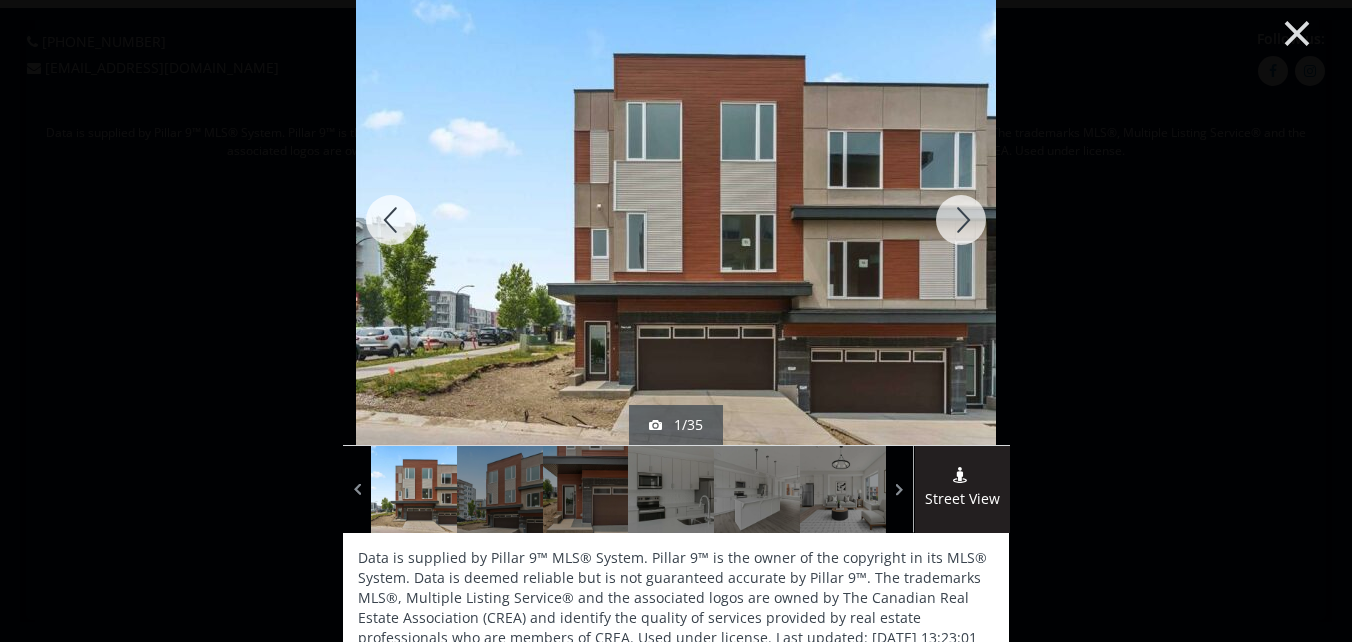 click on "×" at bounding box center (1297, 31) 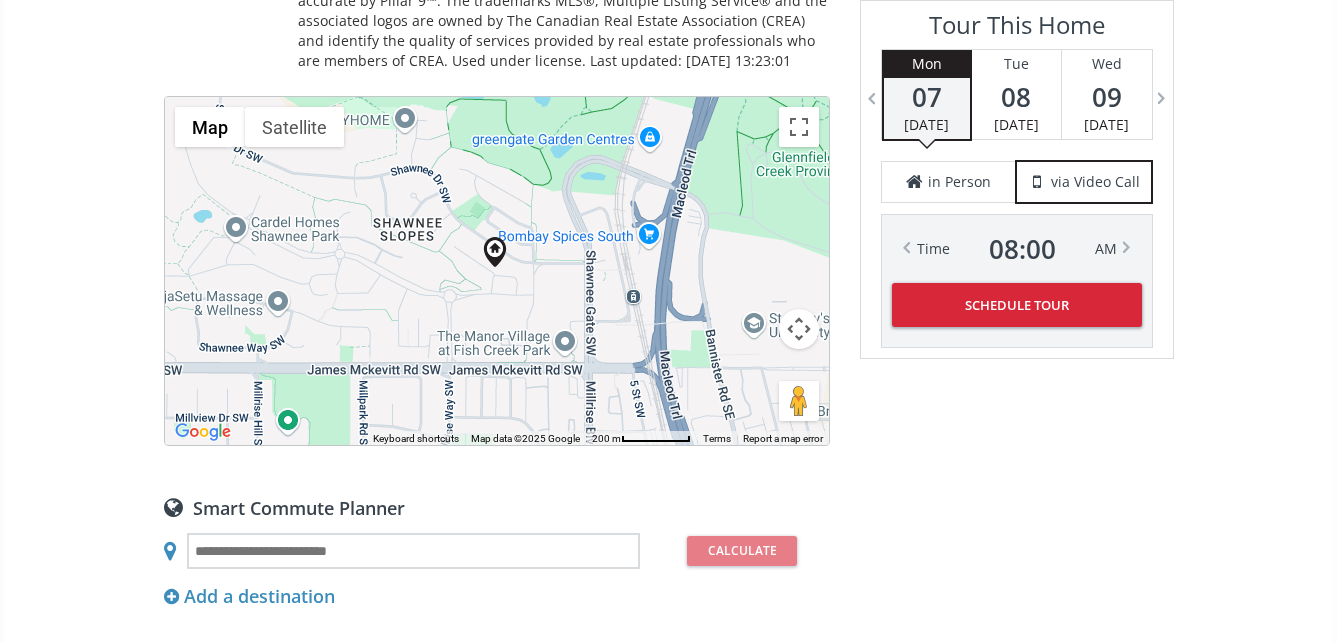 scroll, scrollTop: 1600, scrollLeft: 0, axis: vertical 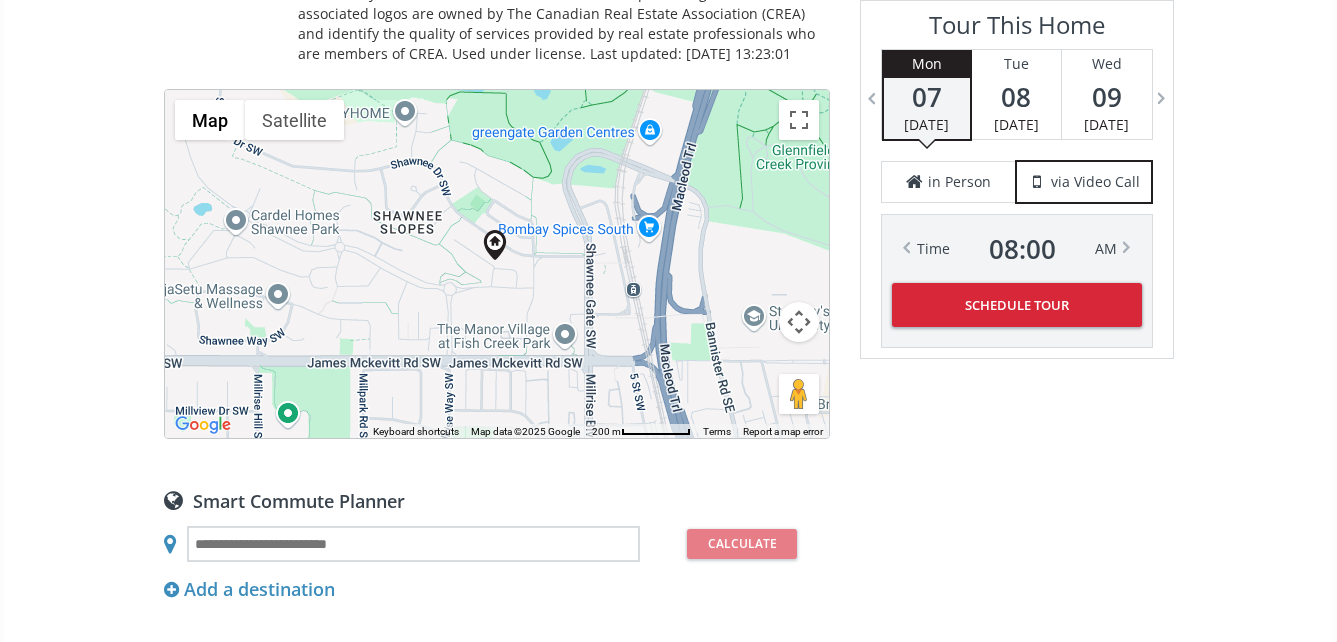 click on "To navigate, press the arrow keys." at bounding box center (497, 264) 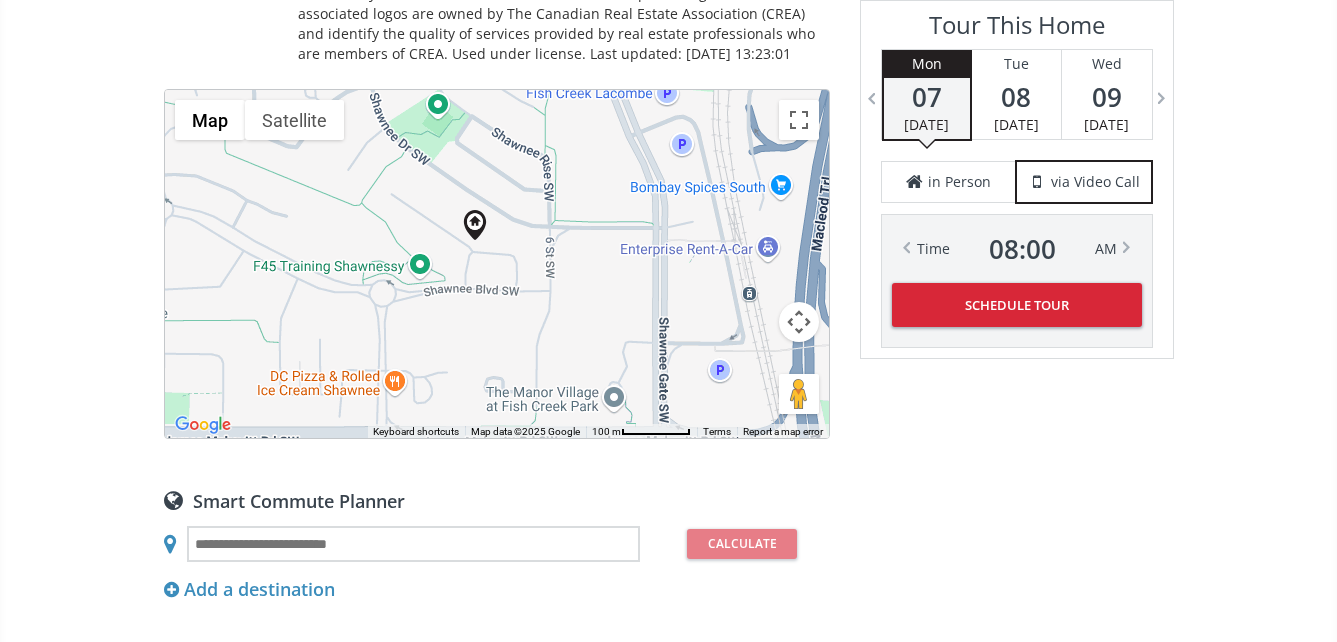 click on "To navigate, press the arrow keys." at bounding box center (497, 264) 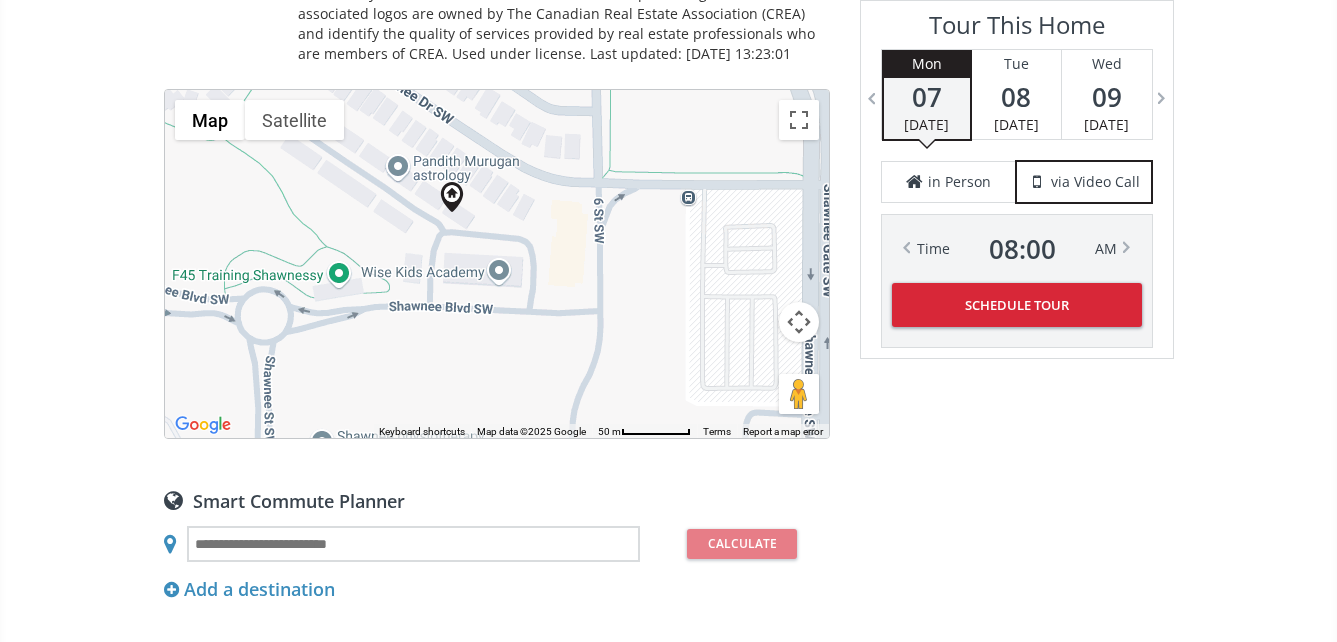 click on "To navigate, press the arrow keys." at bounding box center [497, 264] 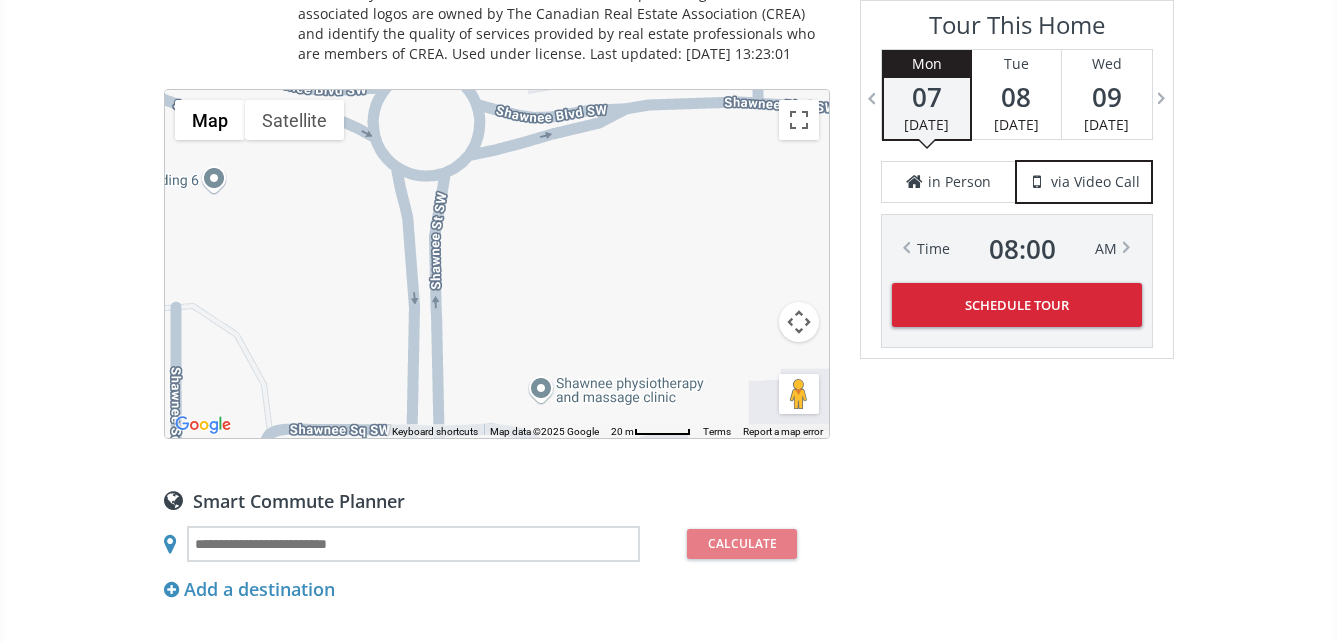 drag, startPoint x: 492, startPoint y: 199, endPoint x: 894, endPoint y: -52, distance: 473.9251 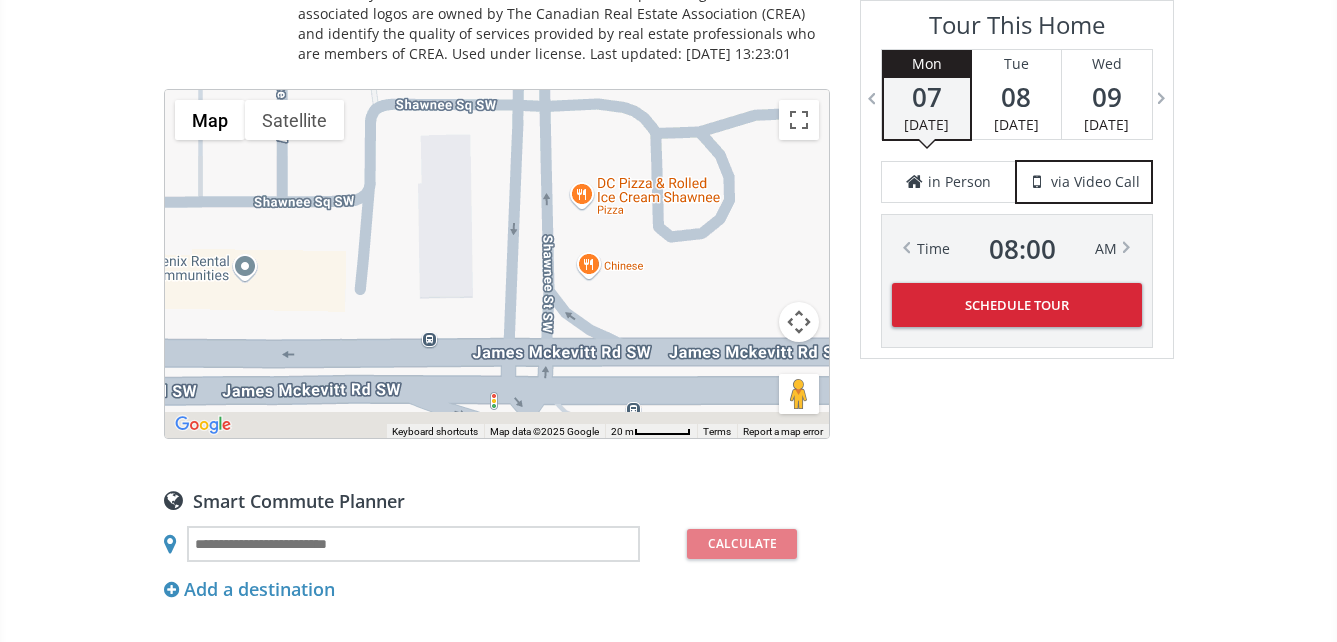 drag, startPoint x: 437, startPoint y: 286, endPoint x: 541, endPoint y: -29, distance: 331.72427 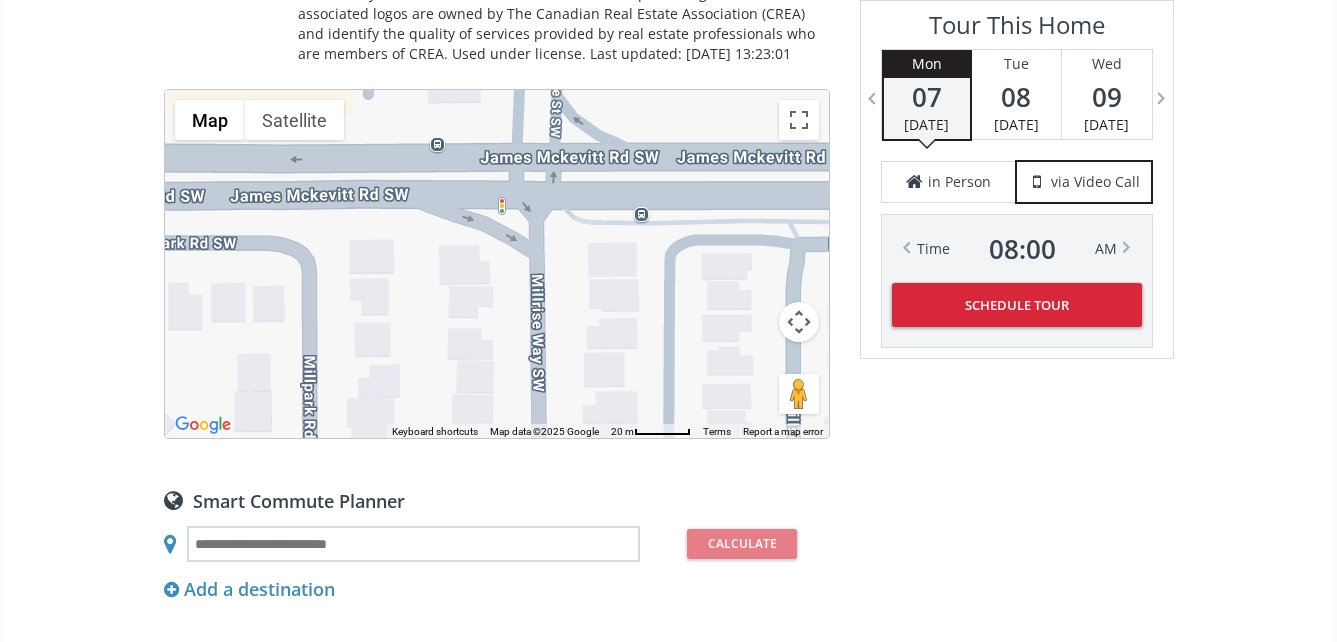 drag, startPoint x: 577, startPoint y: 302, endPoint x: 581, endPoint y: 113, distance: 189.04233 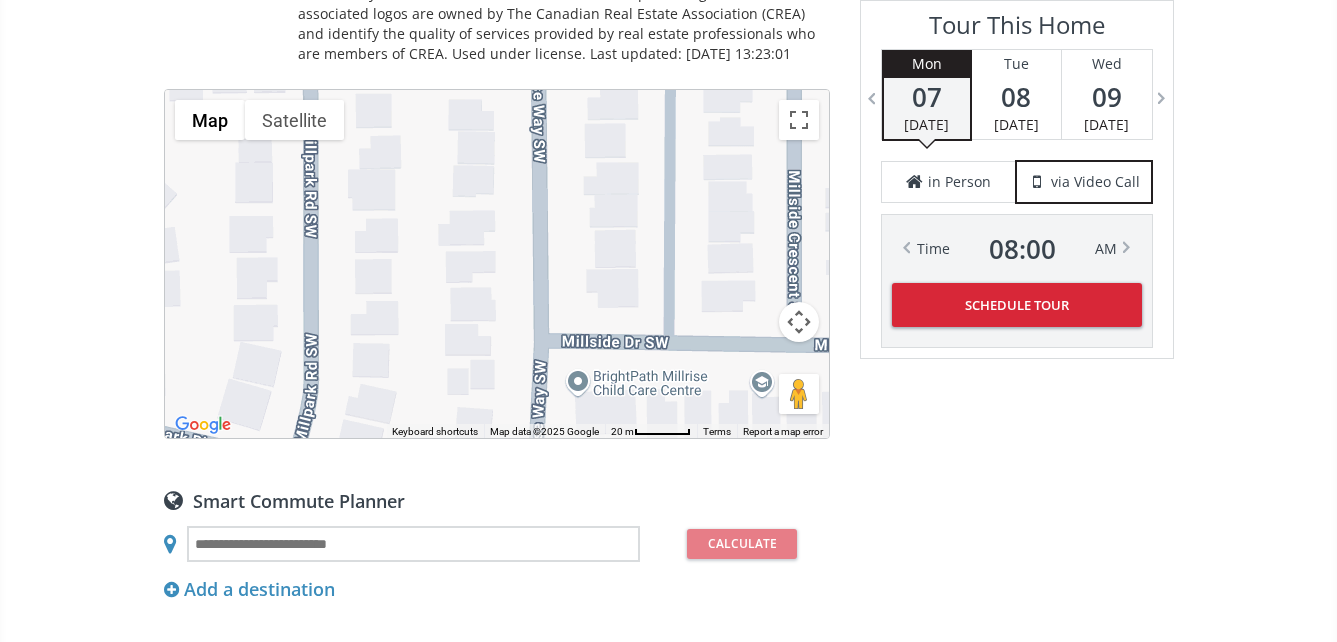 drag, startPoint x: 592, startPoint y: 358, endPoint x: 593, endPoint y: 127, distance: 231.00217 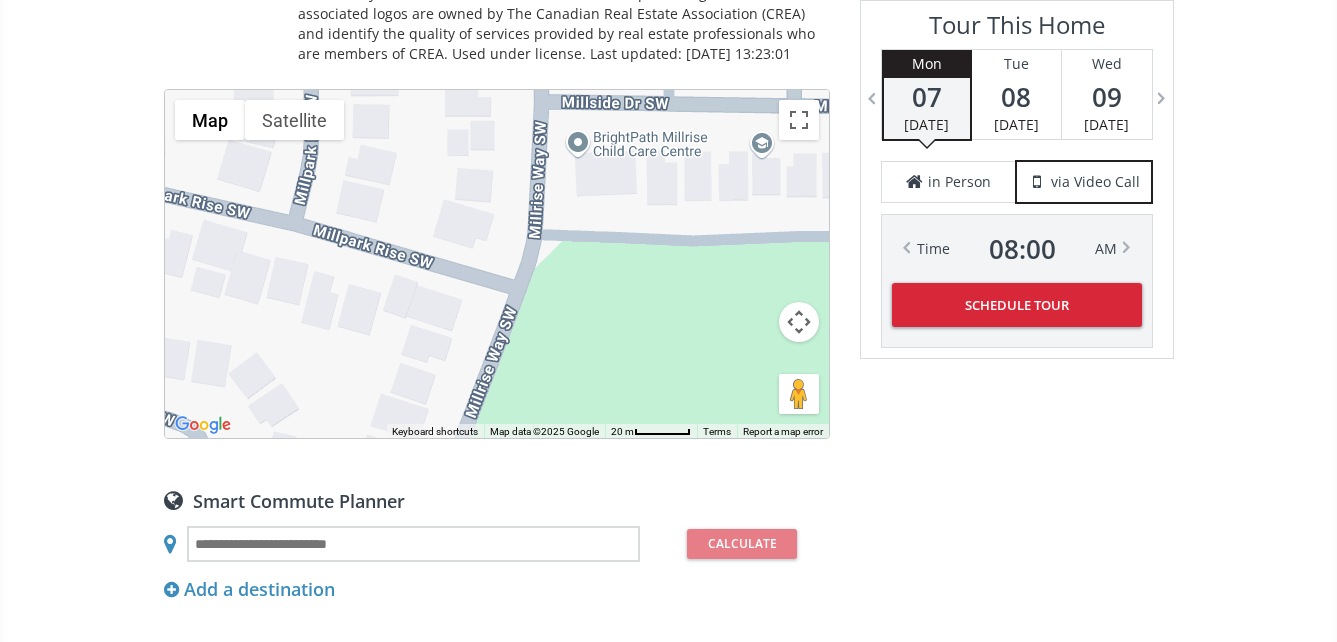 drag, startPoint x: 581, startPoint y: 301, endPoint x: 581, endPoint y: 59, distance: 242 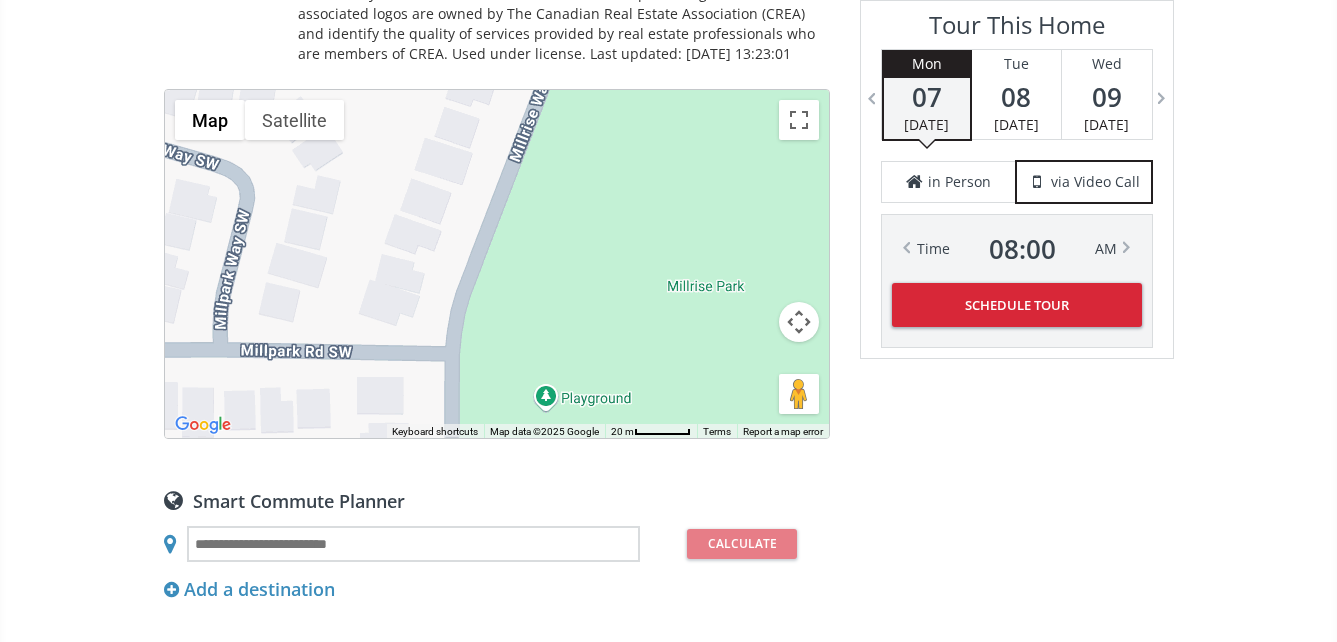drag, startPoint x: 553, startPoint y: 279, endPoint x: 596, endPoint y: 37, distance: 245.79056 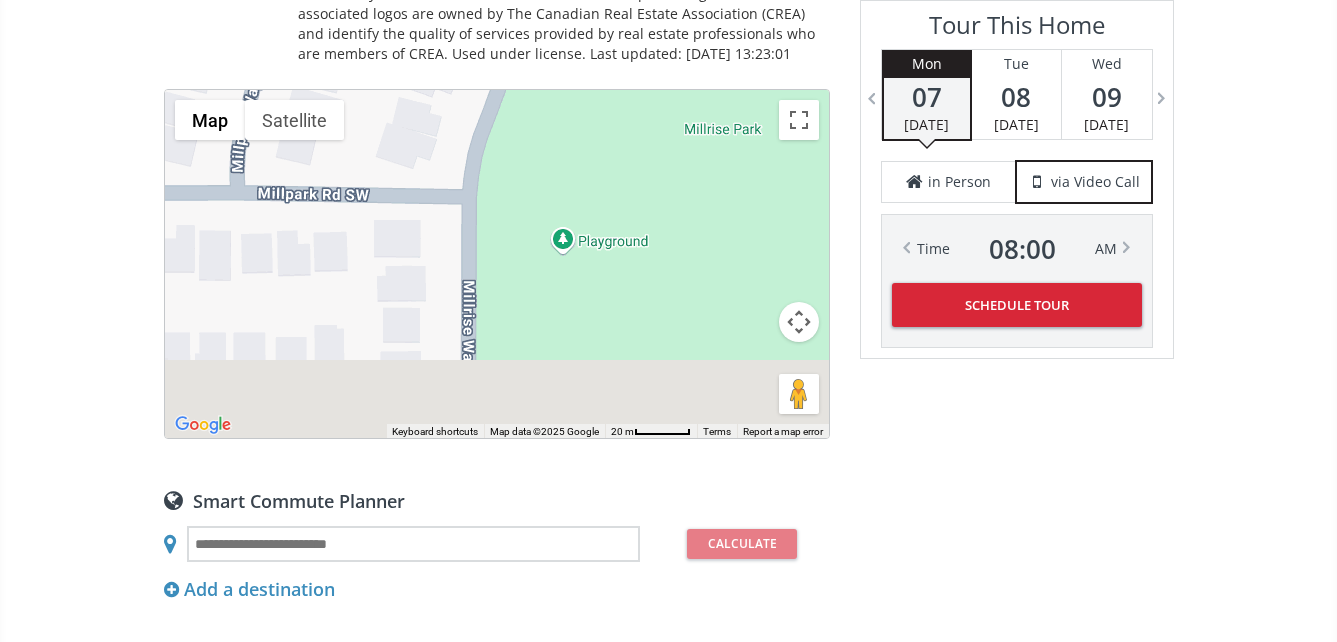 drag, startPoint x: 562, startPoint y: 269, endPoint x: 583, endPoint y: 49, distance: 221 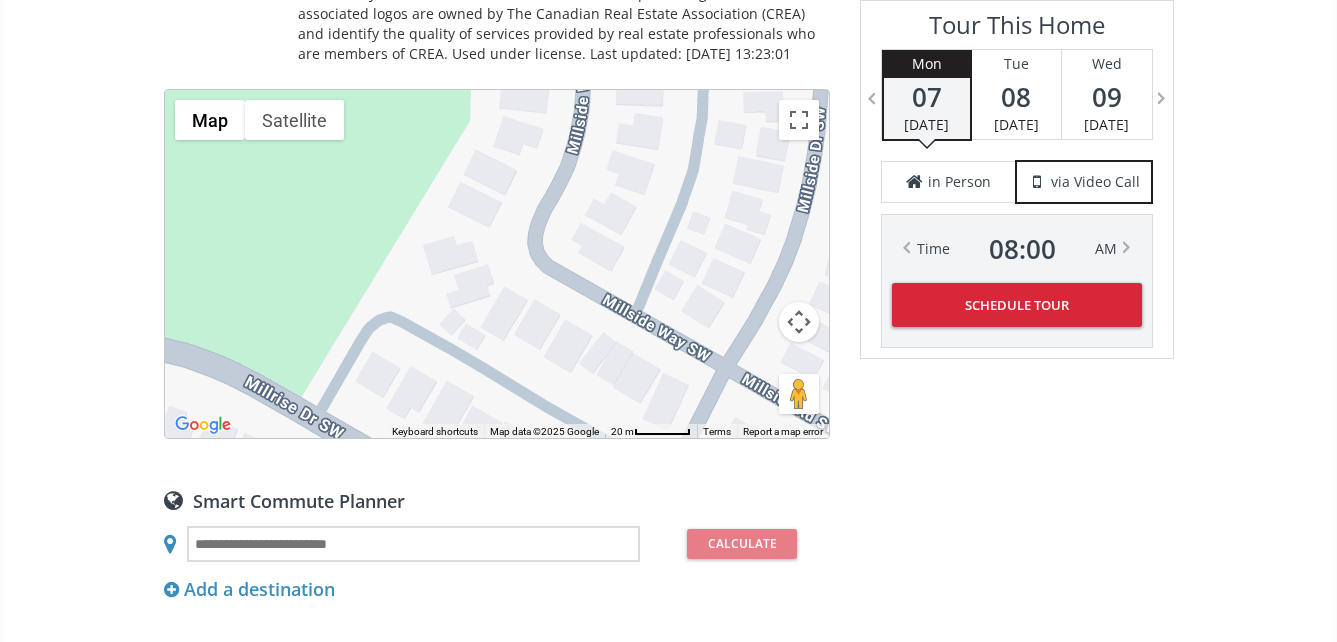 drag, startPoint x: 549, startPoint y: 262, endPoint x: 0, endPoint y: 301, distance: 550.3835 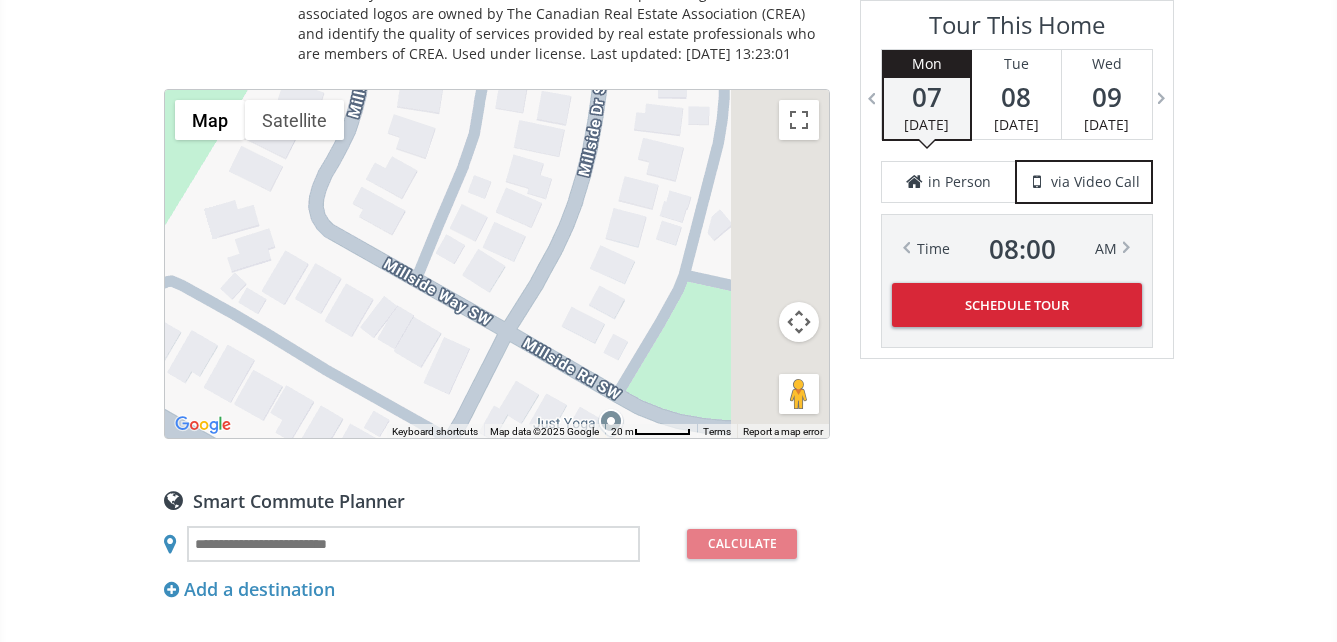drag, startPoint x: 585, startPoint y: 282, endPoint x: 125, endPoint y: 215, distance: 464.85373 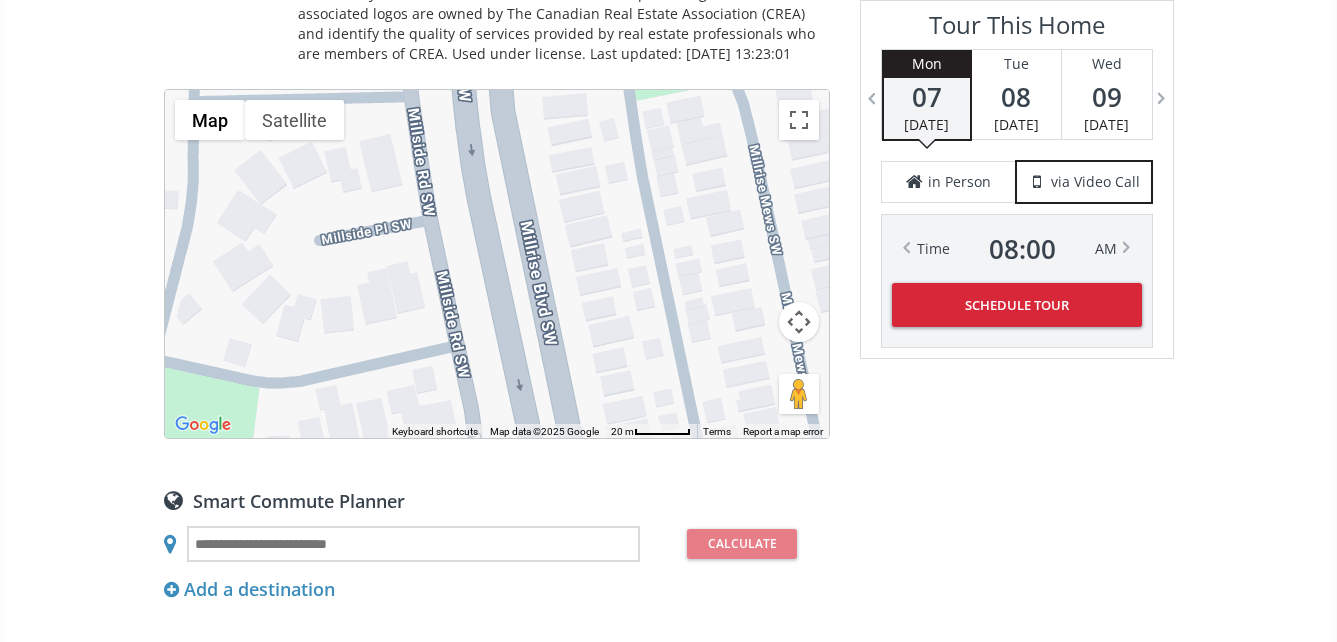 drag, startPoint x: 576, startPoint y: 248, endPoint x: 422, endPoint y: 369, distance: 195.84943 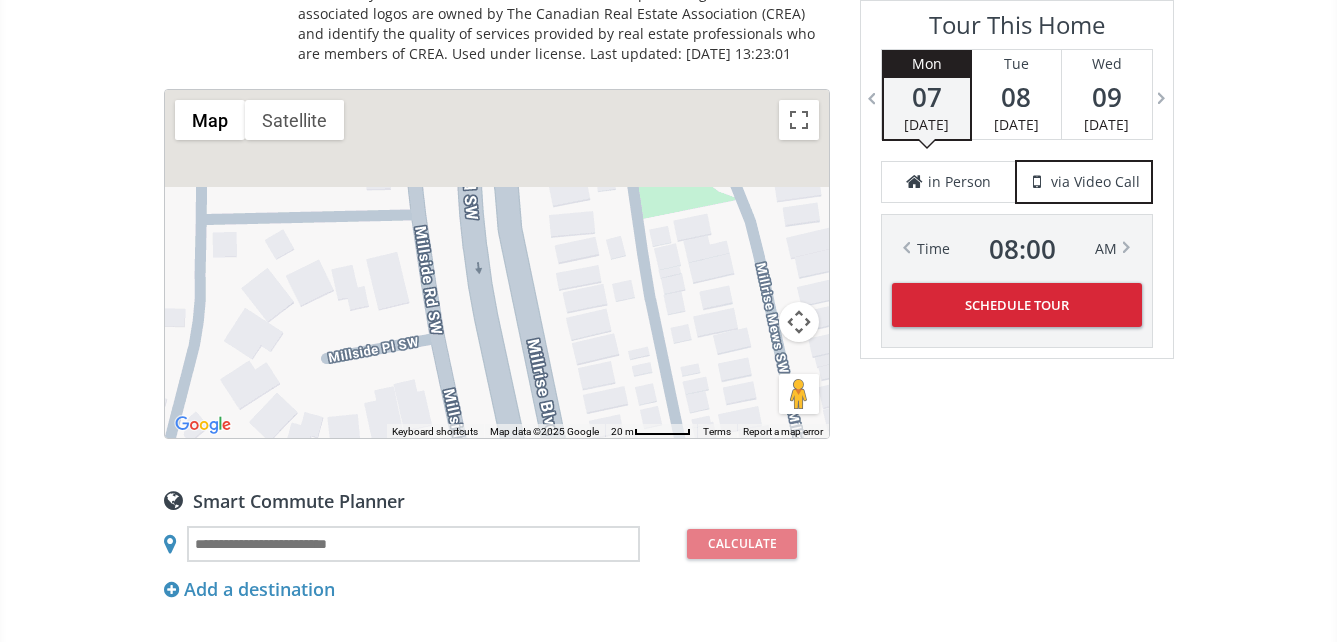 drag, startPoint x: 535, startPoint y: 236, endPoint x: 542, endPoint y: 401, distance: 165.14842 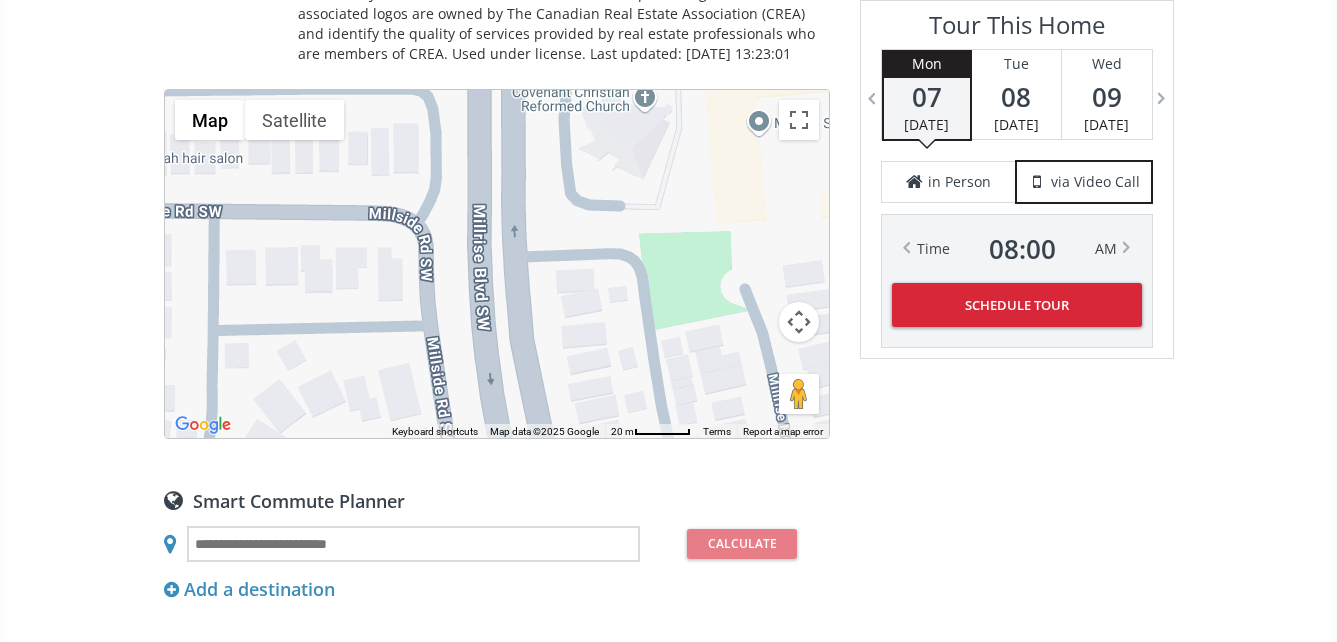 drag, startPoint x: 518, startPoint y: 189, endPoint x: 524, endPoint y: 424, distance: 235.07658 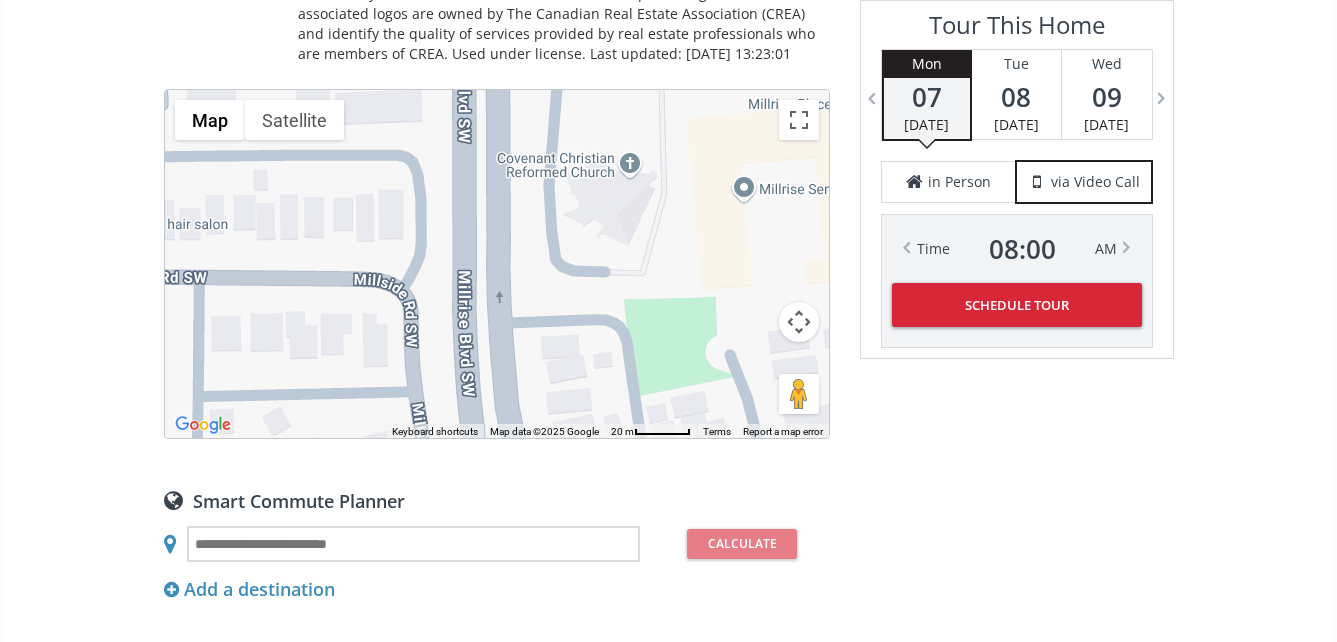 drag, startPoint x: 515, startPoint y: 383, endPoint x: 514, endPoint y: 199, distance: 184.00272 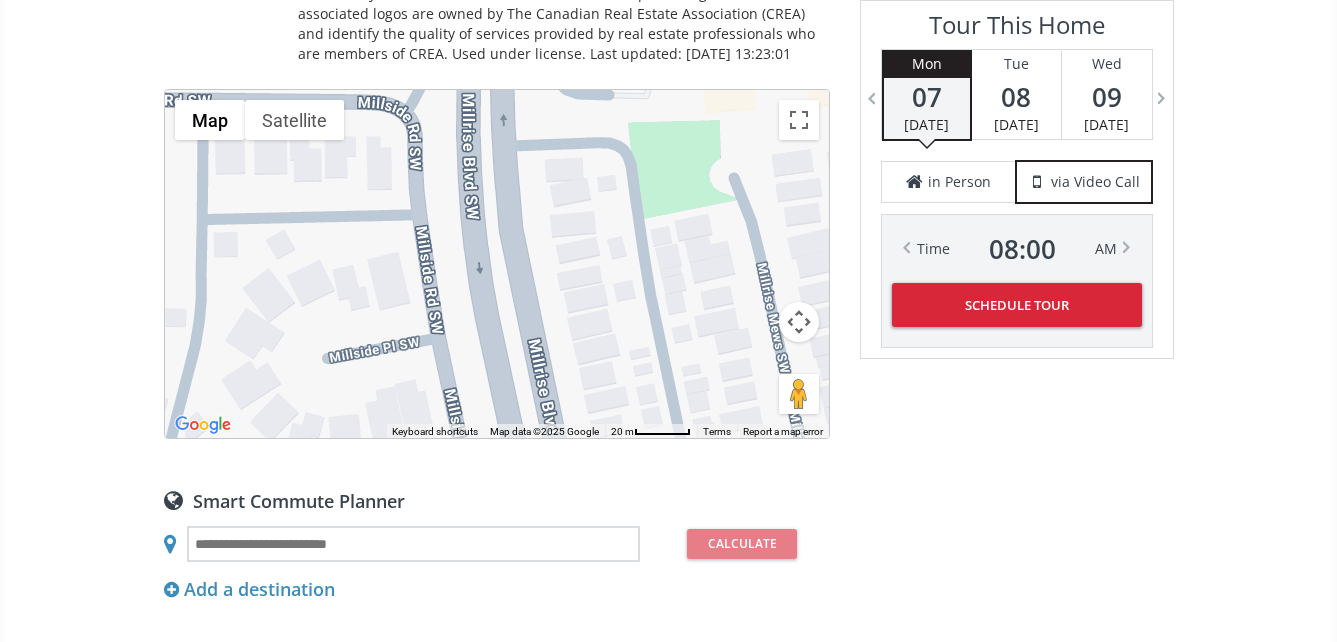 drag, startPoint x: 542, startPoint y: 326, endPoint x: 554, endPoint y: 181, distance: 145.4957 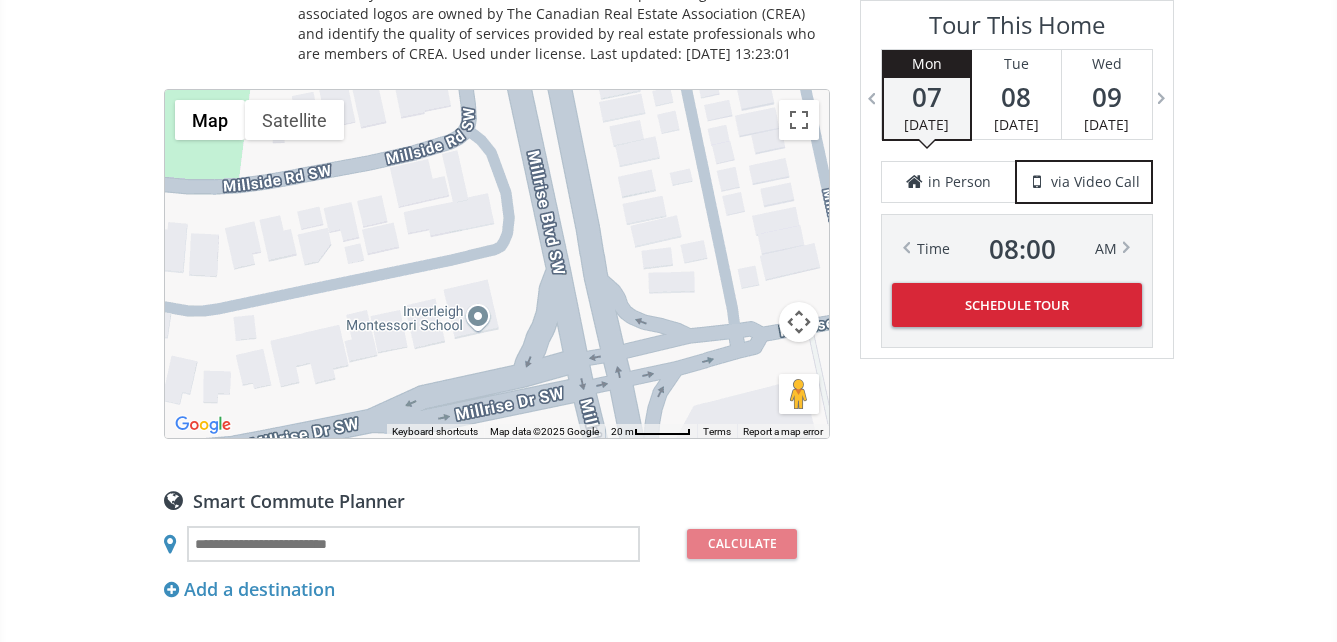 drag, startPoint x: 586, startPoint y: 345, endPoint x: 557, endPoint y: 163, distance: 184.29596 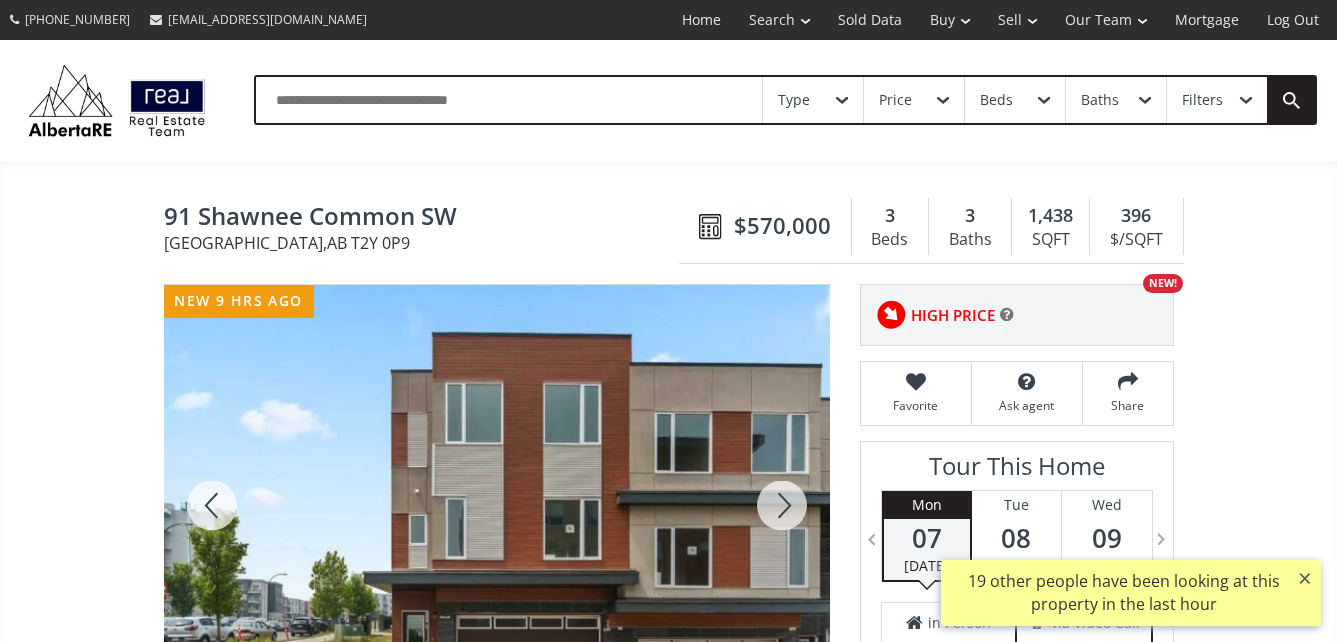 scroll, scrollTop: 0, scrollLeft: 0, axis: both 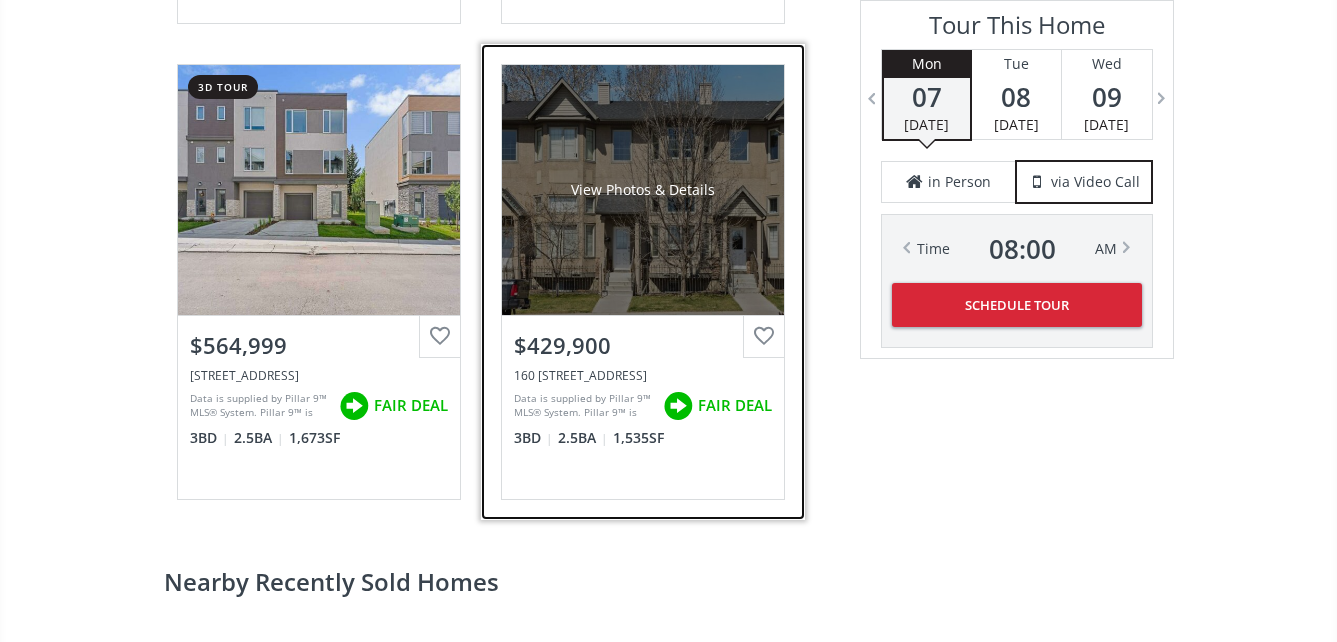 click on "View Photos & Details" at bounding box center [643, 190] 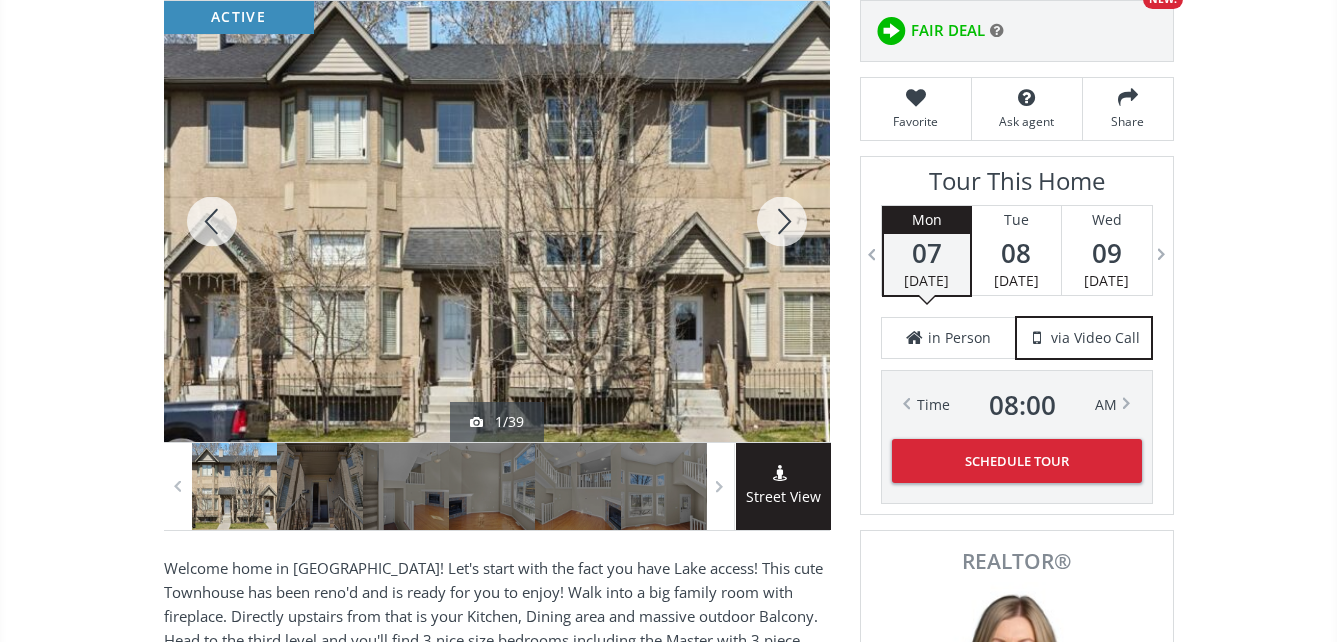 scroll, scrollTop: 300, scrollLeft: 0, axis: vertical 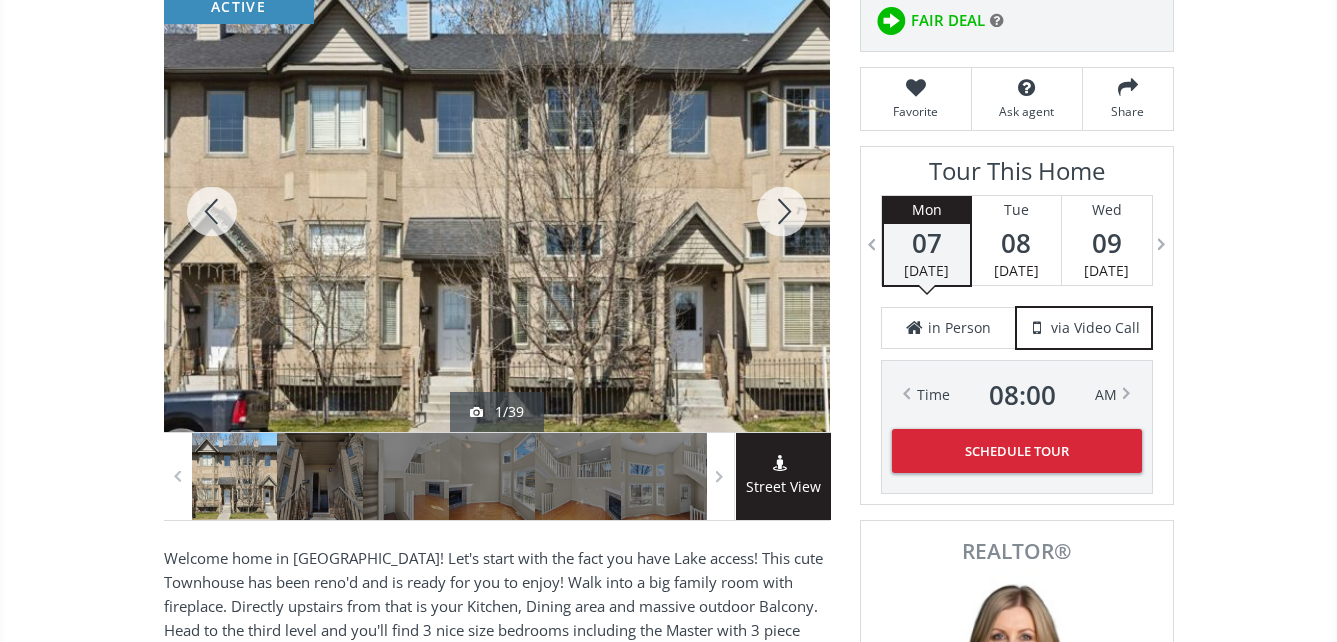 click at bounding box center [497, 211] 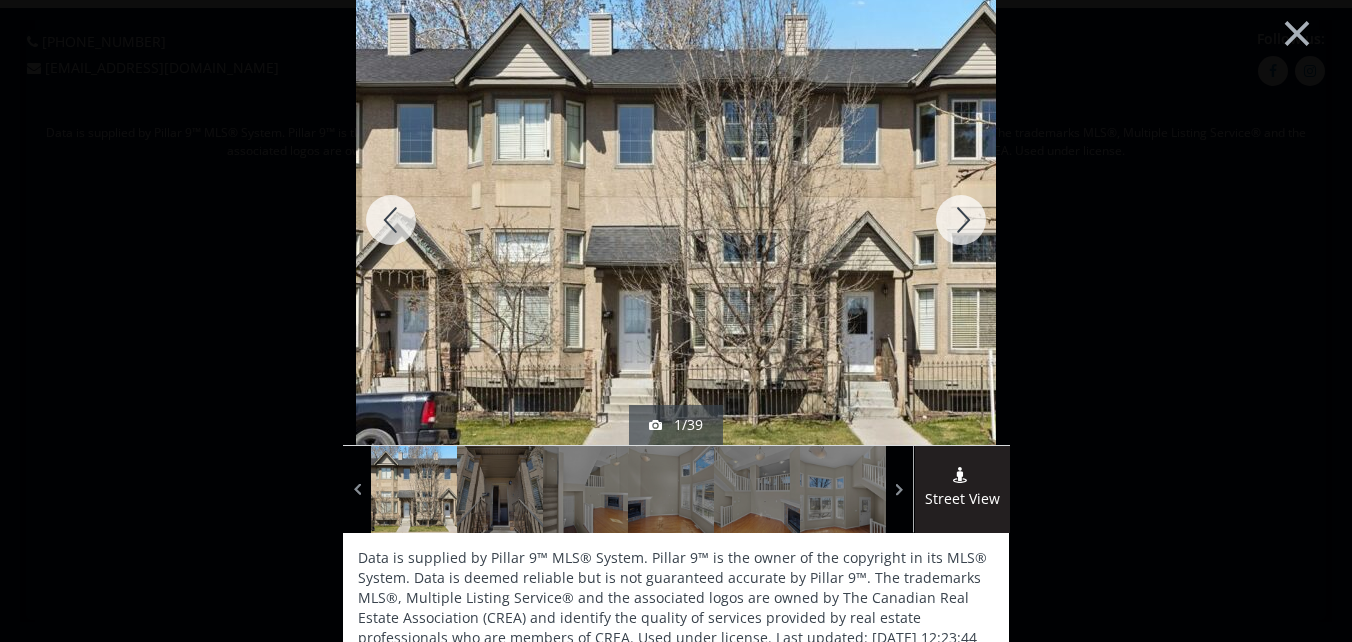 click at bounding box center [961, 220] 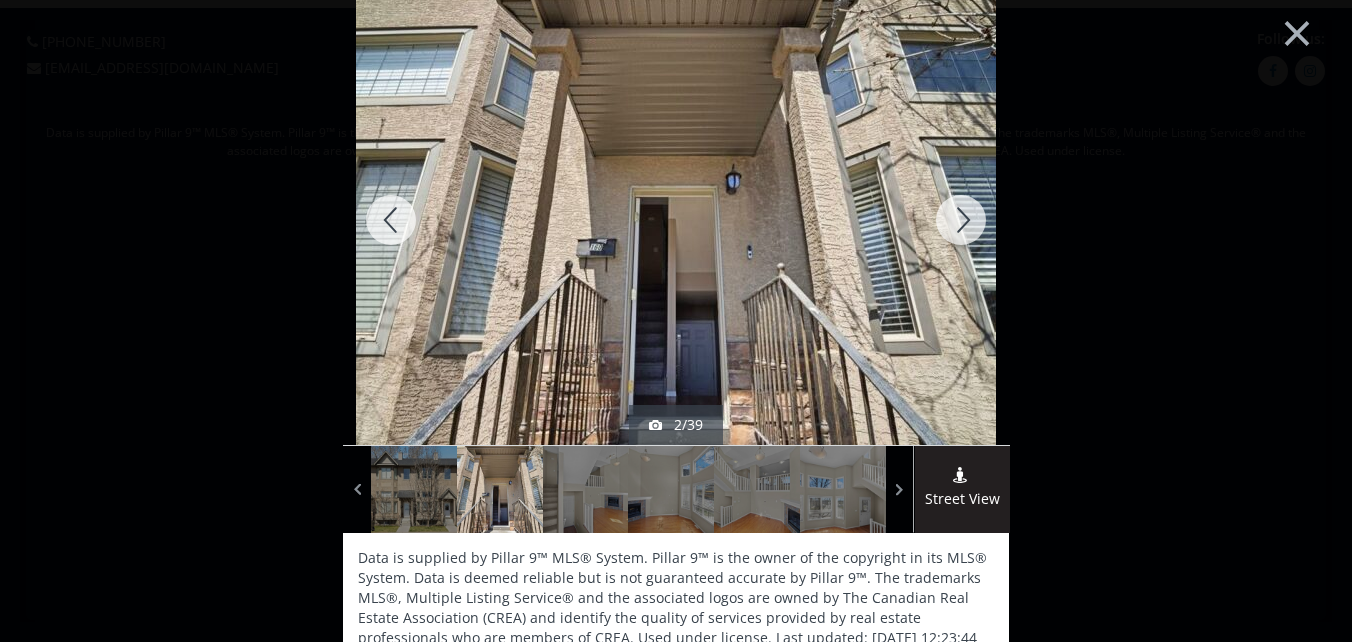 click at bounding box center [391, 220] 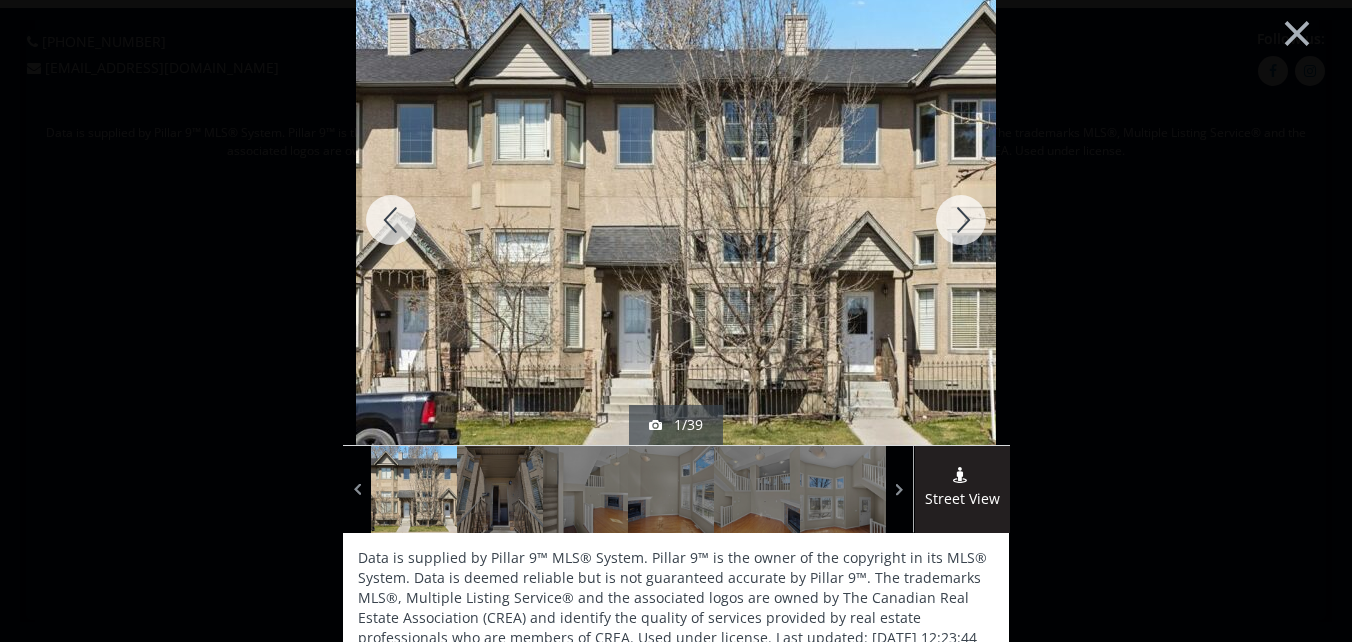 click at bounding box center [961, 220] 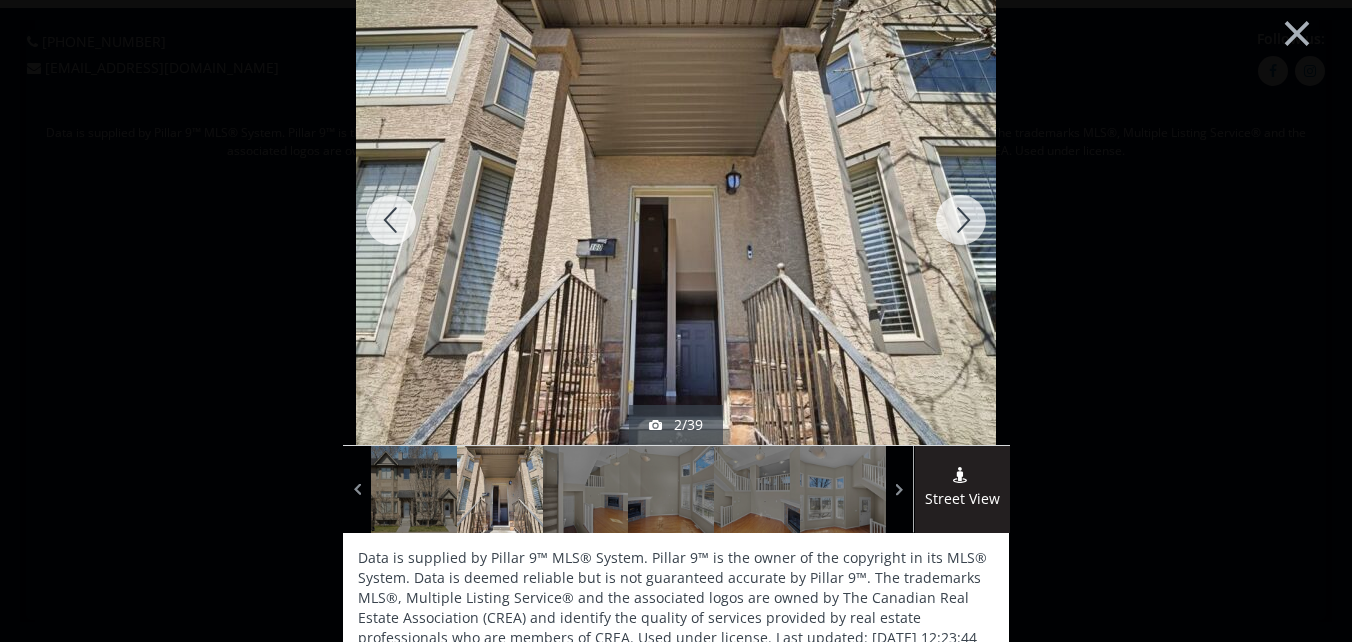 click at bounding box center (961, 220) 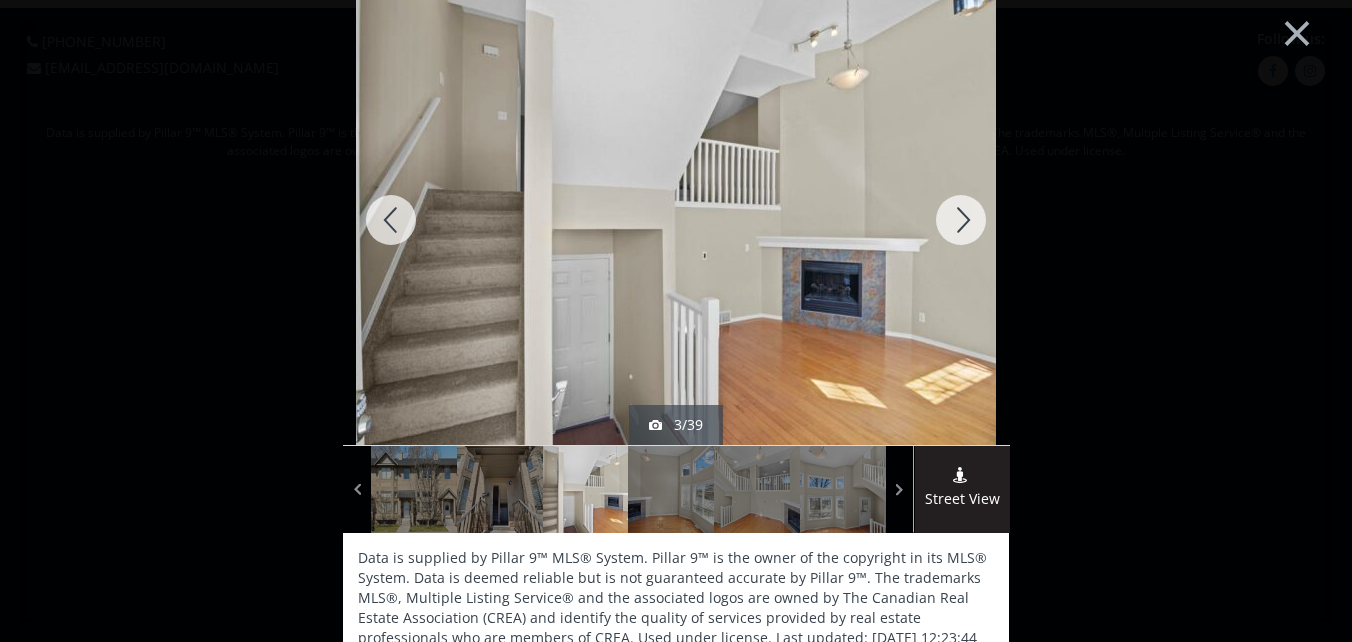click at bounding box center [961, 220] 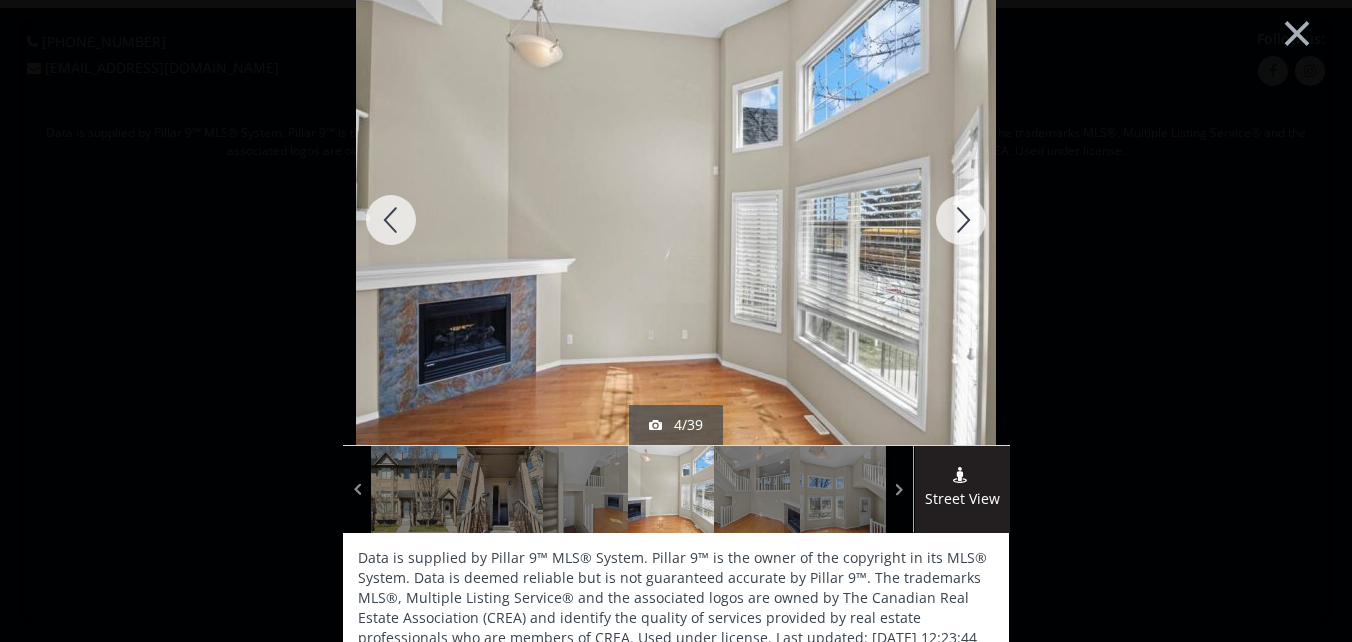 click at bounding box center [961, 220] 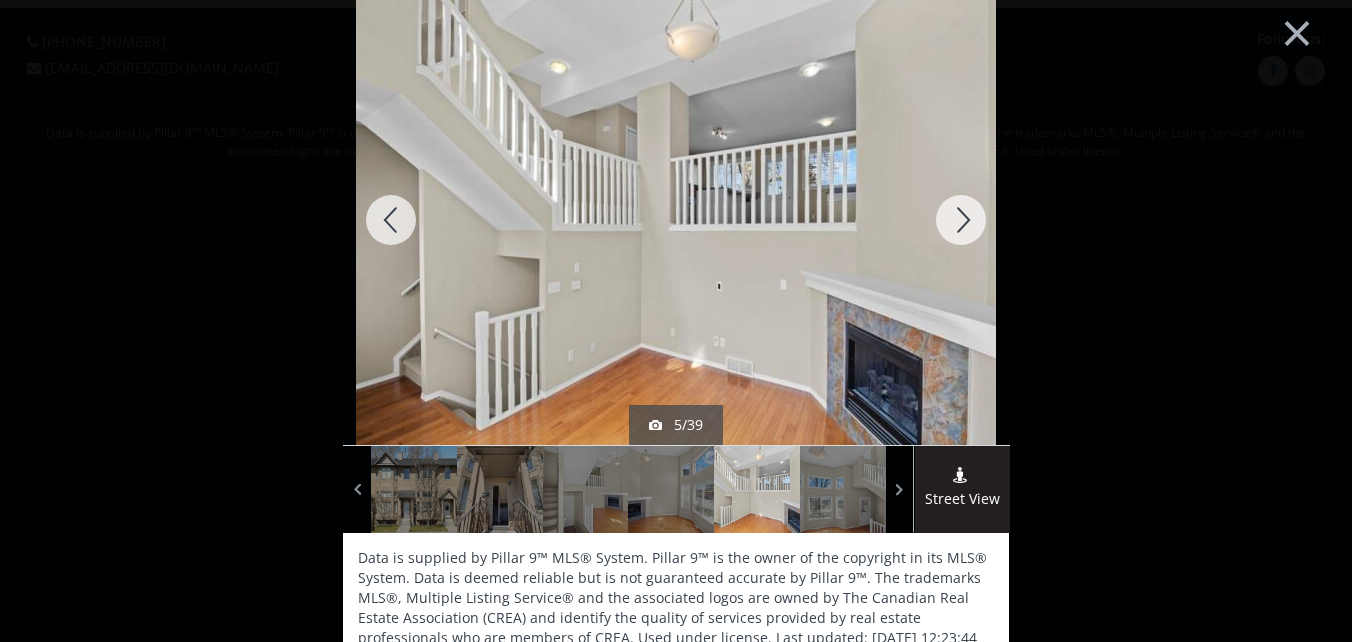 click at bounding box center [961, 220] 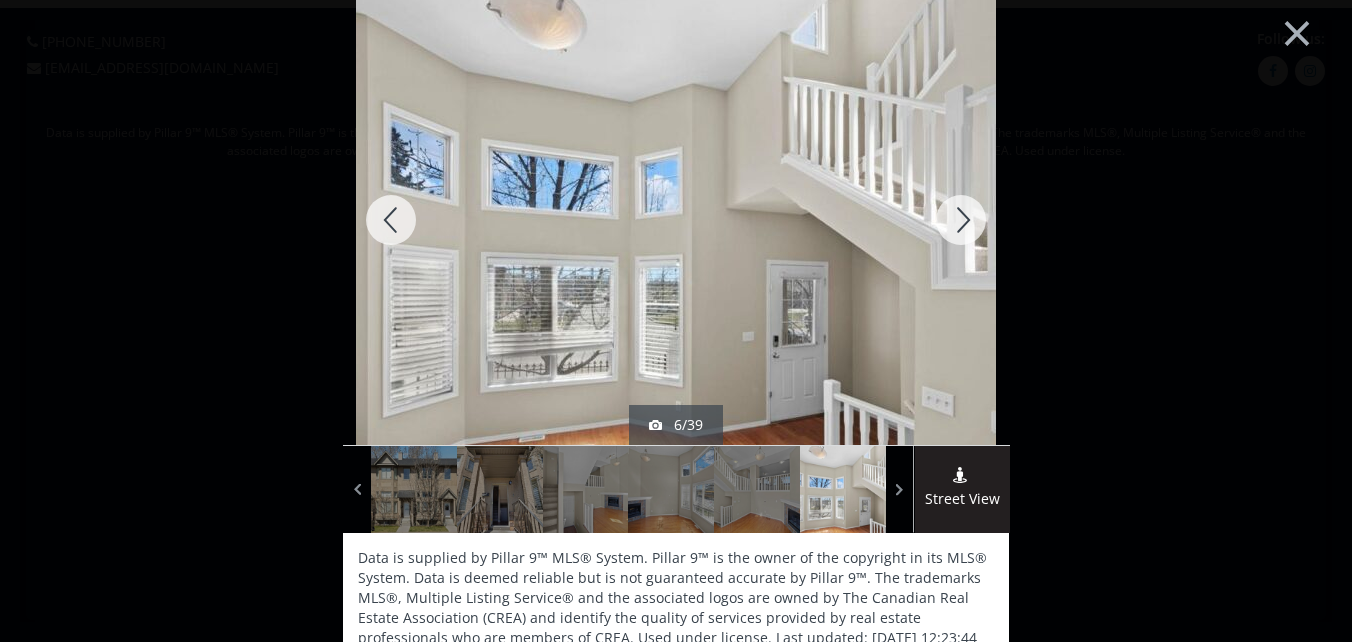 click at bounding box center (961, 220) 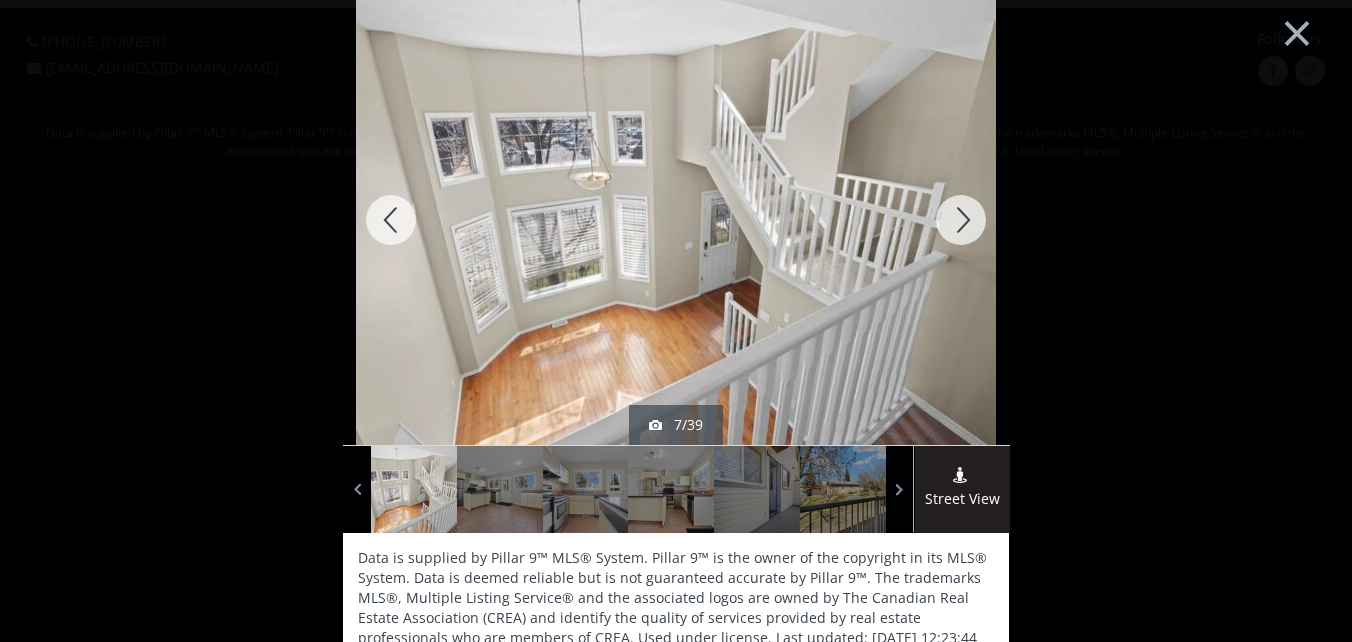 click at bounding box center (961, 220) 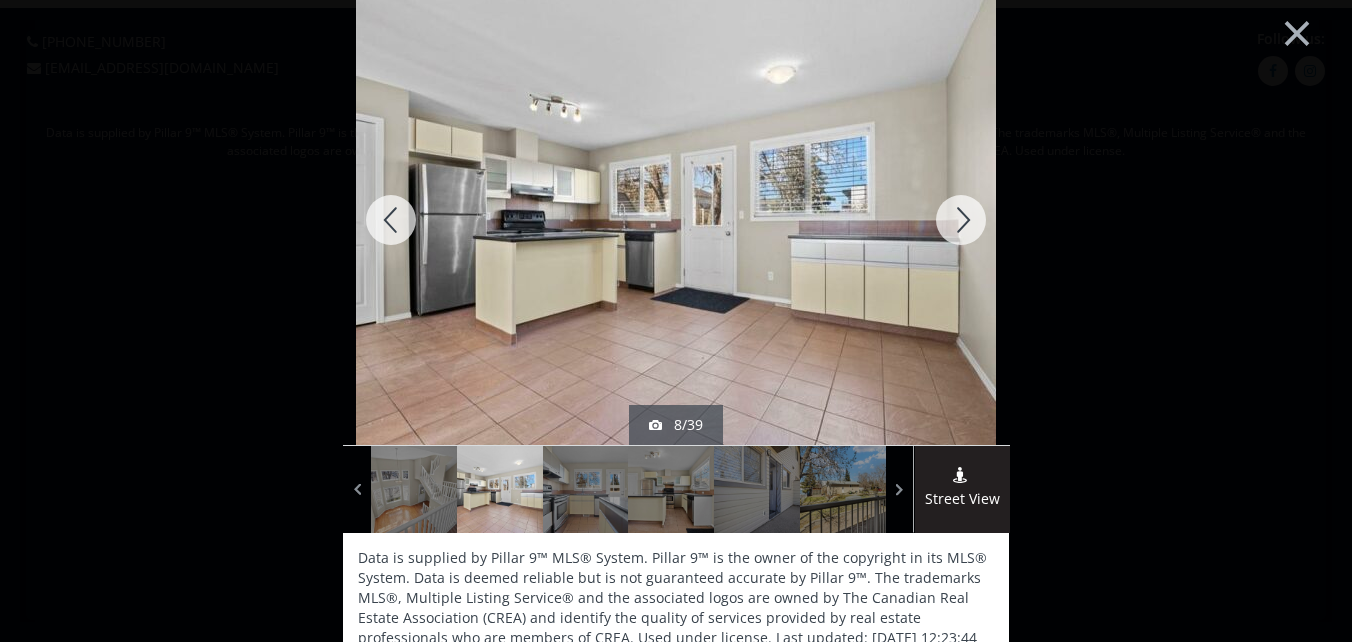 click at bounding box center (961, 220) 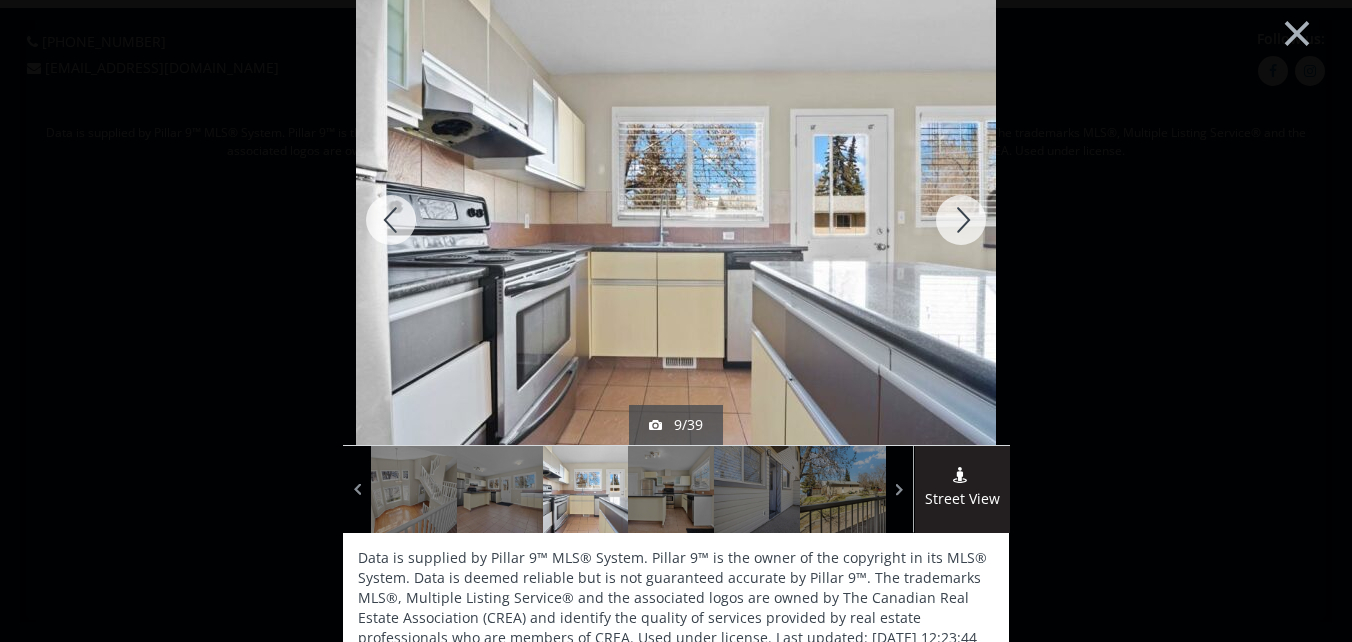 click at bounding box center (961, 220) 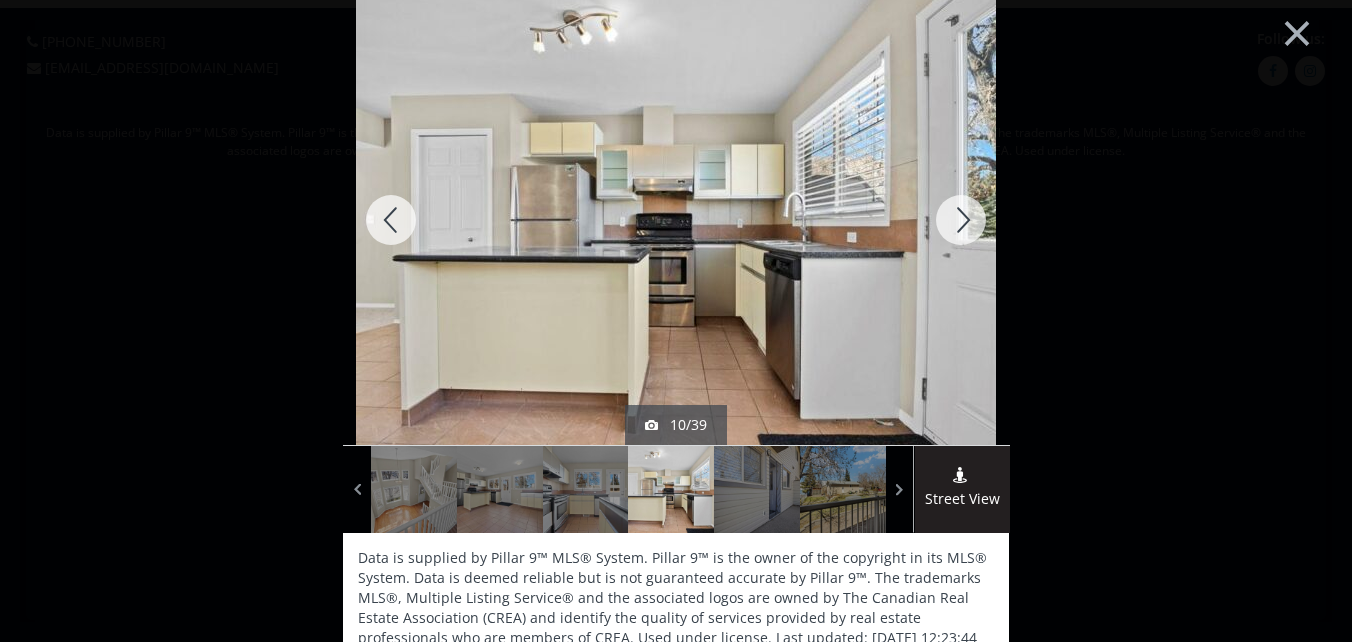 click at bounding box center [961, 220] 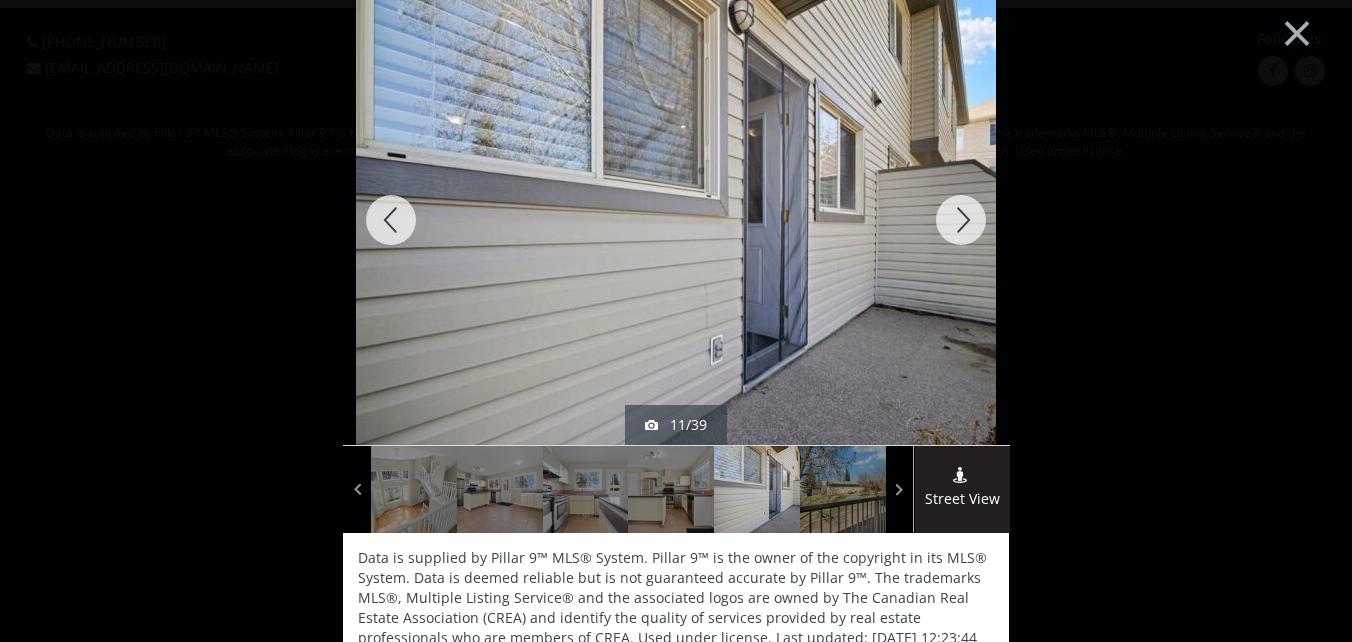 click at bounding box center (961, 220) 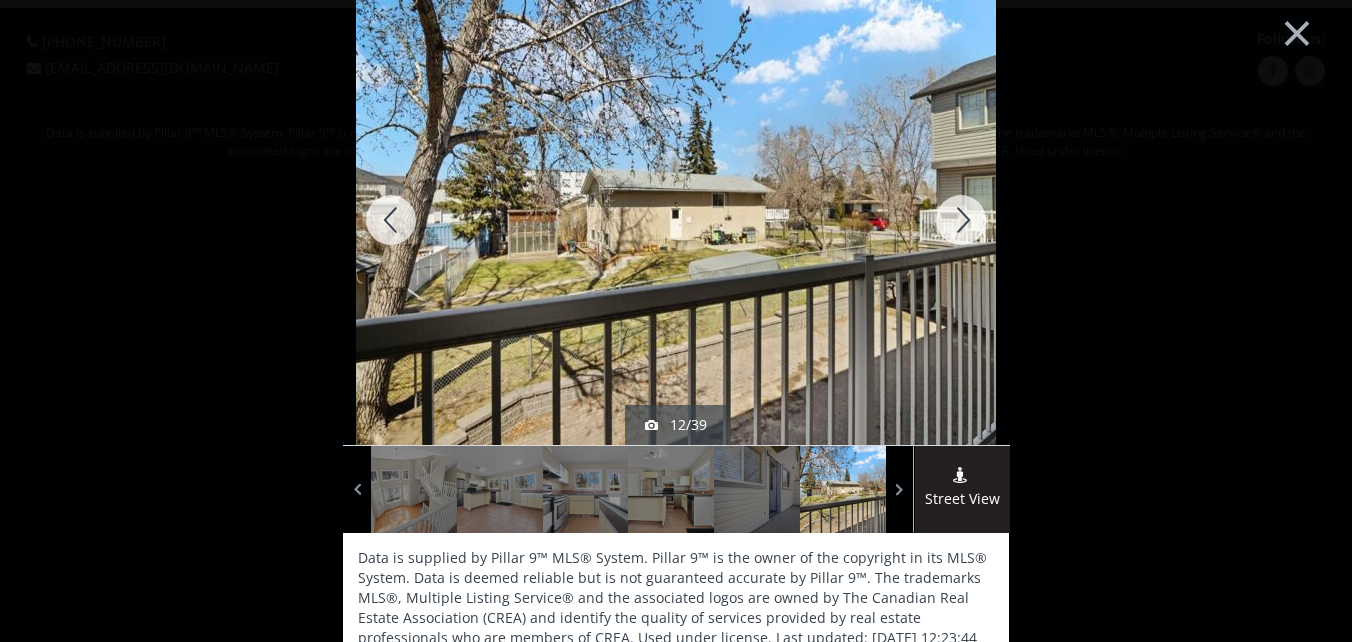 click at bounding box center (961, 220) 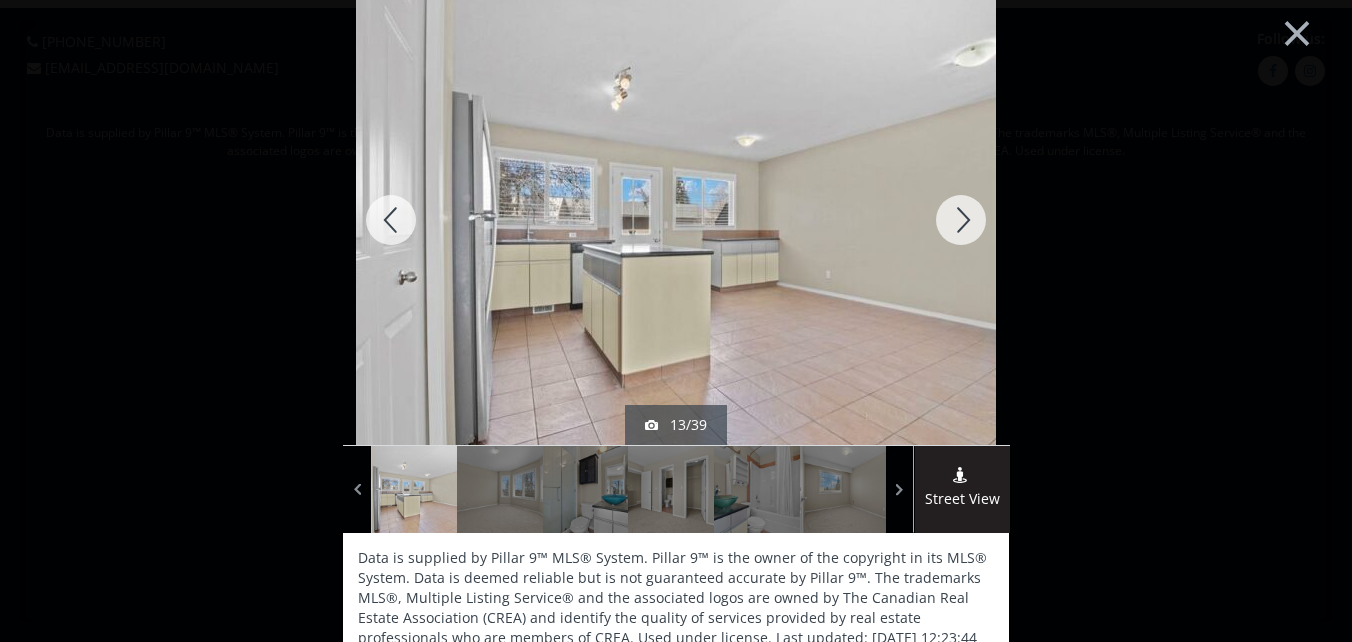 click at bounding box center [961, 220] 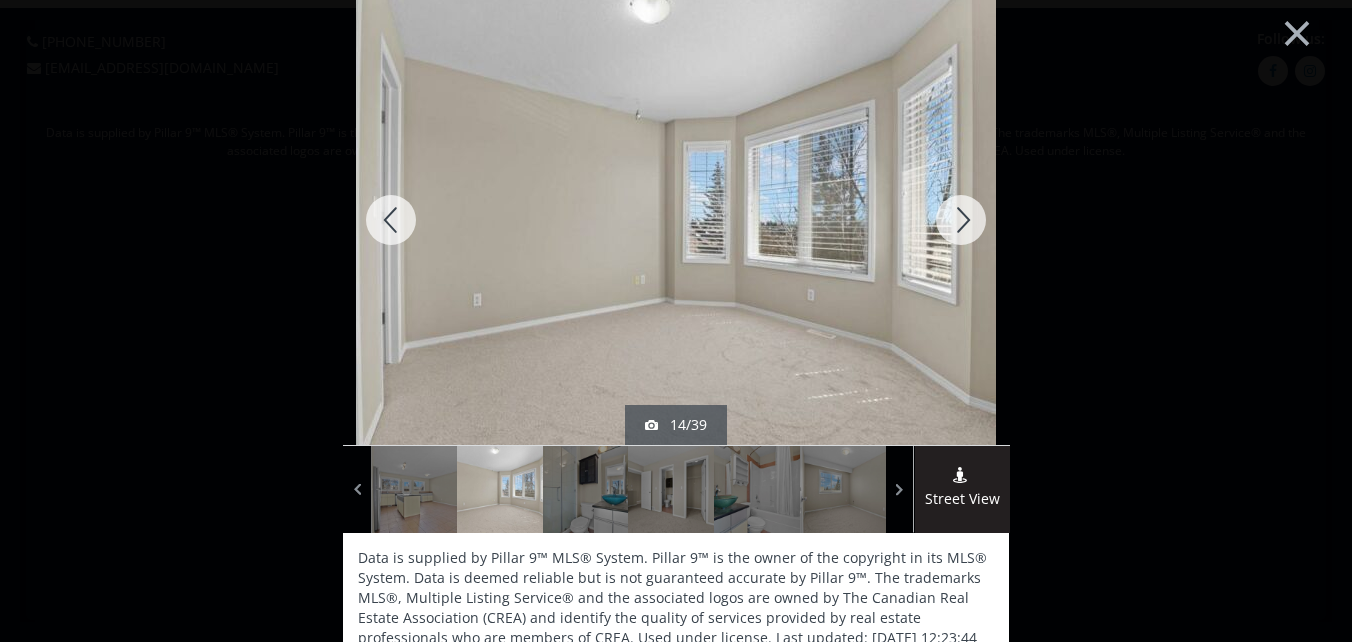 click at bounding box center [961, 220] 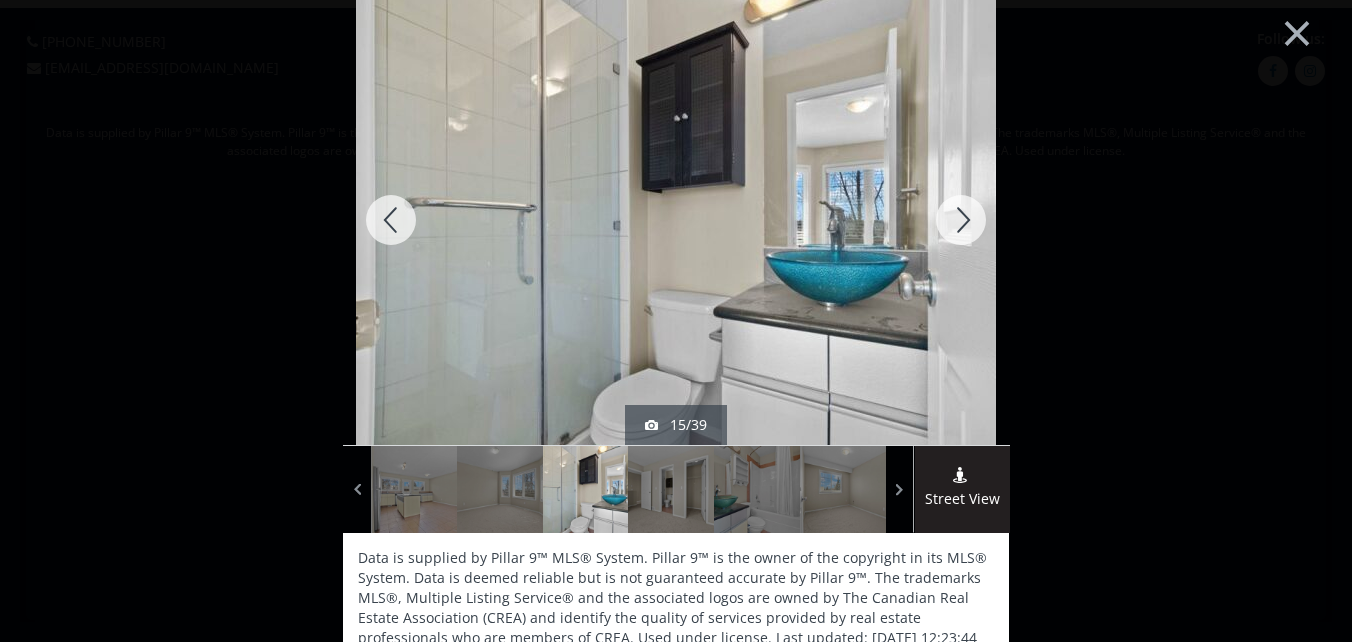 click at bounding box center [961, 220] 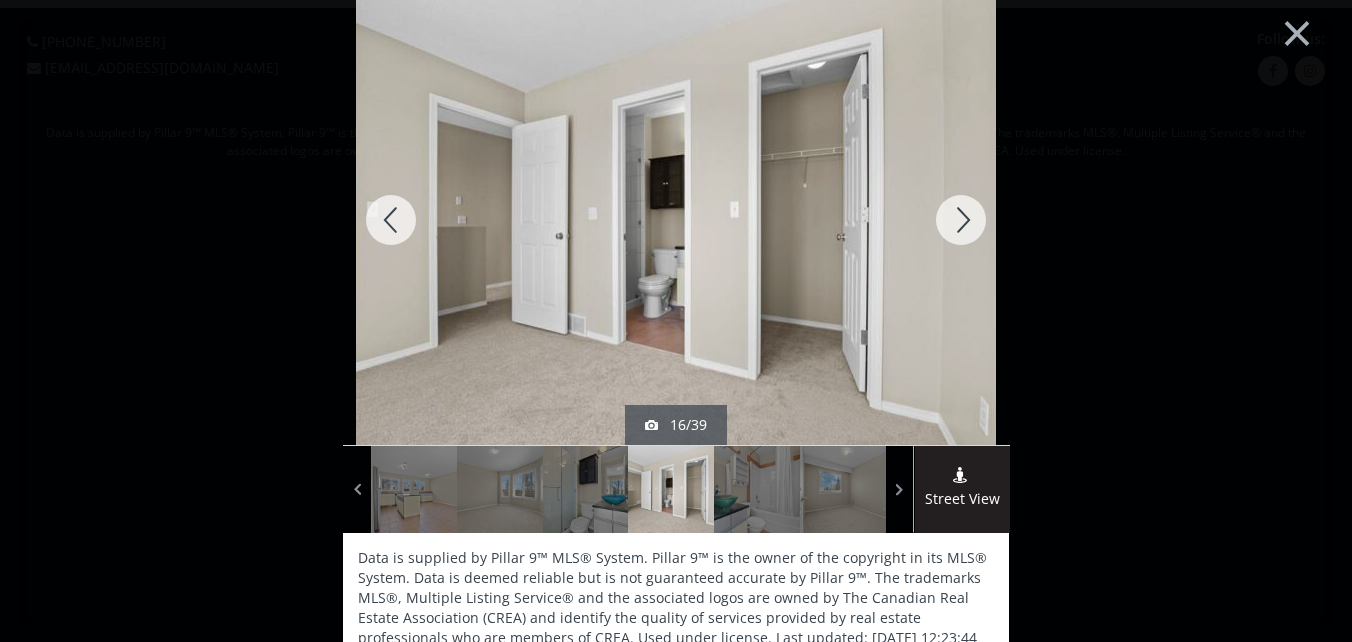 click at bounding box center [961, 220] 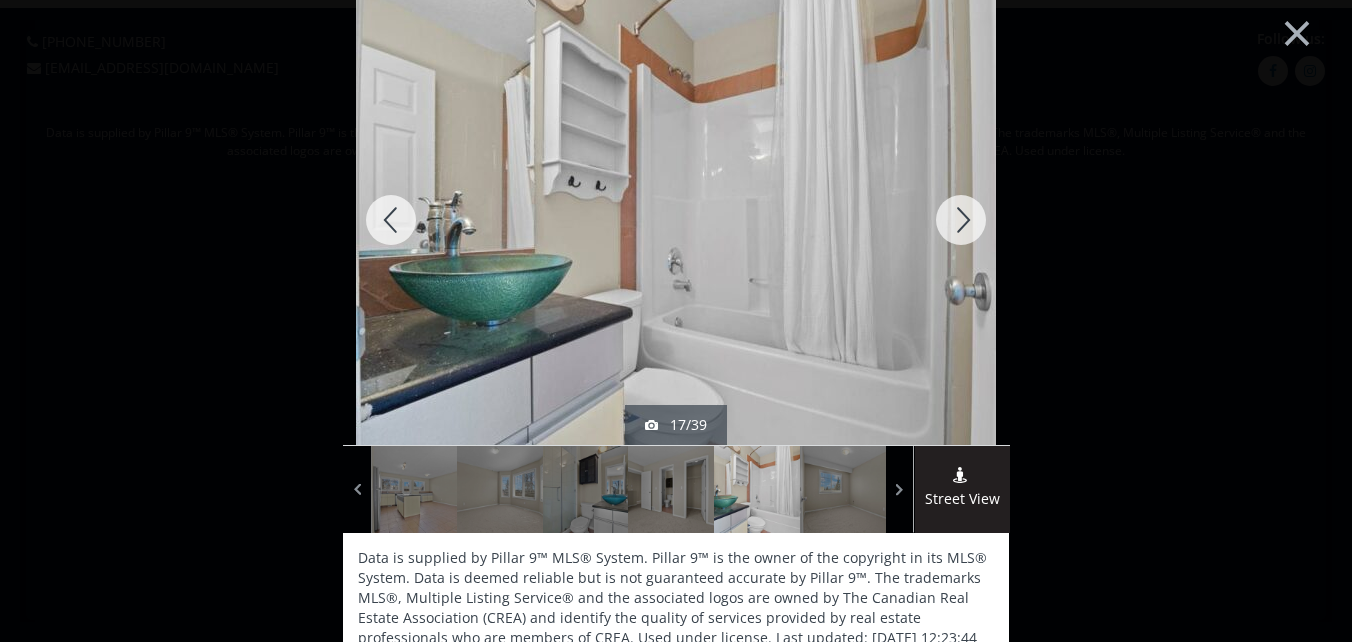 click at bounding box center [961, 220] 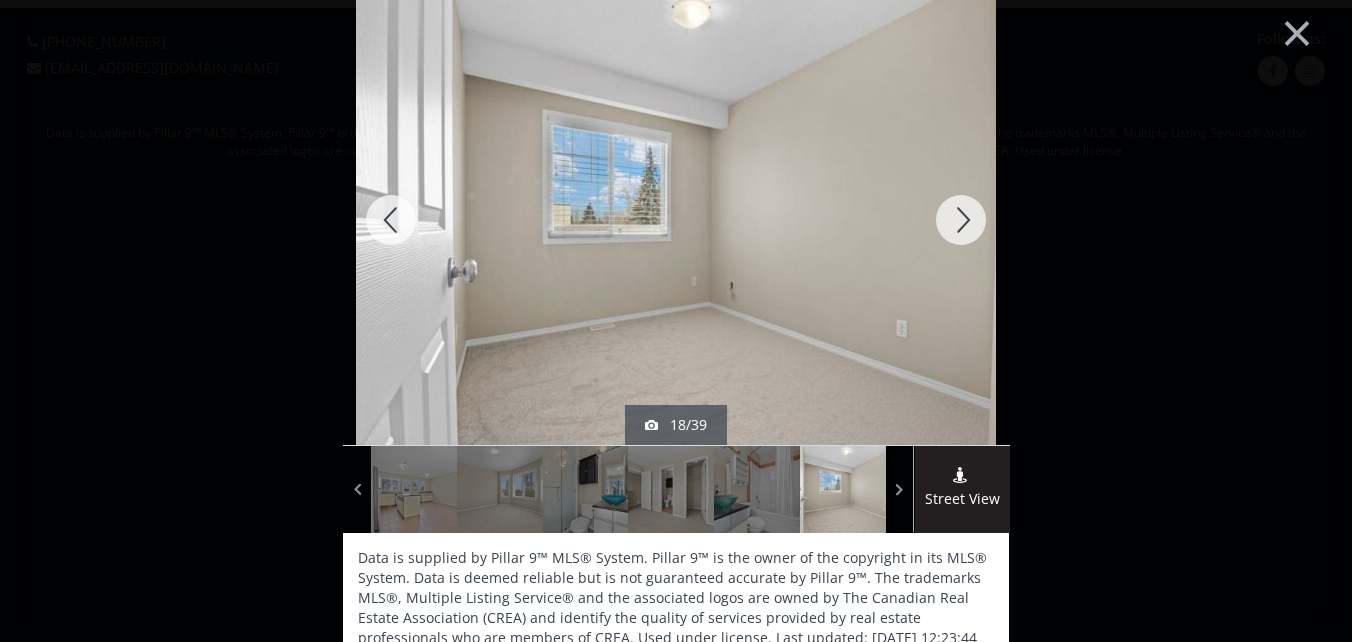 click at bounding box center (961, 220) 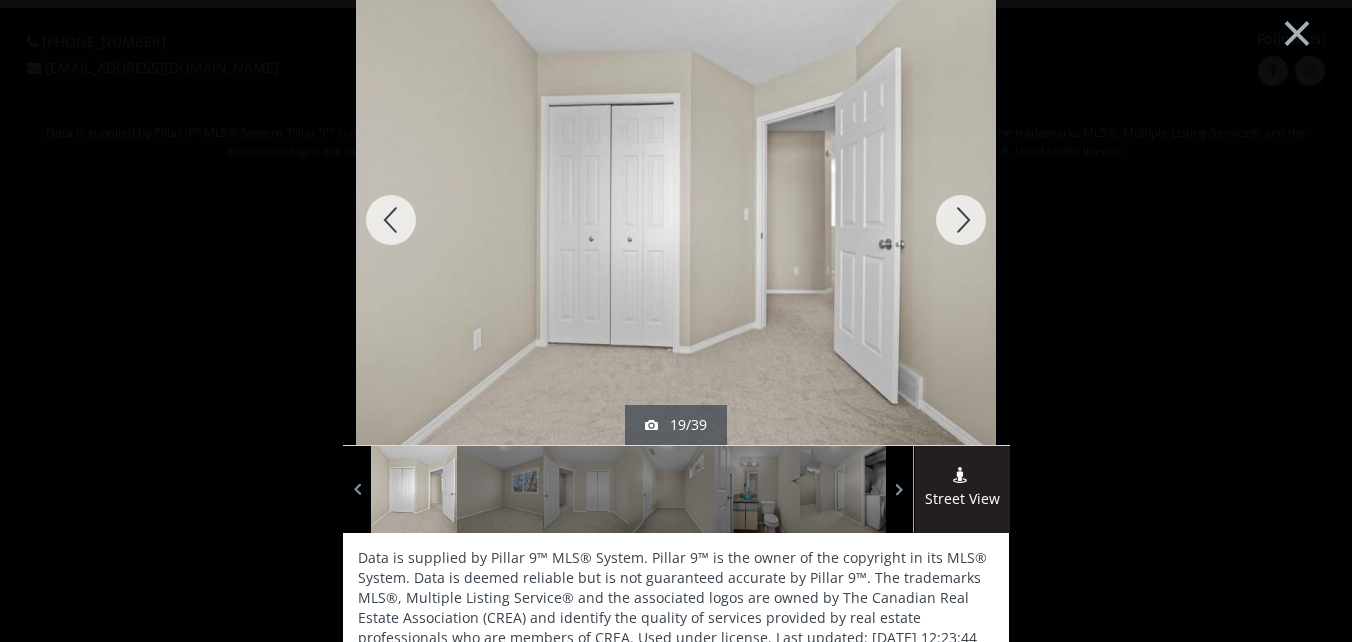 click at bounding box center [961, 220] 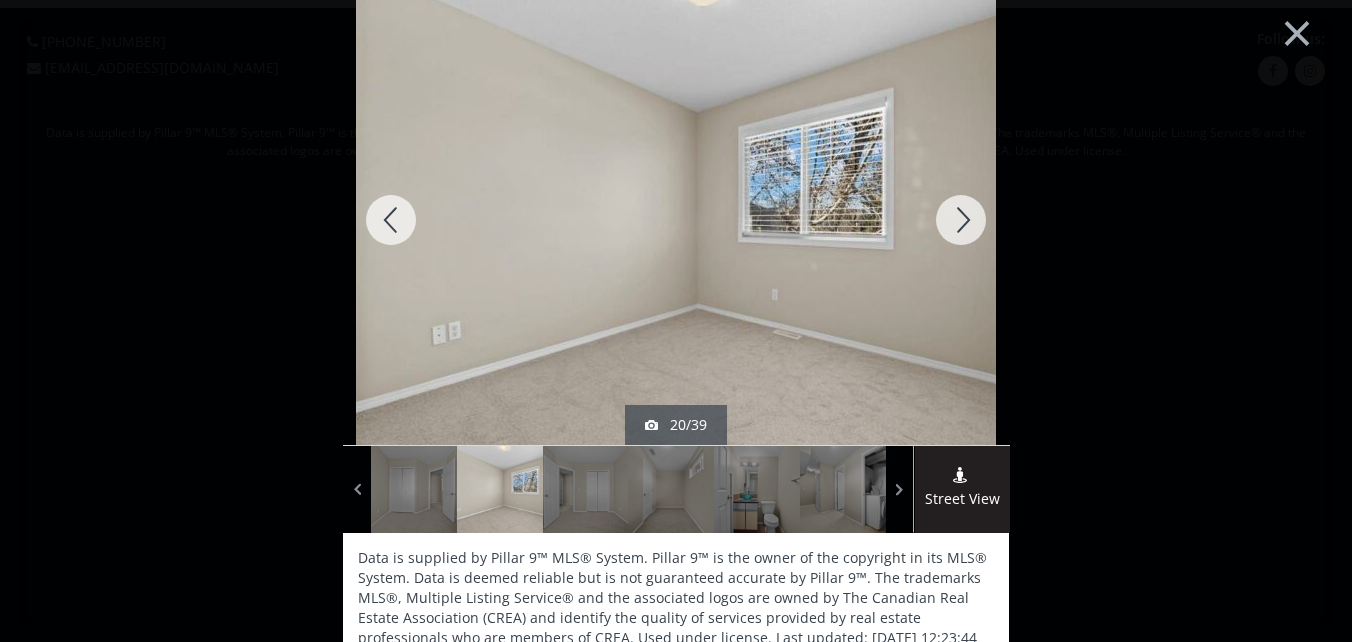click at bounding box center (961, 220) 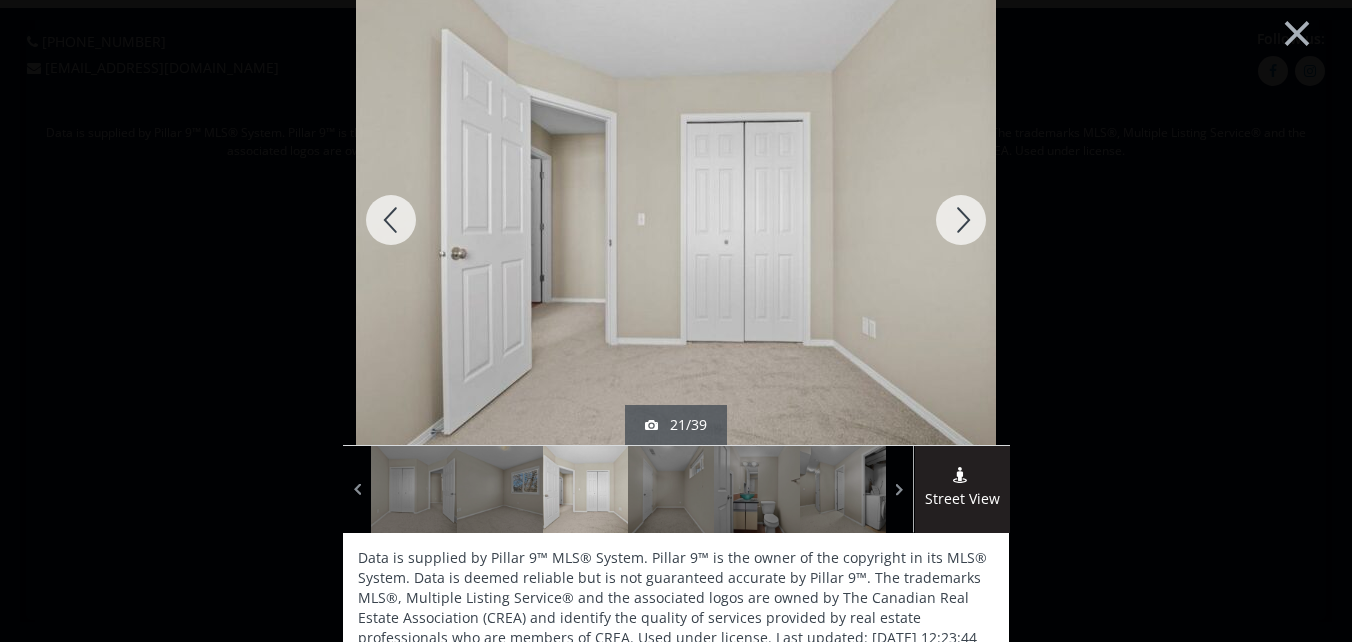 click at bounding box center (961, 220) 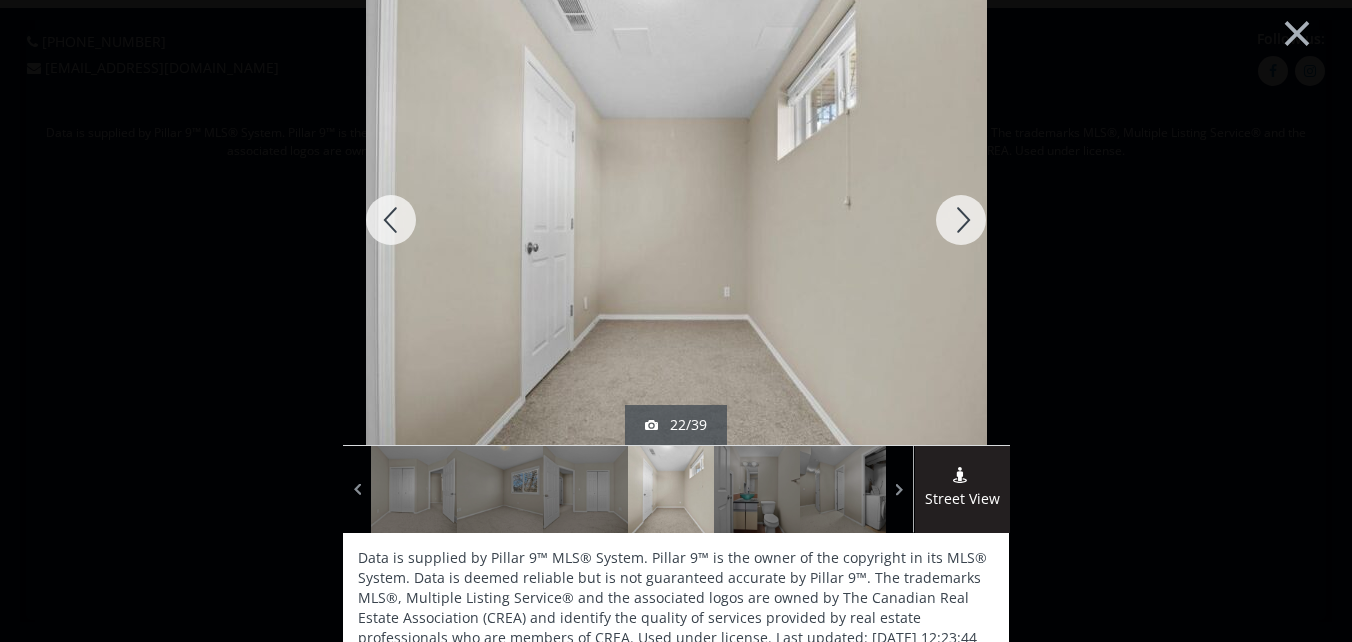 click at bounding box center (961, 220) 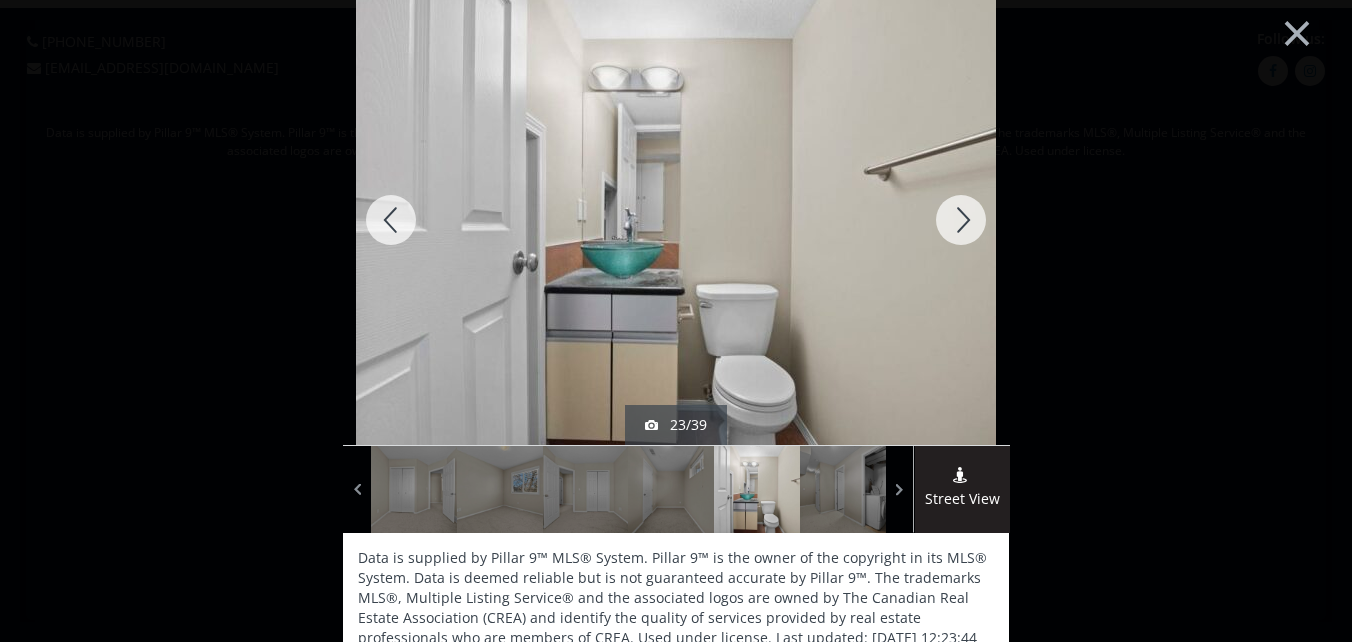 click at bounding box center [961, 220] 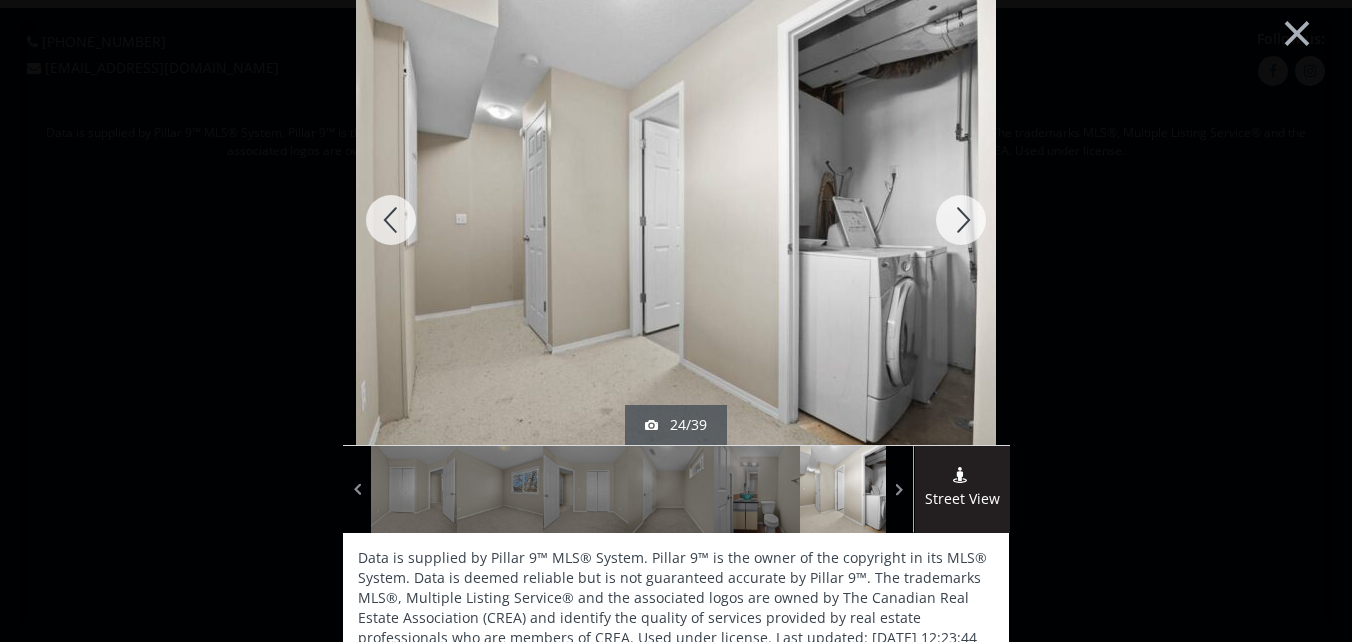 click at bounding box center (961, 220) 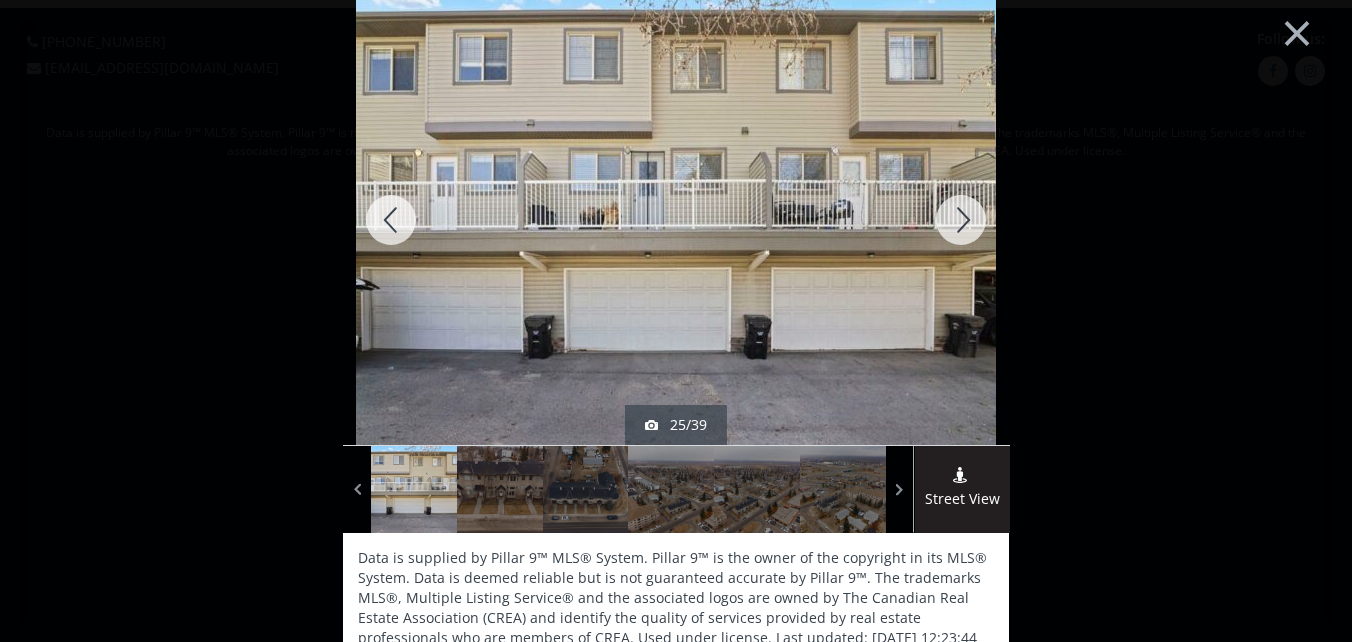 click at bounding box center [961, 220] 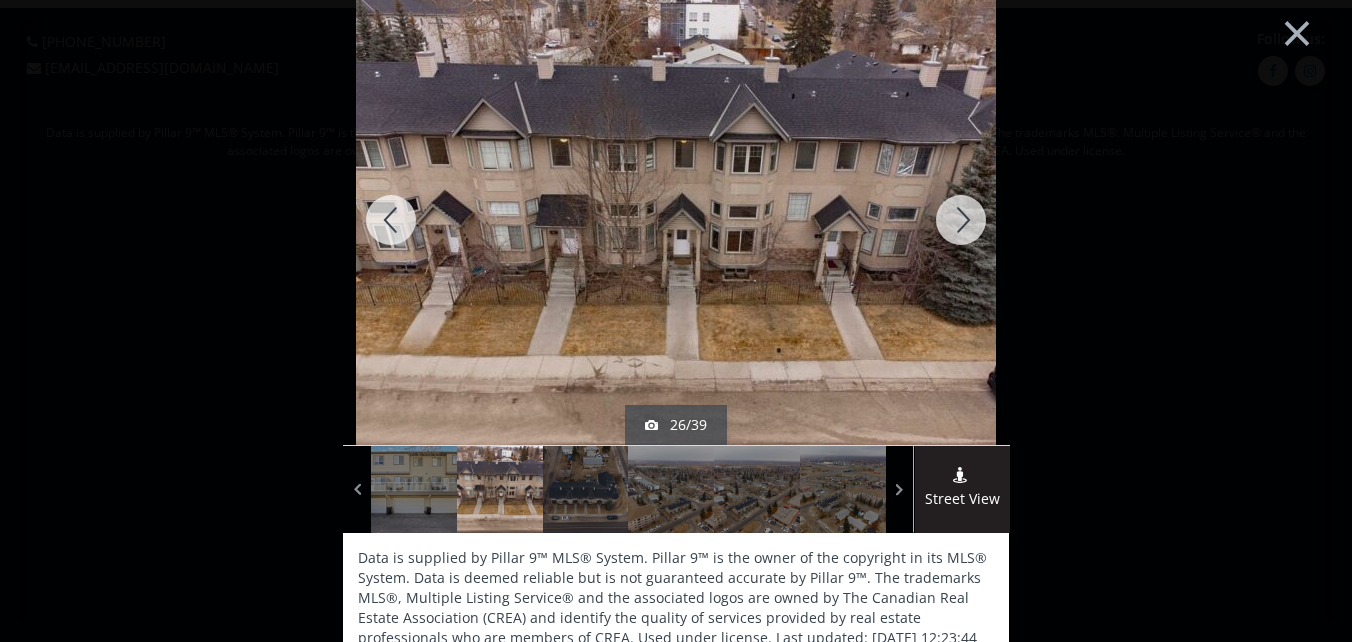 click at bounding box center (961, 220) 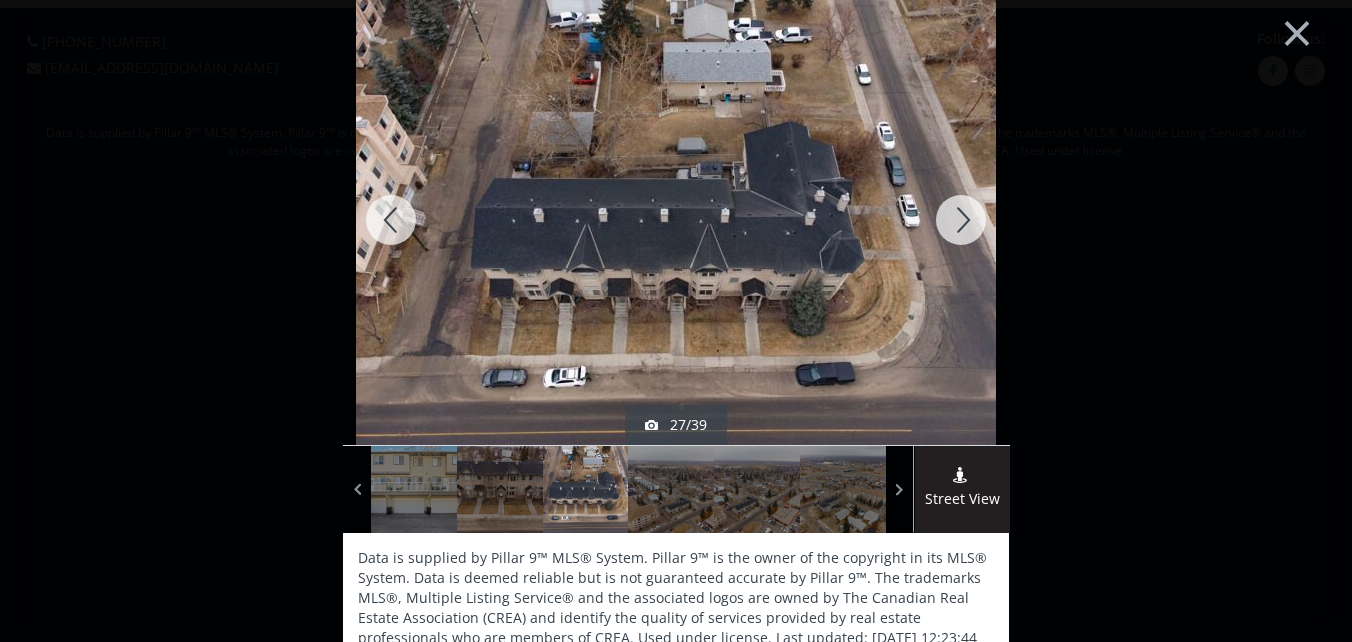 click at bounding box center [961, 220] 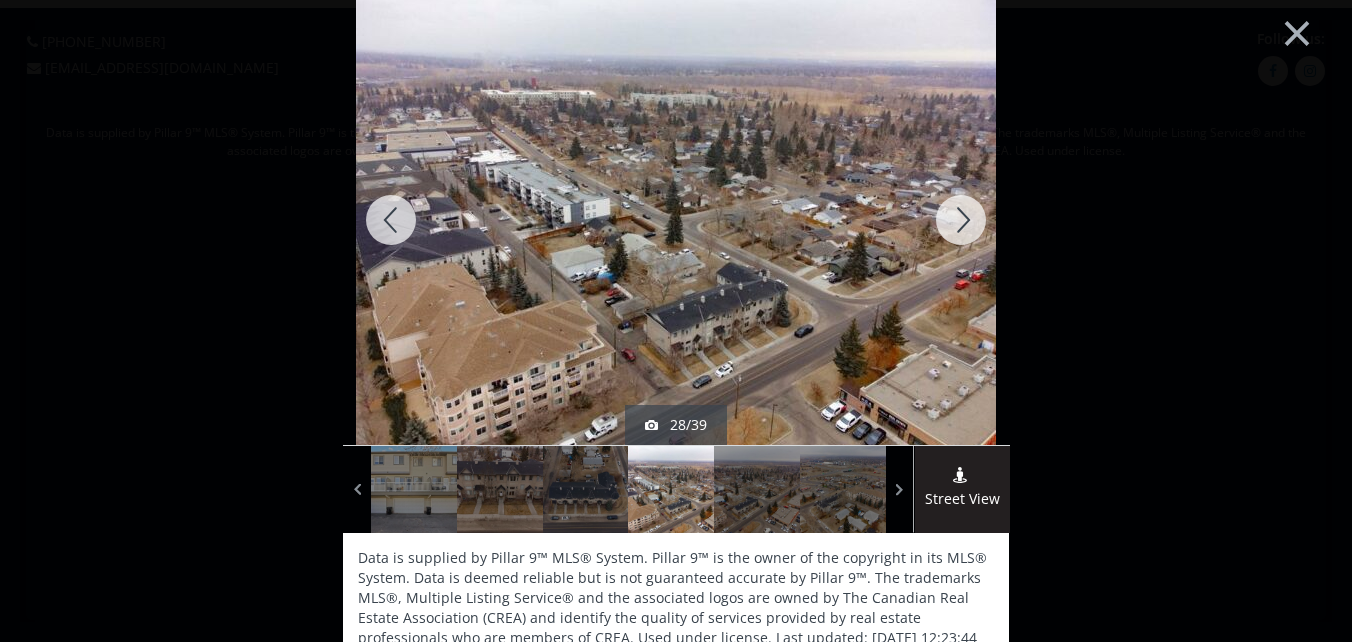 click at bounding box center [961, 220] 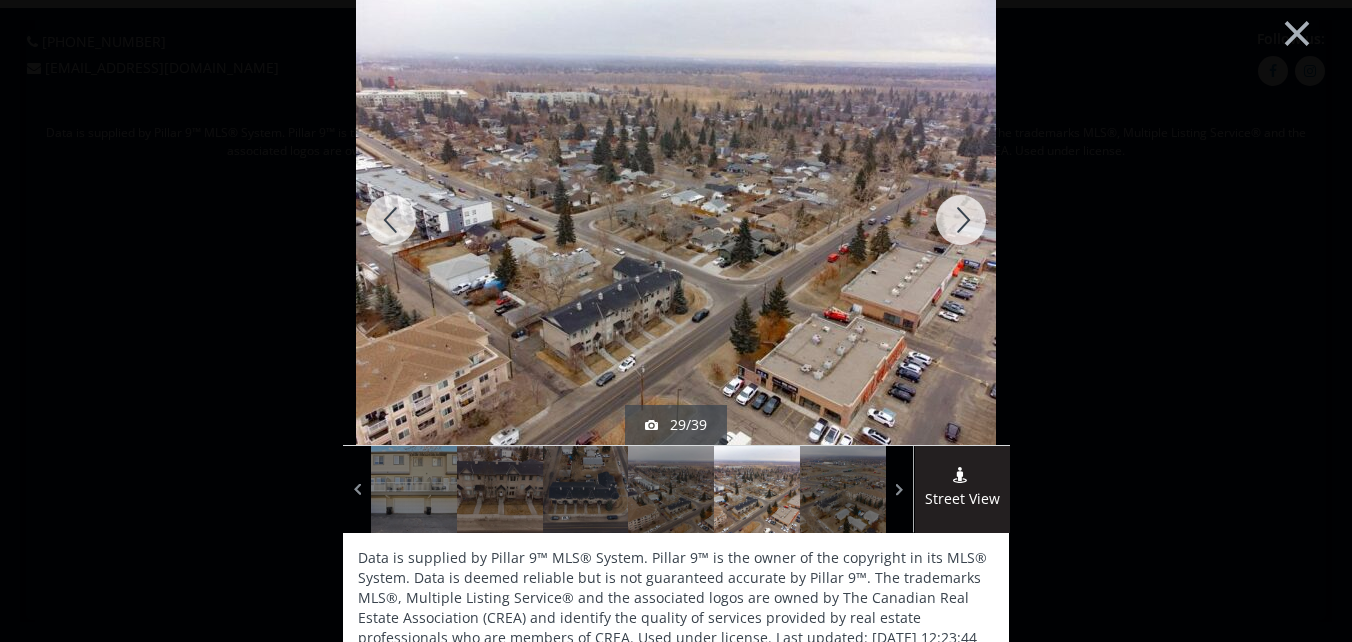 click at bounding box center [961, 220] 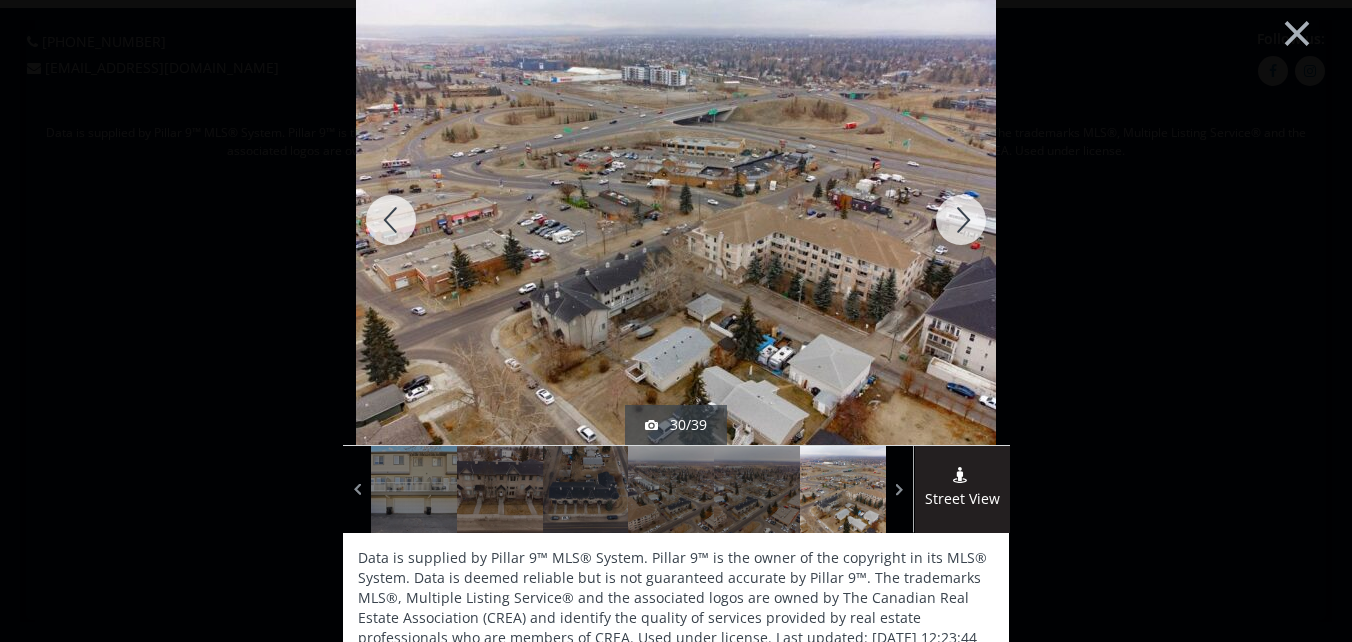 click at bounding box center (961, 220) 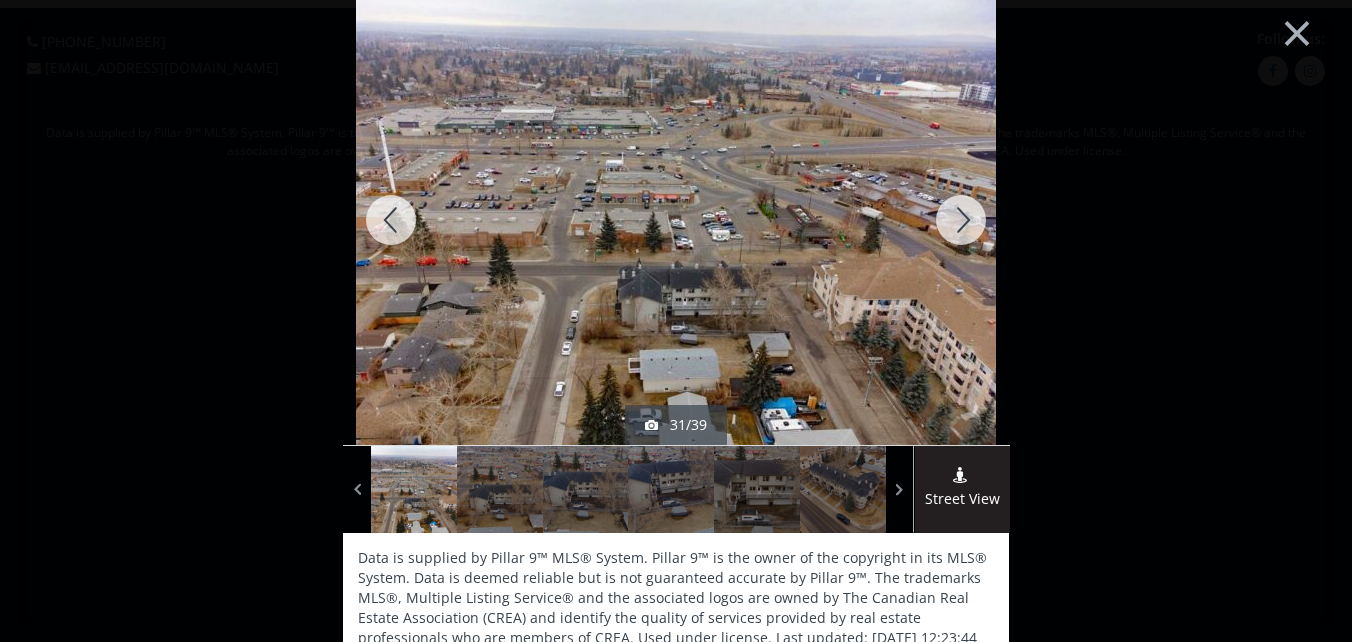 click at bounding box center [961, 220] 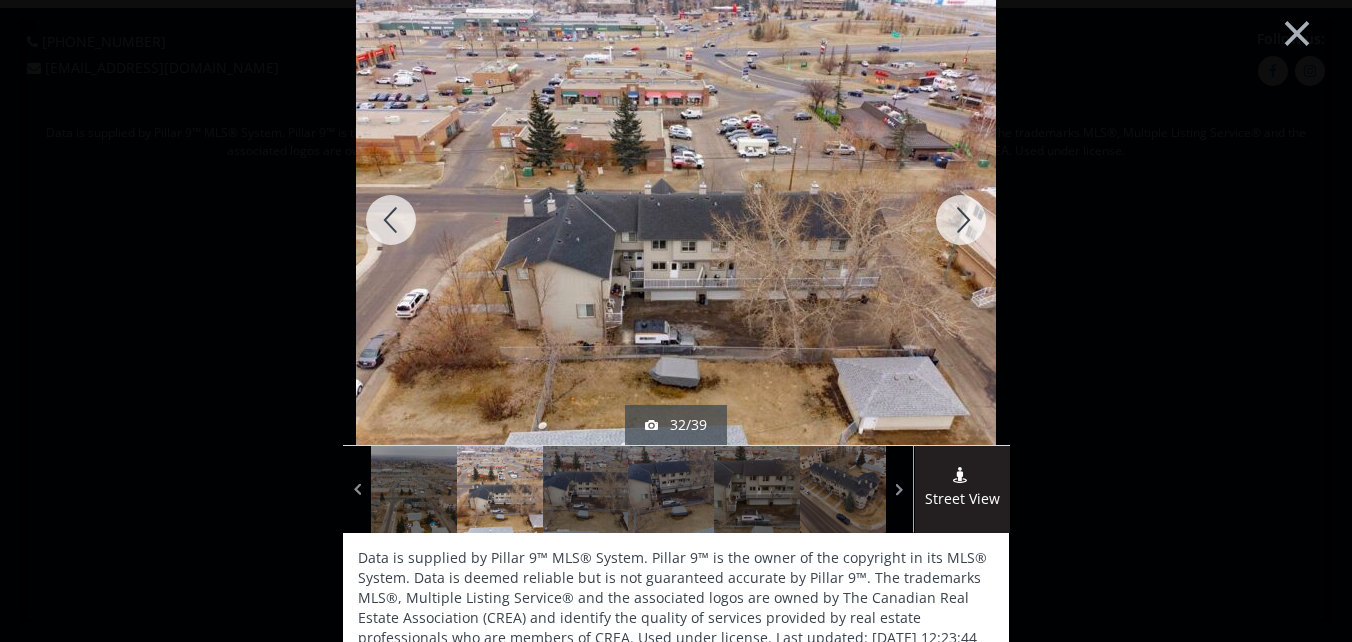click at bounding box center [961, 220] 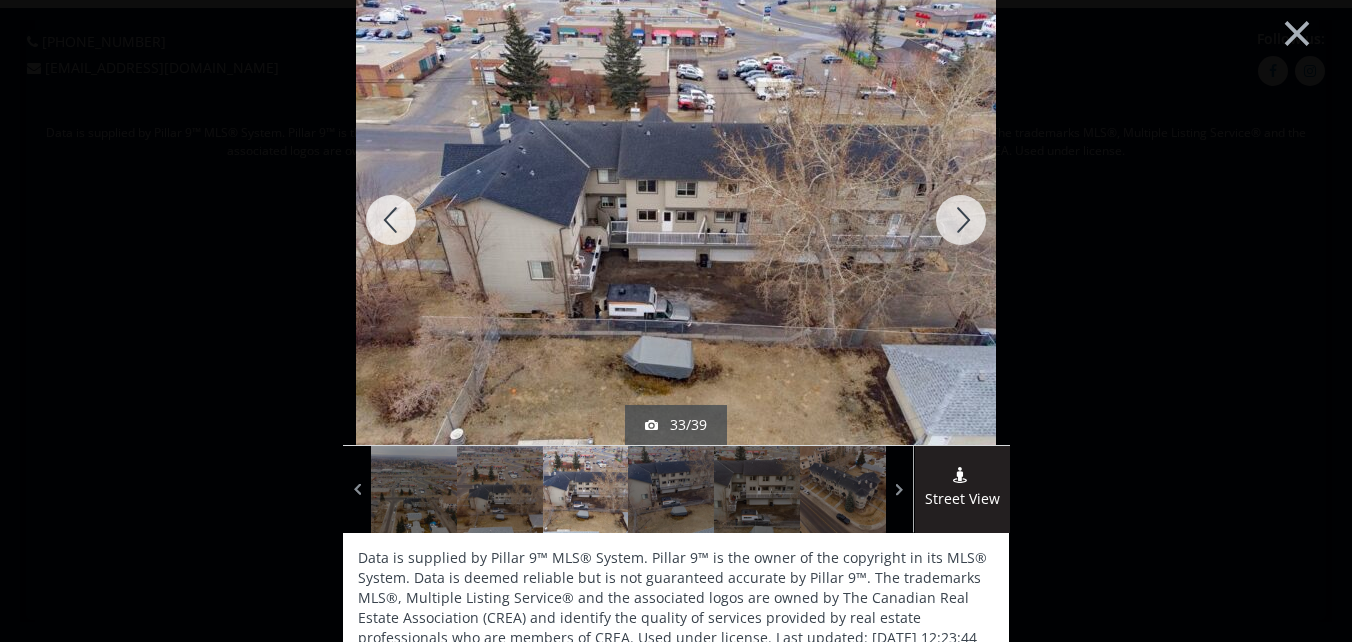 click at bounding box center [961, 220] 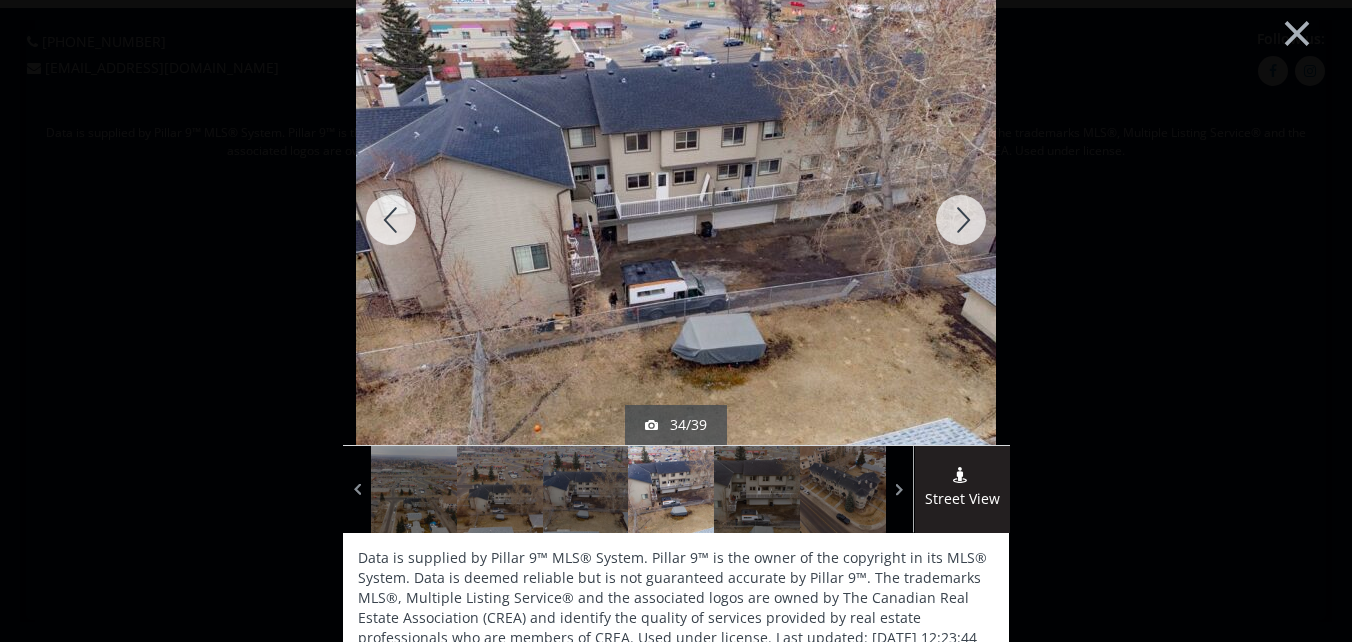 click at bounding box center (961, 220) 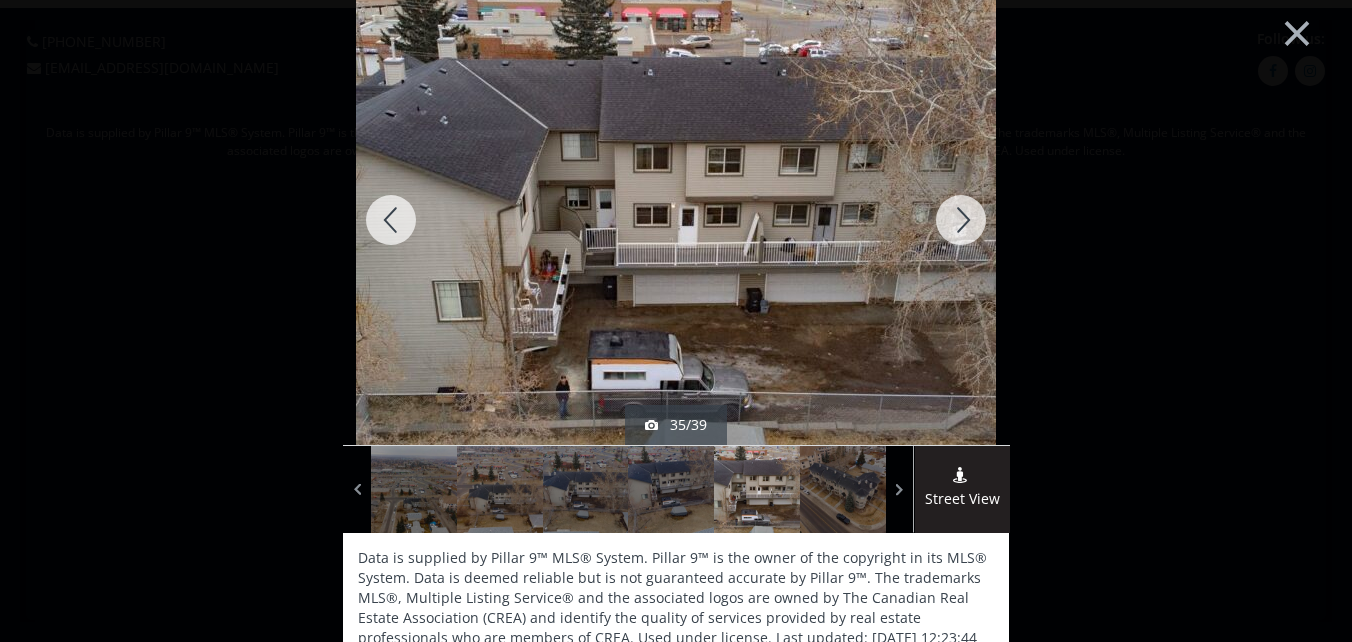click at bounding box center (961, 220) 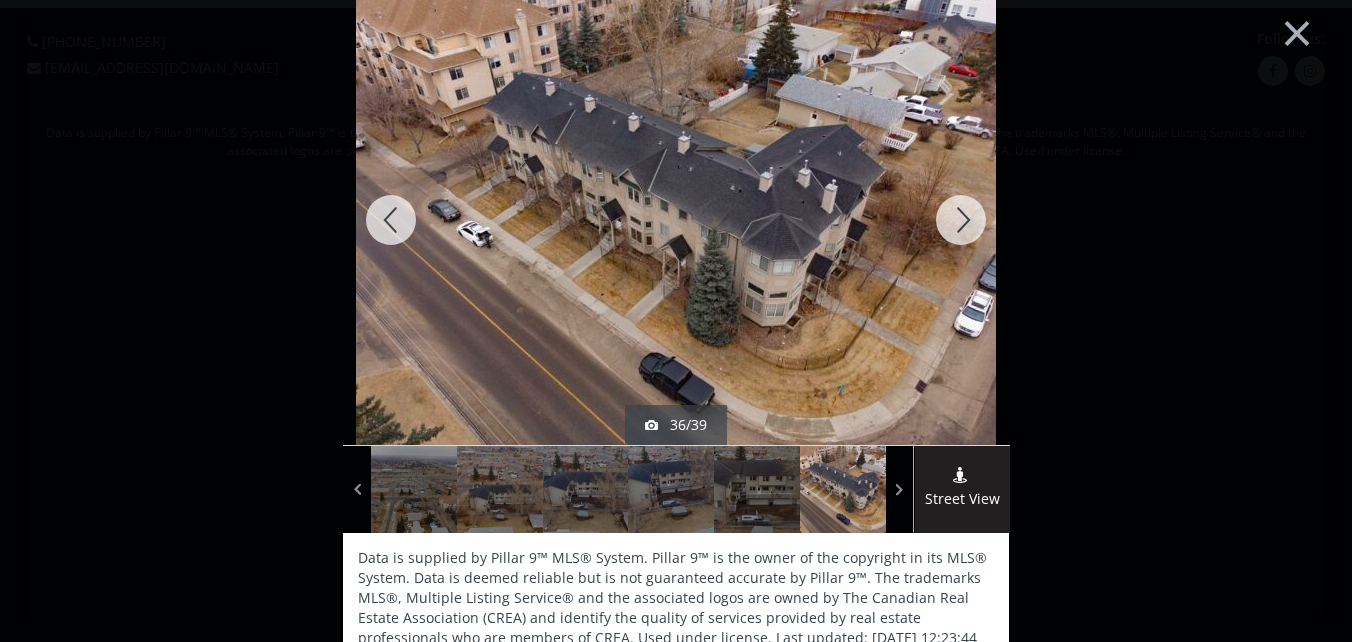click at bounding box center (961, 220) 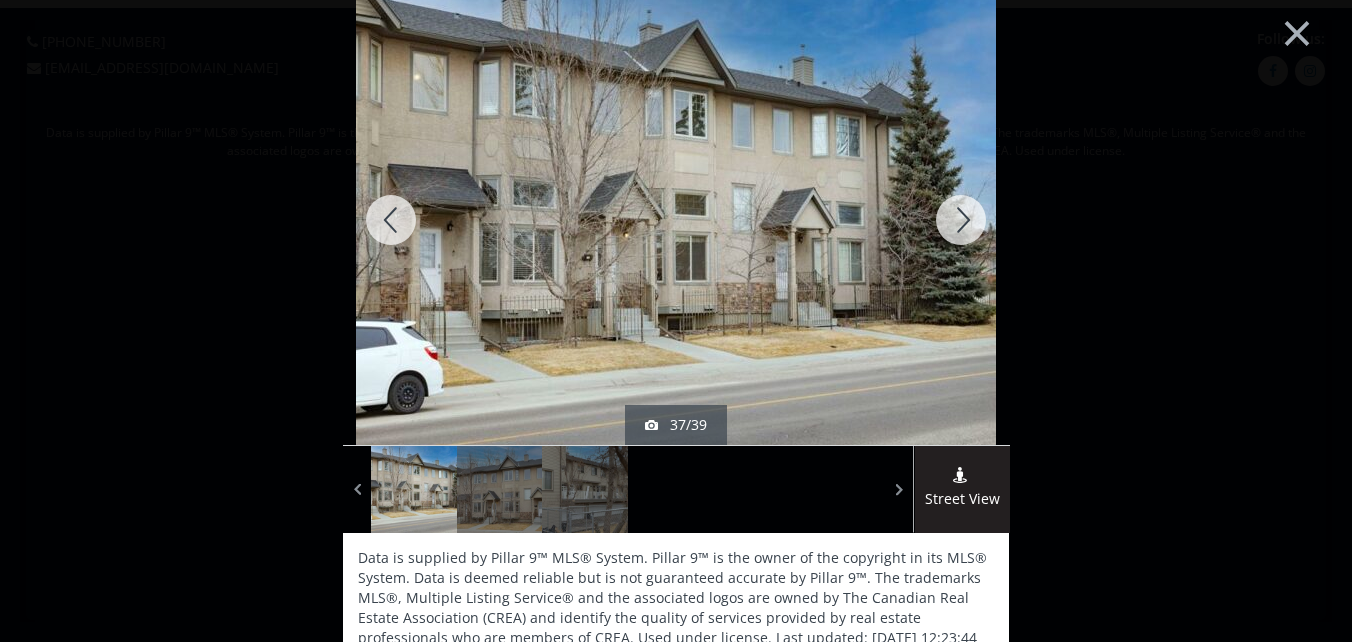 click at bounding box center (961, 220) 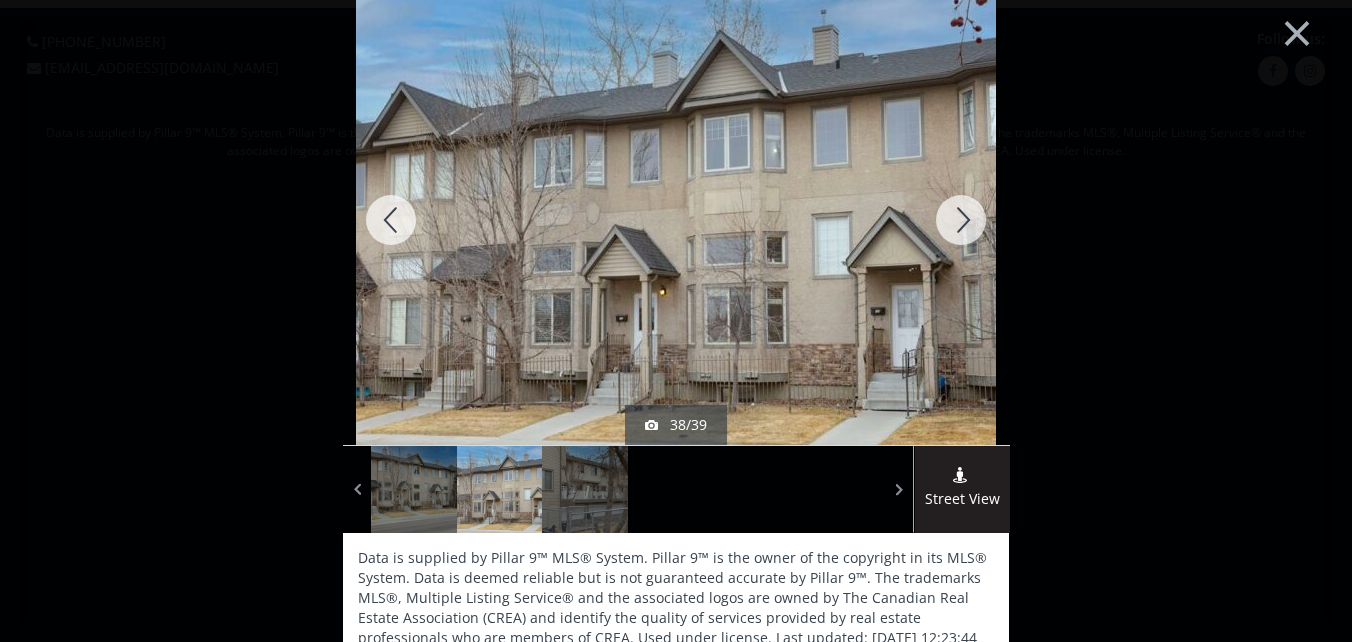 click at bounding box center [961, 220] 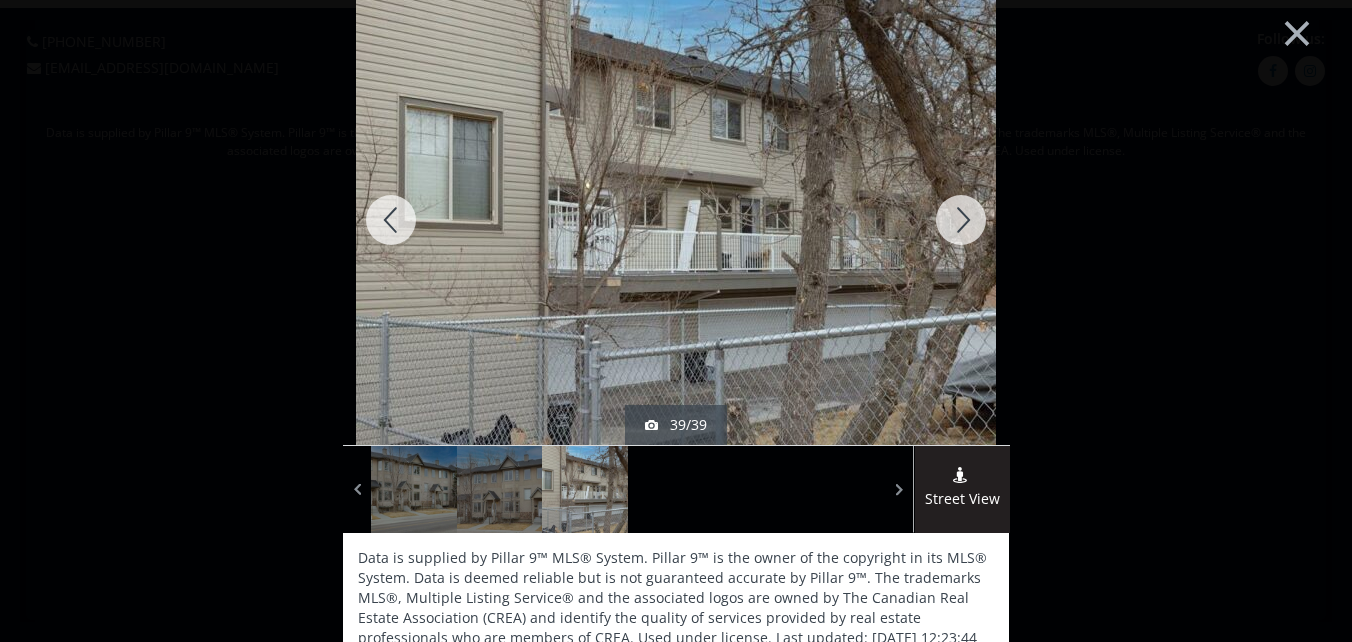 click at bounding box center [961, 220] 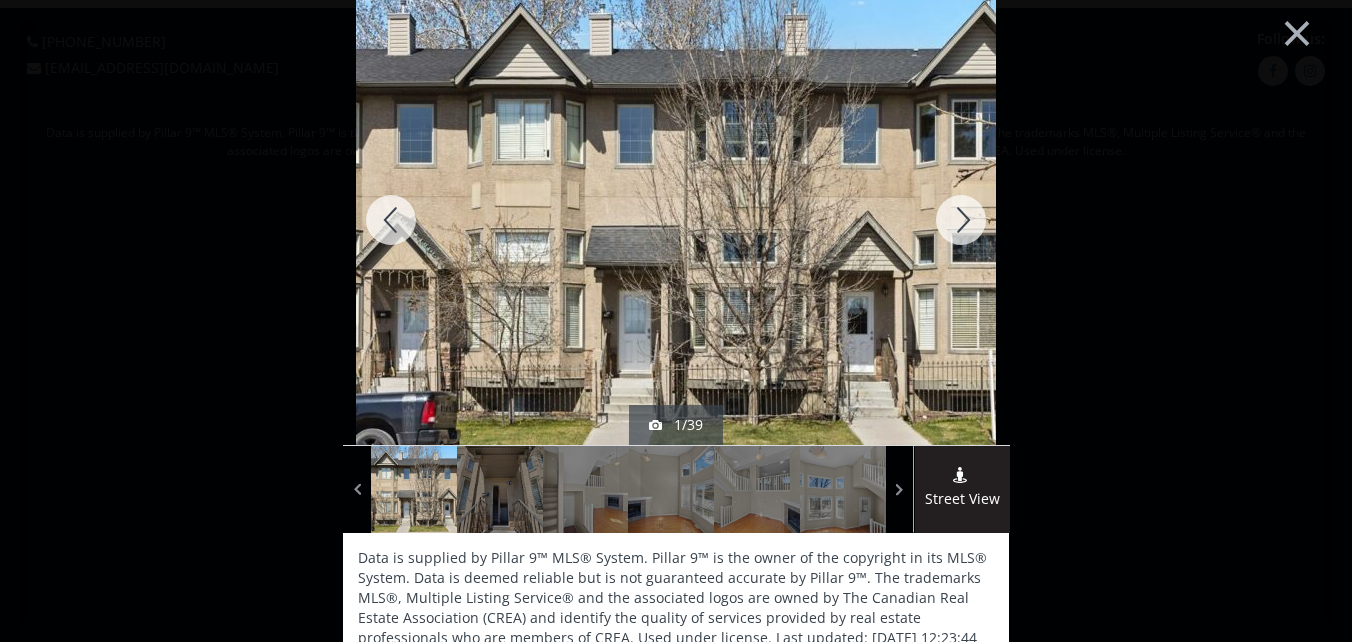click at bounding box center (961, 220) 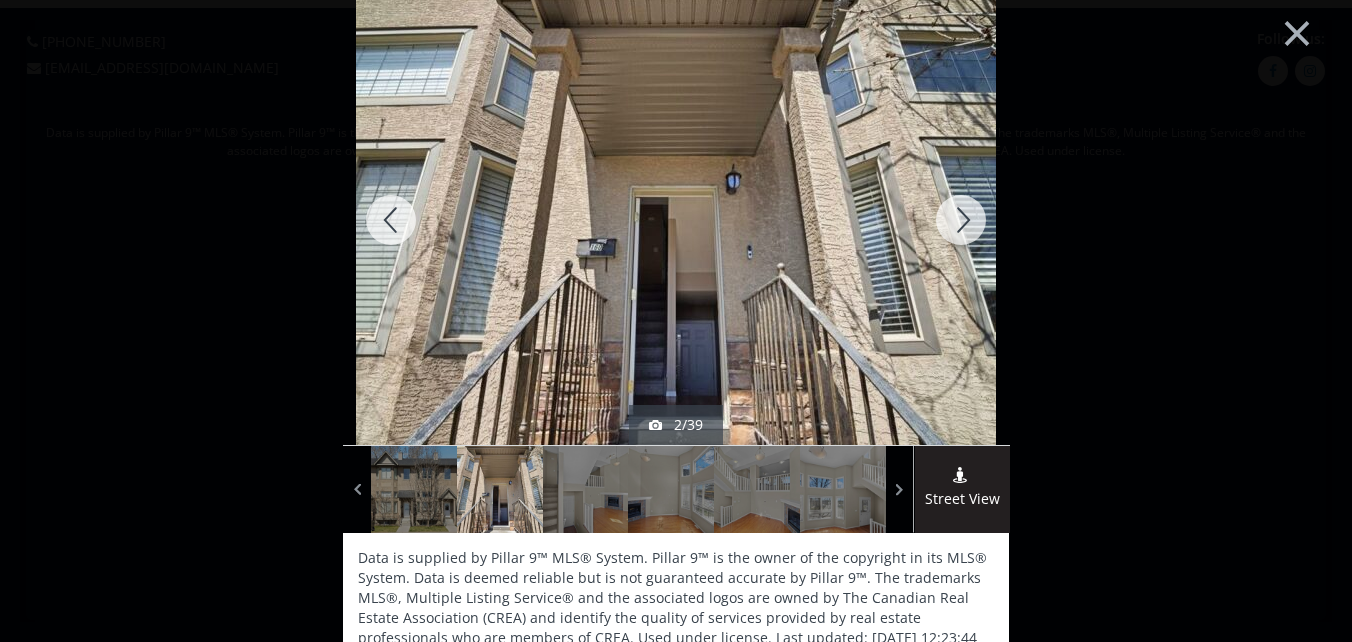 click at bounding box center [961, 220] 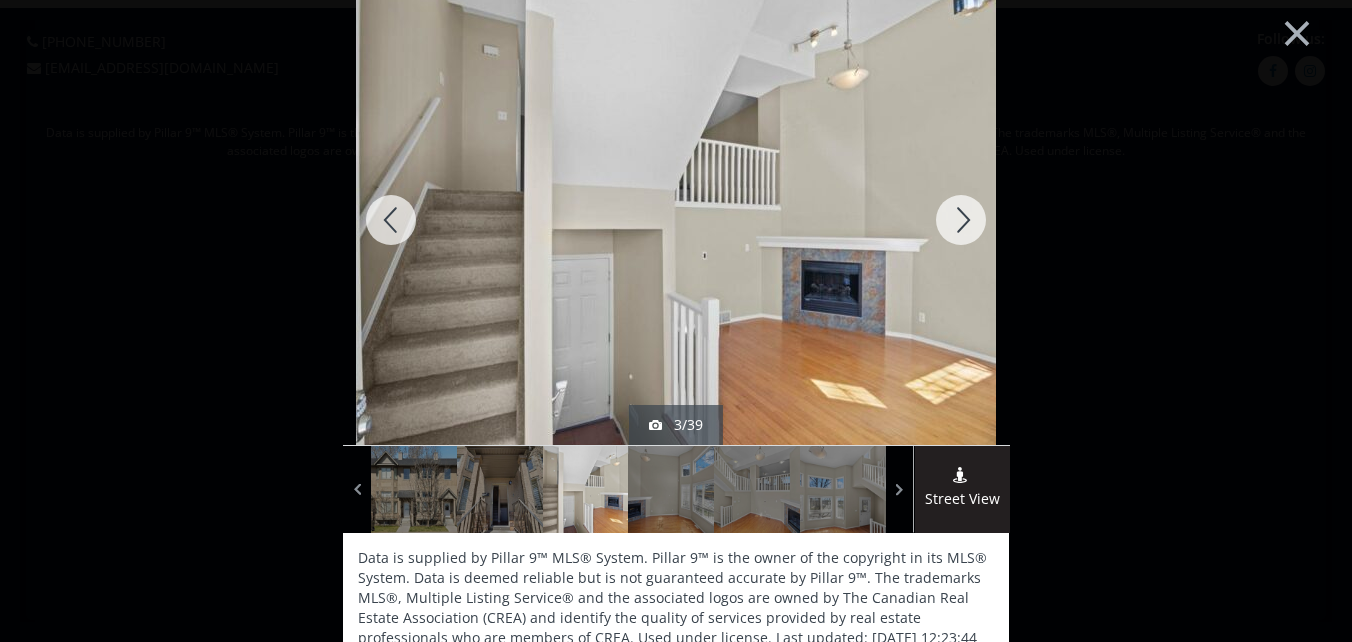 click at bounding box center (391, 220) 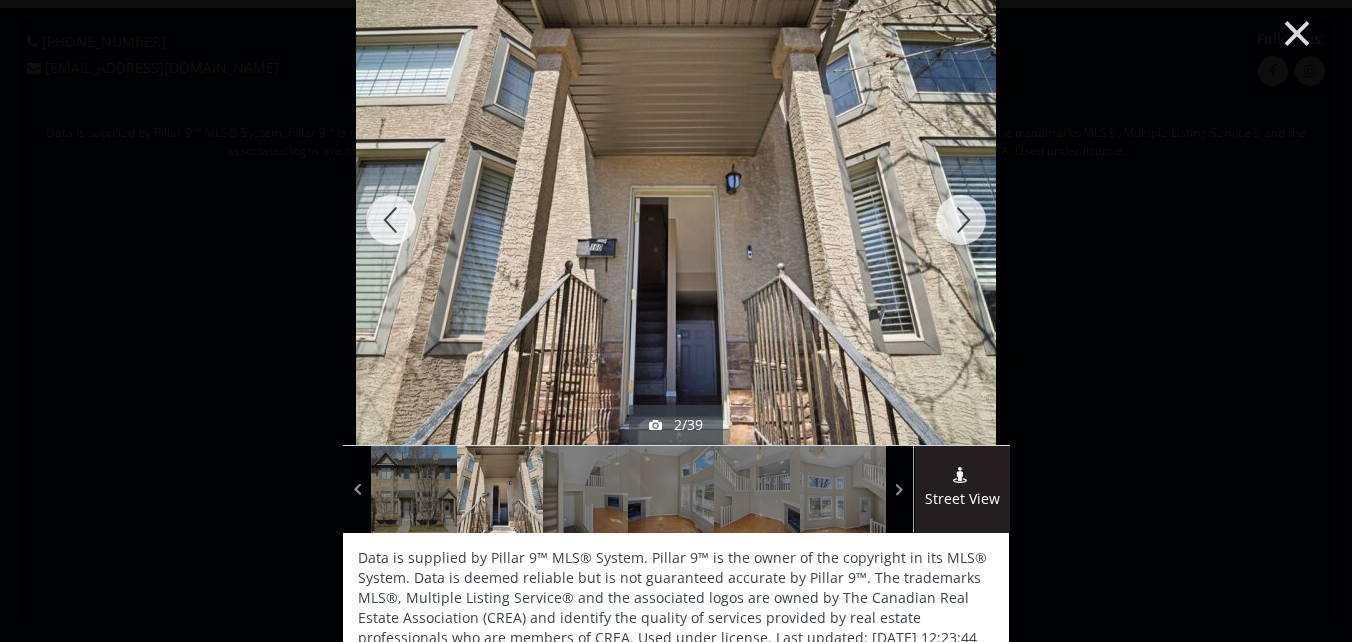 click on "×" at bounding box center [1297, 31] 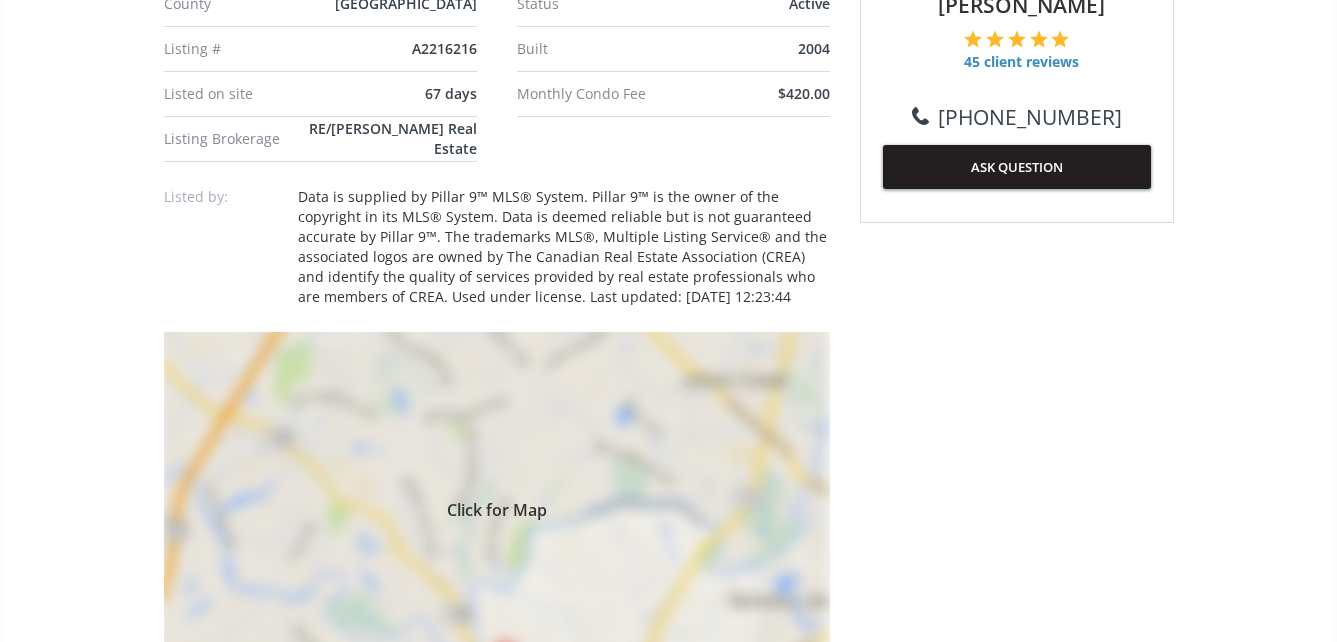 scroll, scrollTop: 1100, scrollLeft: 0, axis: vertical 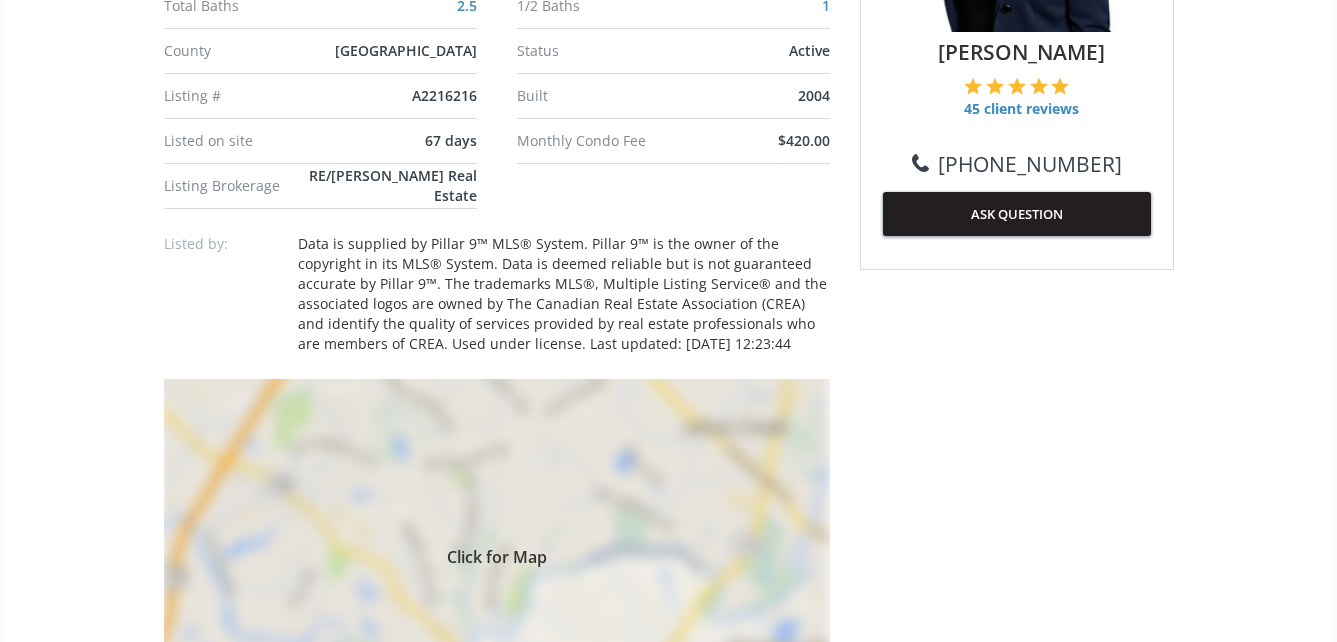 click on "Click for Map" at bounding box center [497, 554] 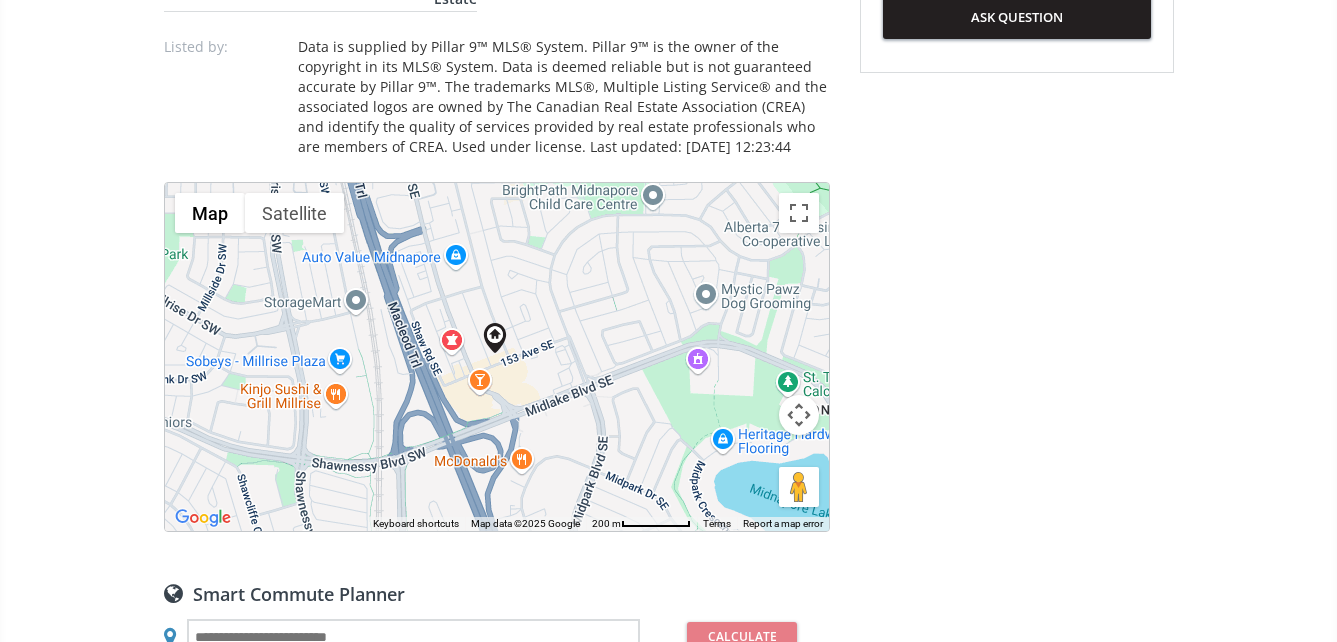 scroll, scrollTop: 1300, scrollLeft: 0, axis: vertical 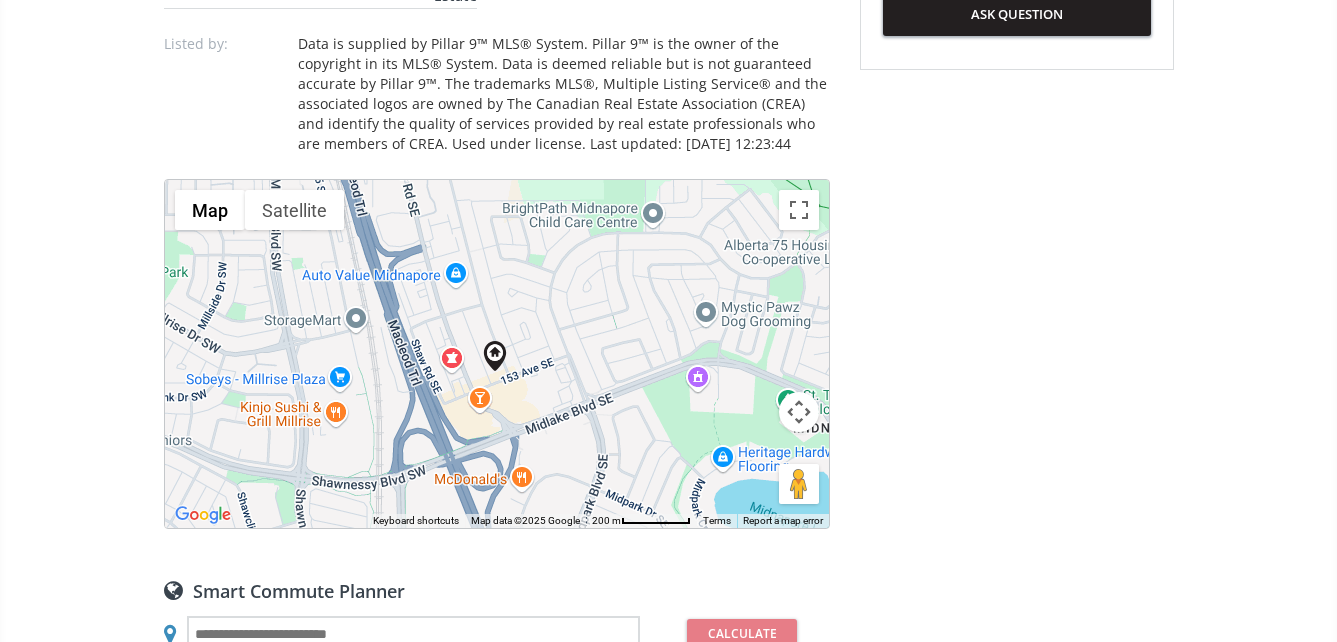 click on "To navigate, press the arrow keys." at bounding box center (497, 354) 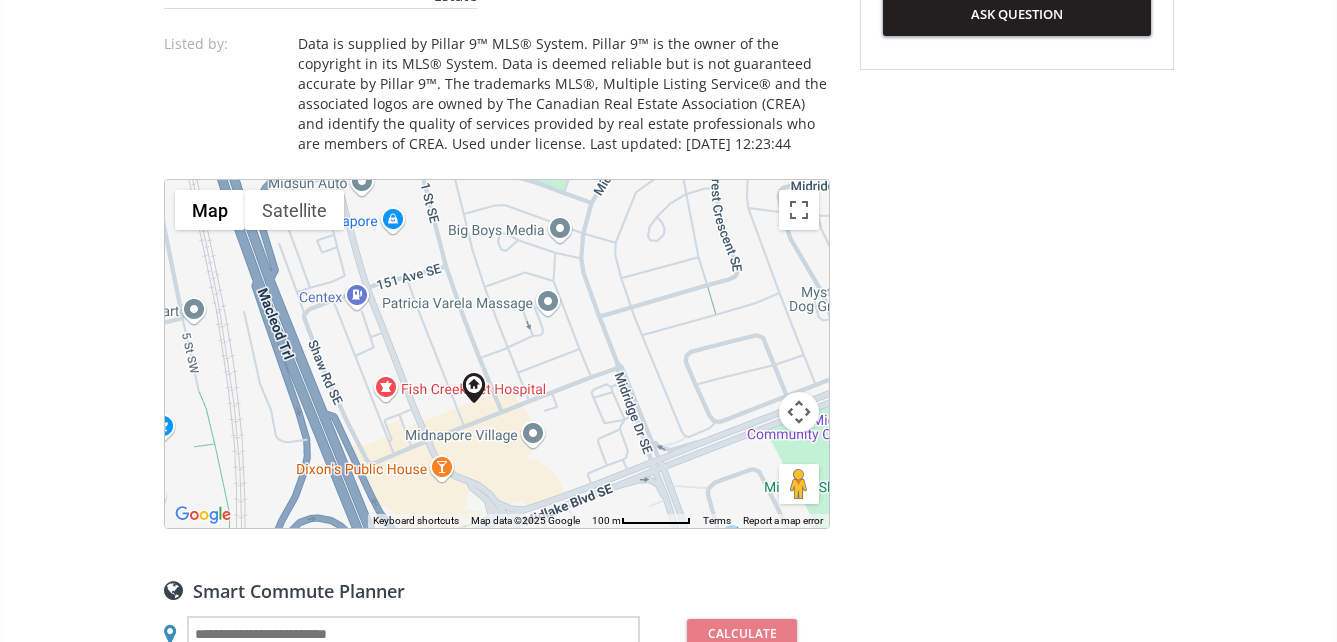 click on "To navigate, press the arrow keys." at bounding box center [497, 354] 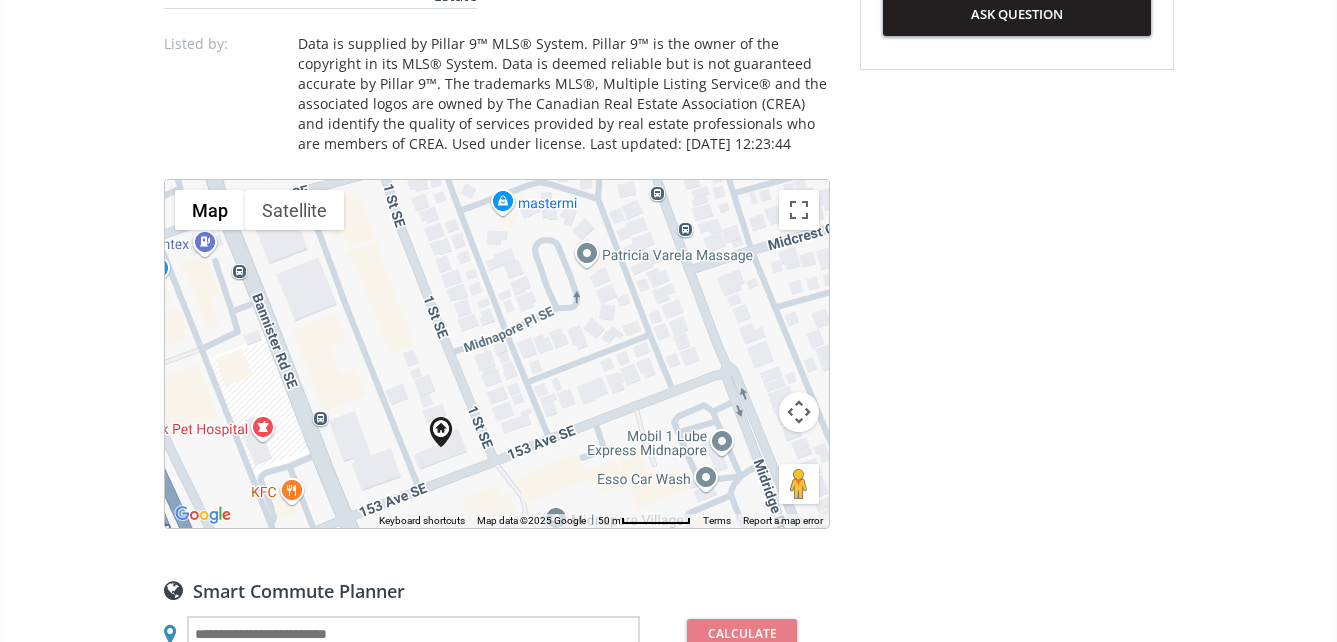 click on "To navigate, press the arrow keys." at bounding box center [497, 354] 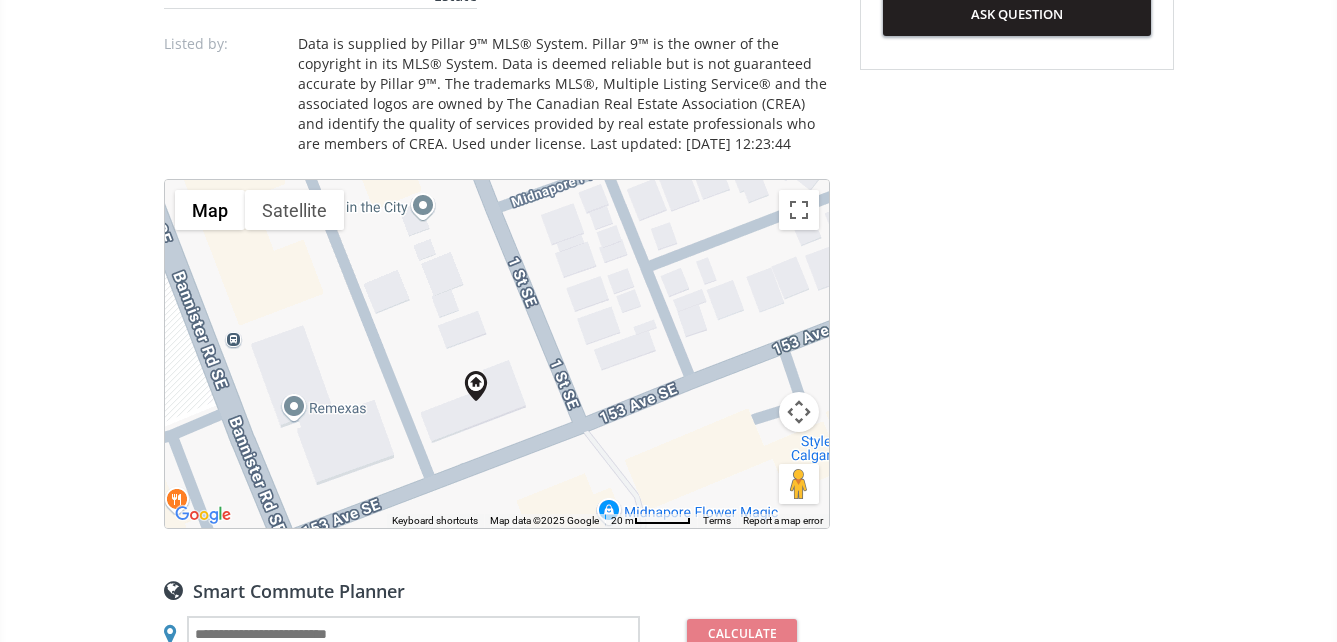 drag, startPoint x: 449, startPoint y: 429, endPoint x: 539, endPoint y: 313, distance: 146.81961 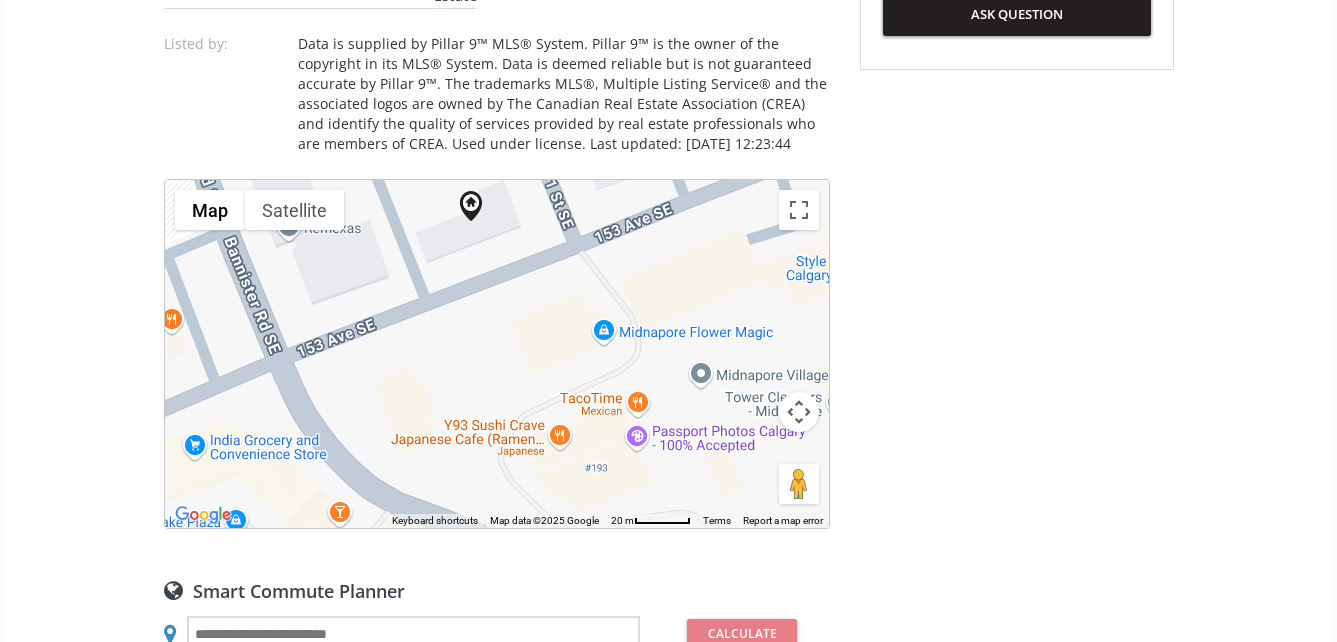 drag, startPoint x: 527, startPoint y: 375, endPoint x: 522, endPoint y: 193, distance: 182.06866 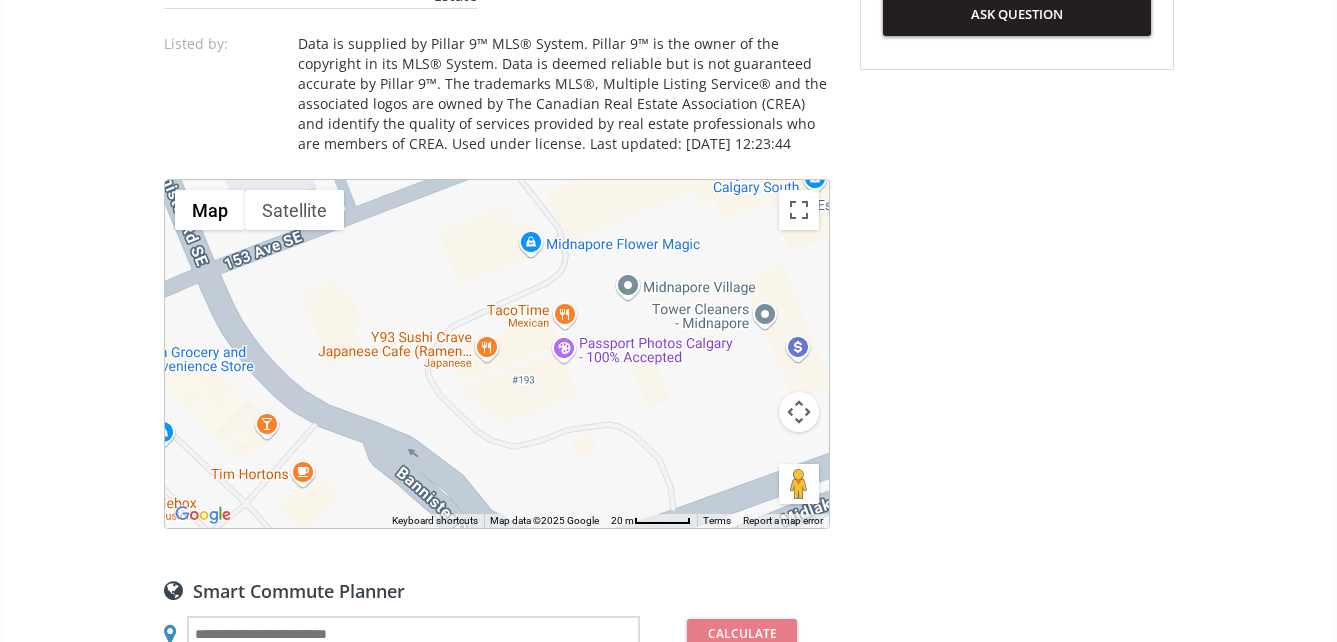 drag, startPoint x: 590, startPoint y: 381, endPoint x: 516, endPoint y: 290, distance: 117.29024 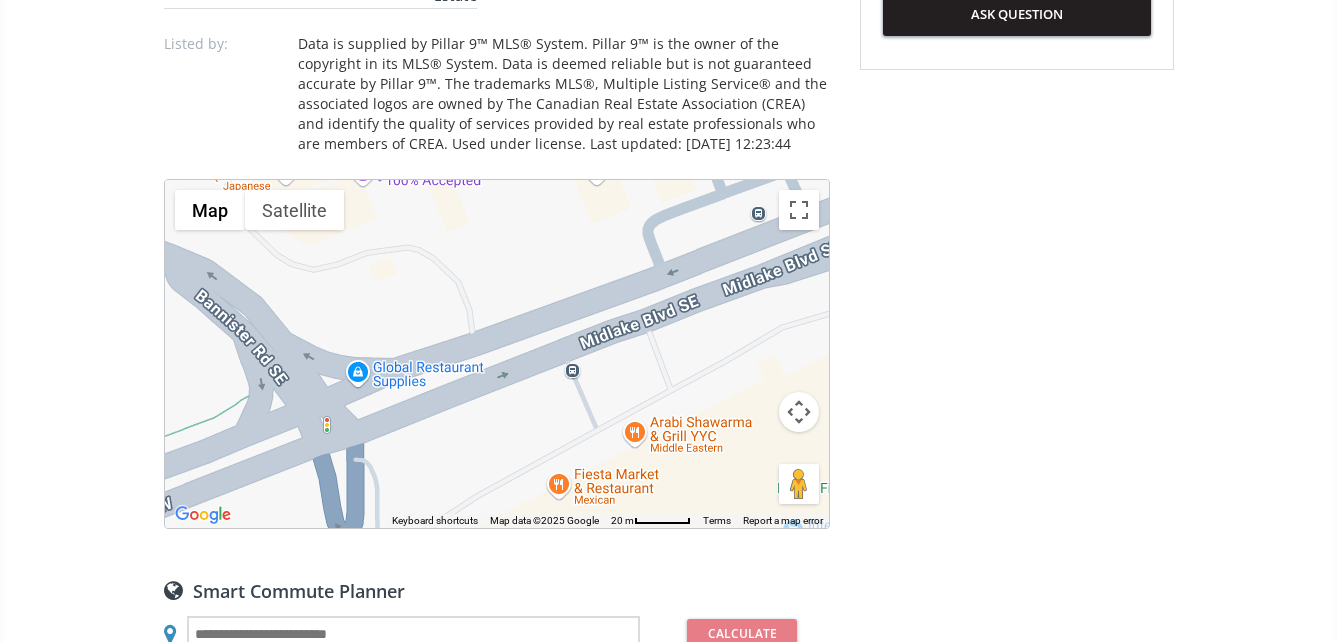 drag, startPoint x: 629, startPoint y: 393, endPoint x: 428, endPoint y: 212, distance: 270.48474 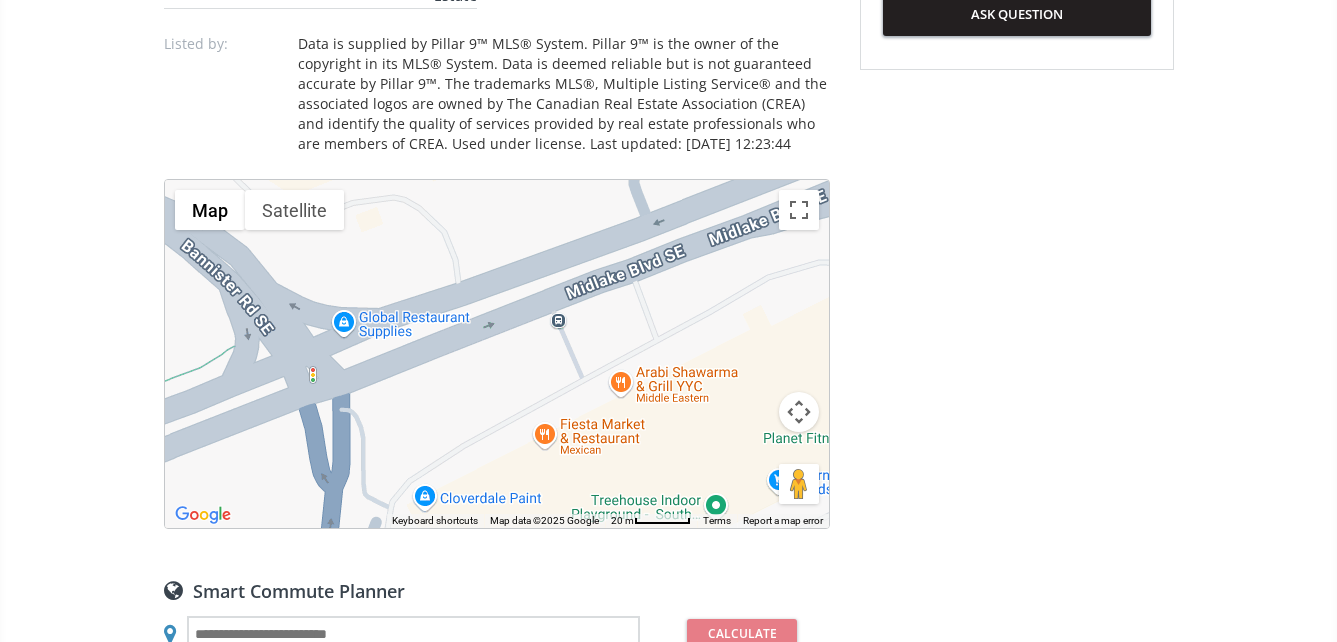 drag, startPoint x: 588, startPoint y: 423, endPoint x: 532, endPoint y: 246, distance: 185.64752 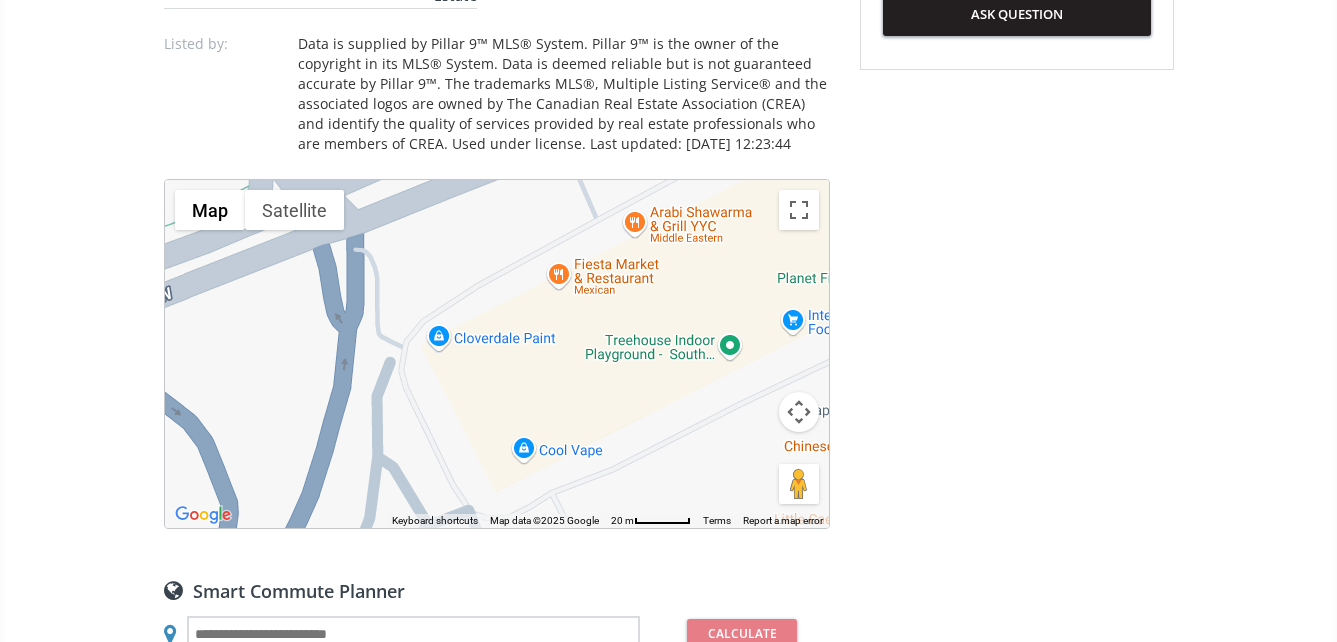 drag, startPoint x: 562, startPoint y: 415, endPoint x: 632, endPoint y: 403, distance: 71.021126 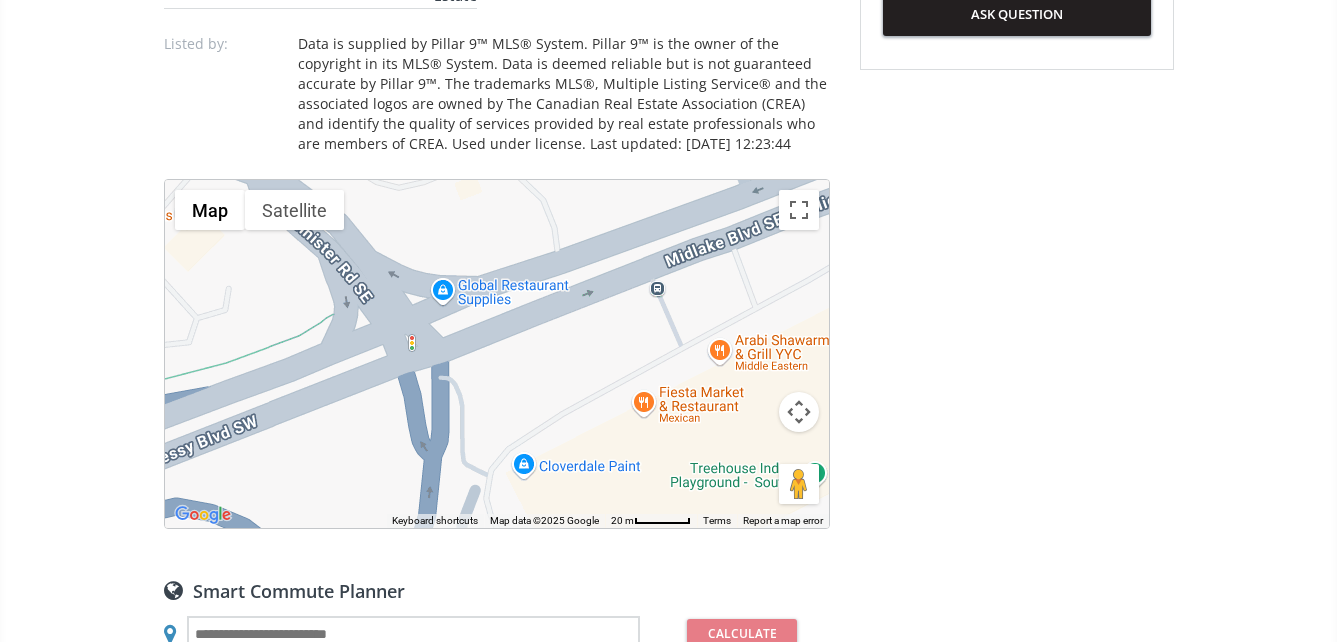 drag, startPoint x: 522, startPoint y: 382, endPoint x: 608, endPoint y: 496, distance: 142.80057 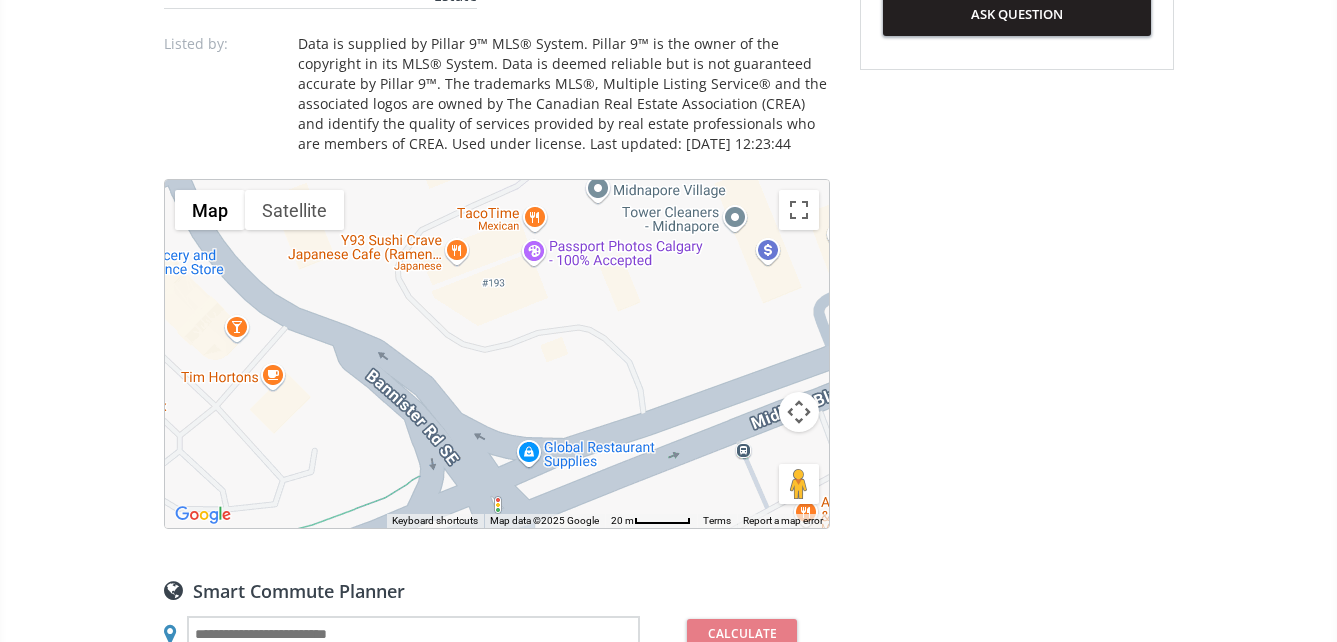 drag, startPoint x: 574, startPoint y: 397, endPoint x: 645, endPoint y: 536, distance: 156.08331 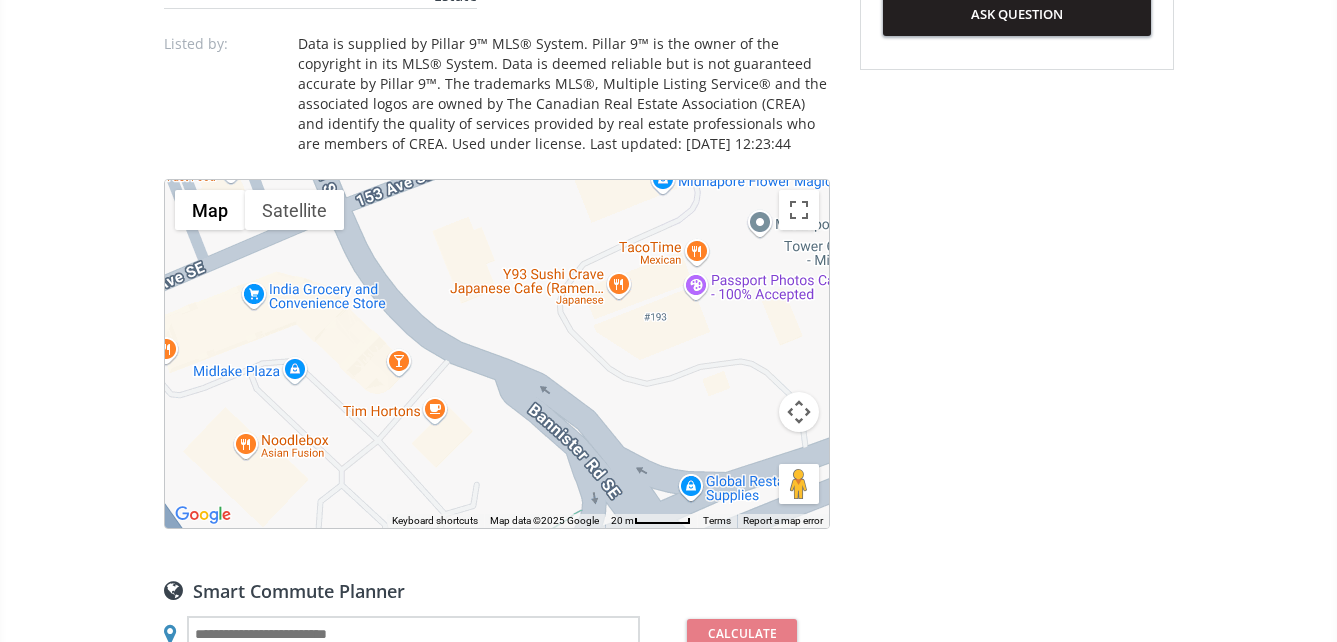 drag, startPoint x: 501, startPoint y: 350, endPoint x: 660, endPoint y: 372, distance: 160.5148 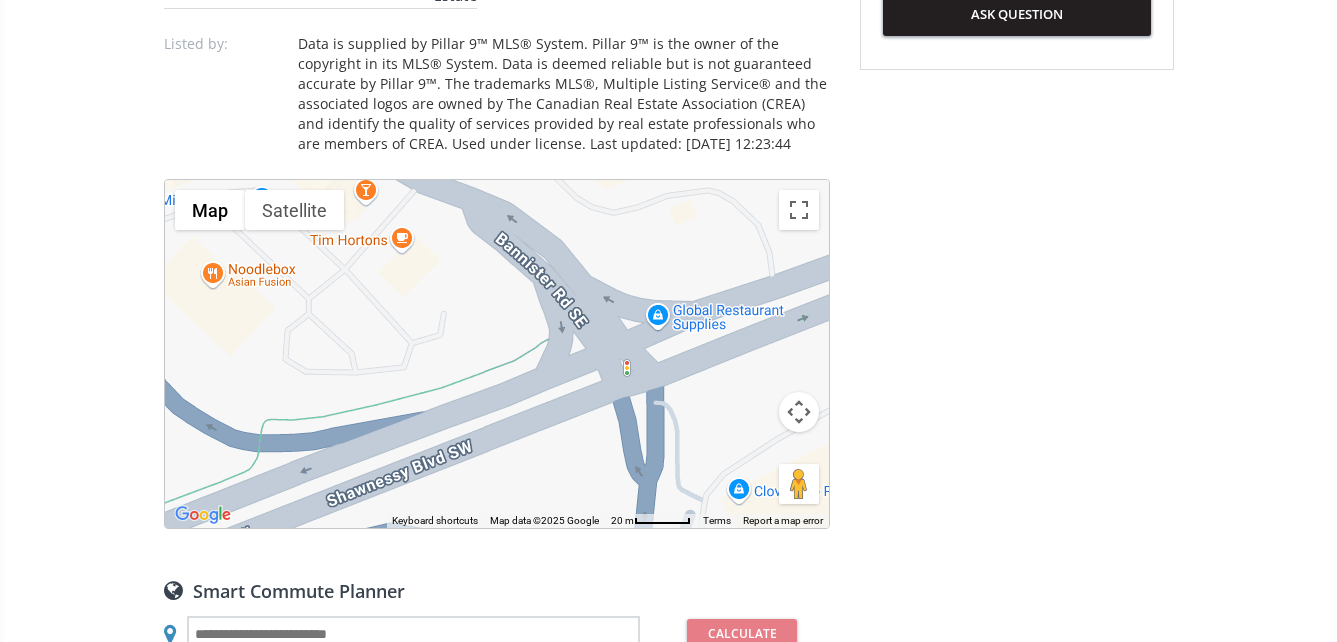 drag, startPoint x: 356, startPoint y: 358, endPoint x: 325, endPoint y: 186, distance: 174.77129 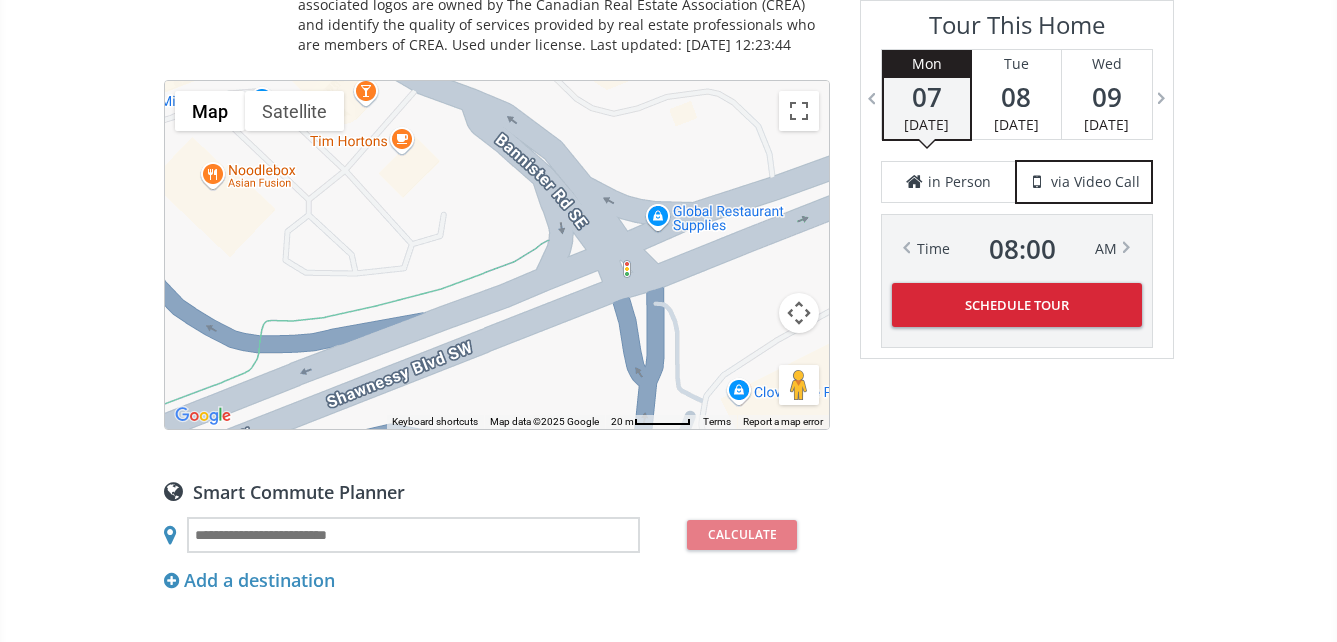 scroll, scrollTop: 1400, scrollLeft: 0, axis: vertical 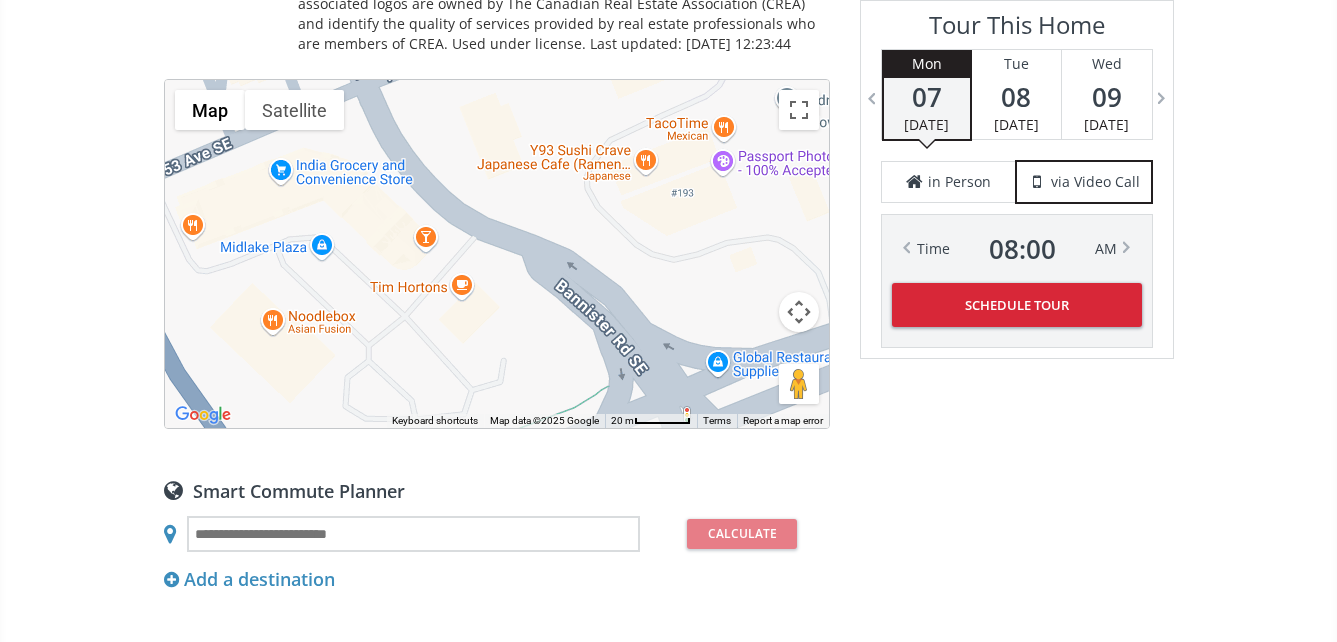 drag, startPoint x: 420, startPoint y: 218, endPoint x: 483, endPoint y: 369, distance: 163.6154 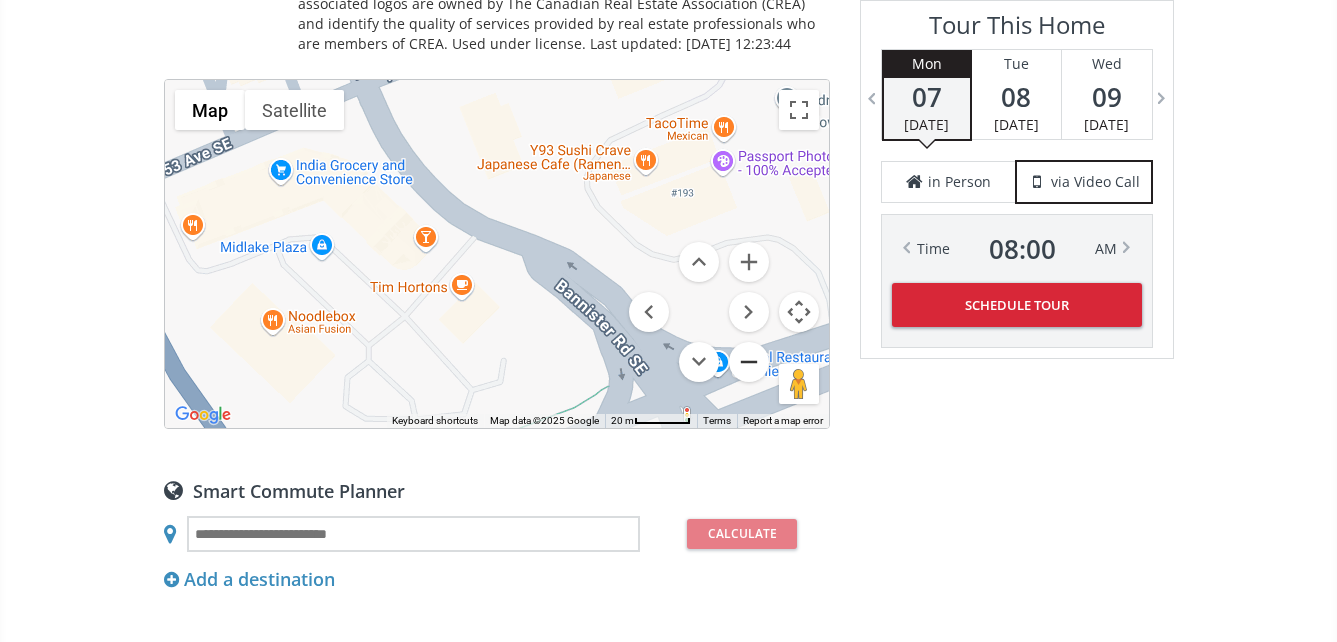 click at bounding box center [749, 362] 